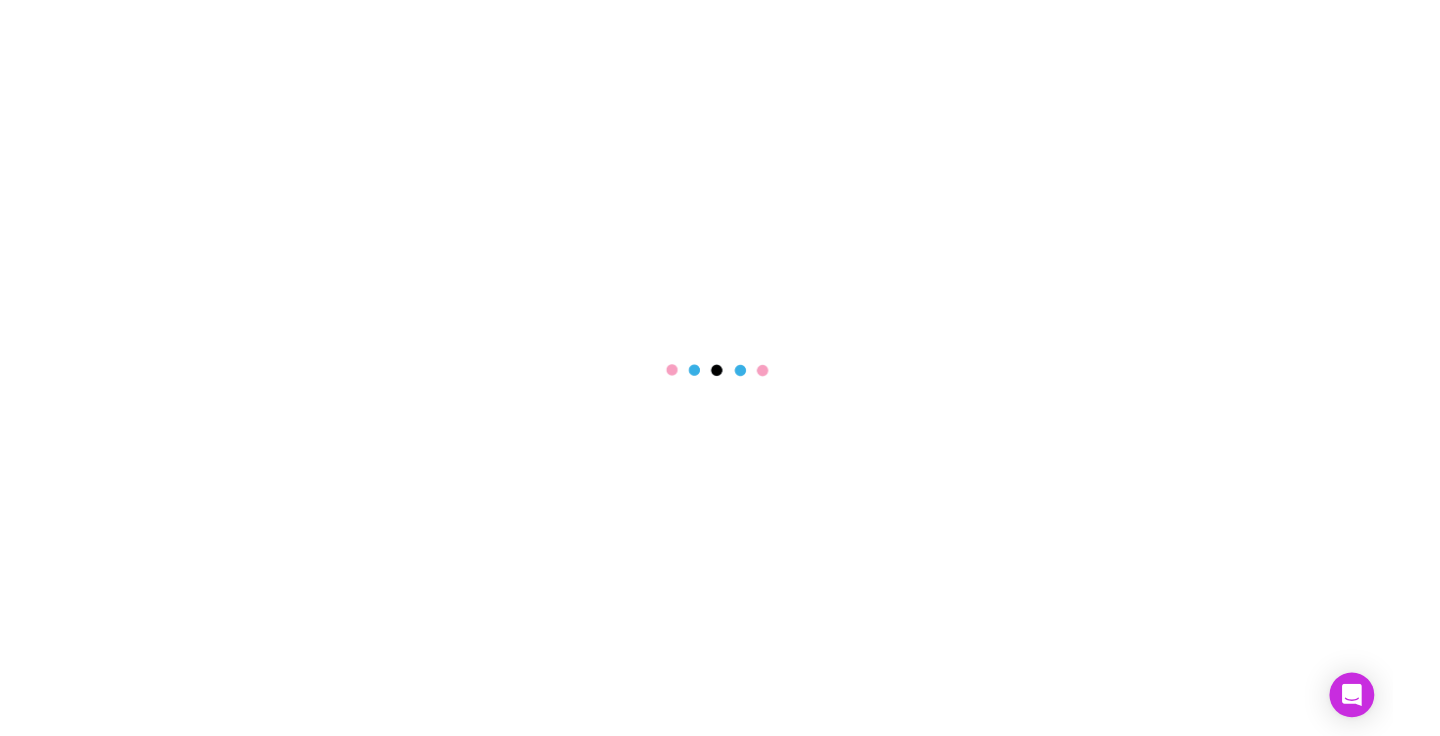 scroll, scrollTop: 0, scrollLeft: 0, axis: both 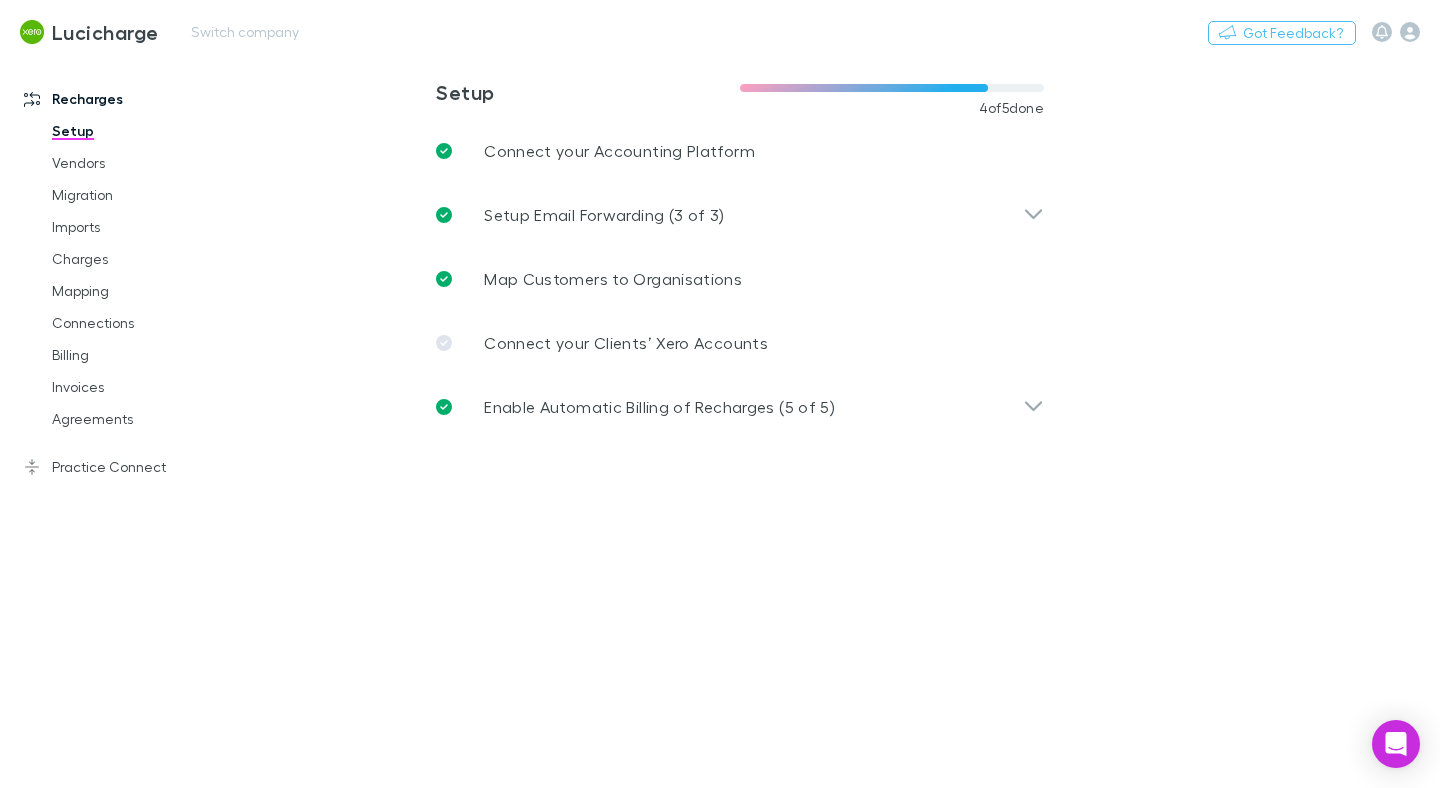 click on "Lucicharge Switch company Nothing Got Feedback?" at bounding box center (720, 32) 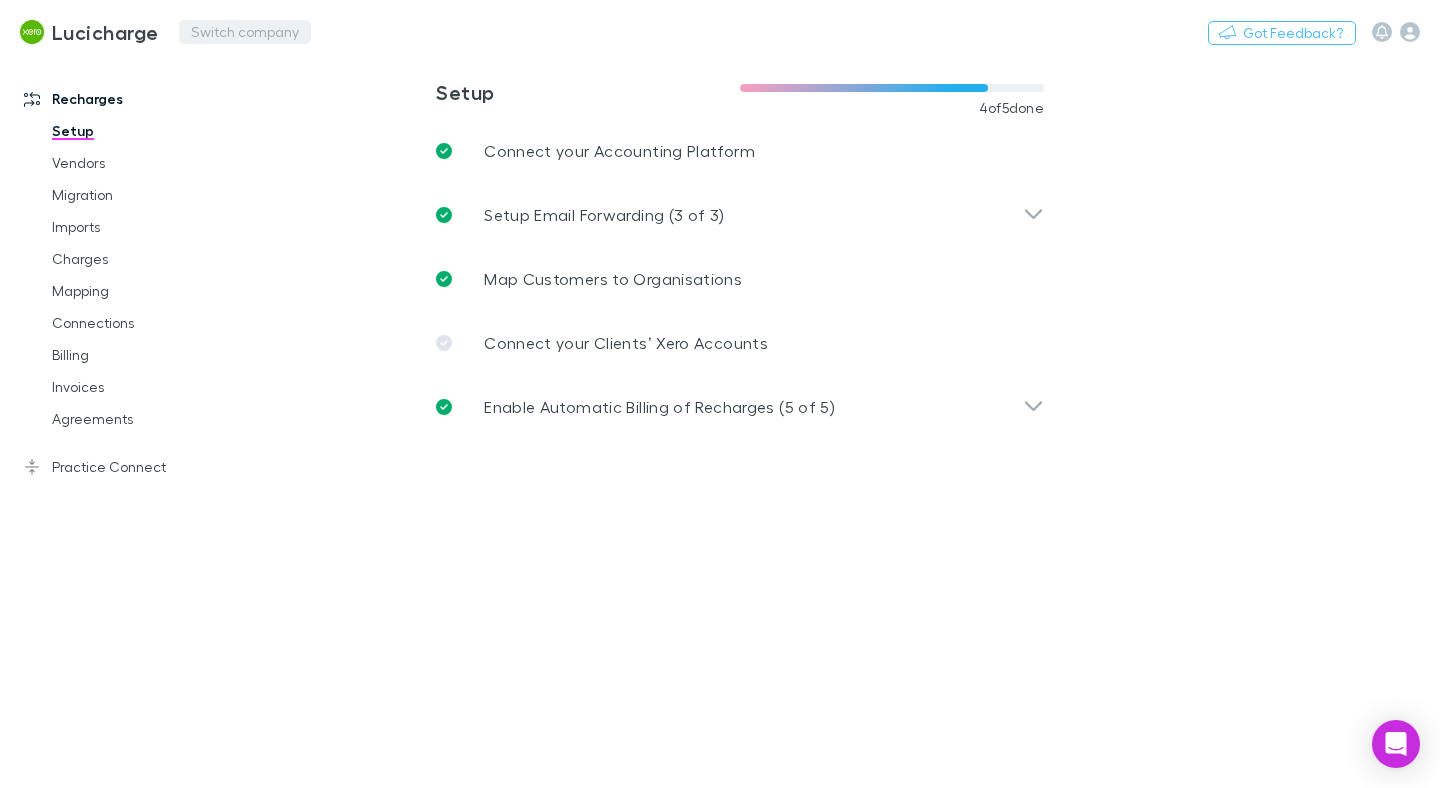 click on "Switch company" at bounding box center (245, 32) 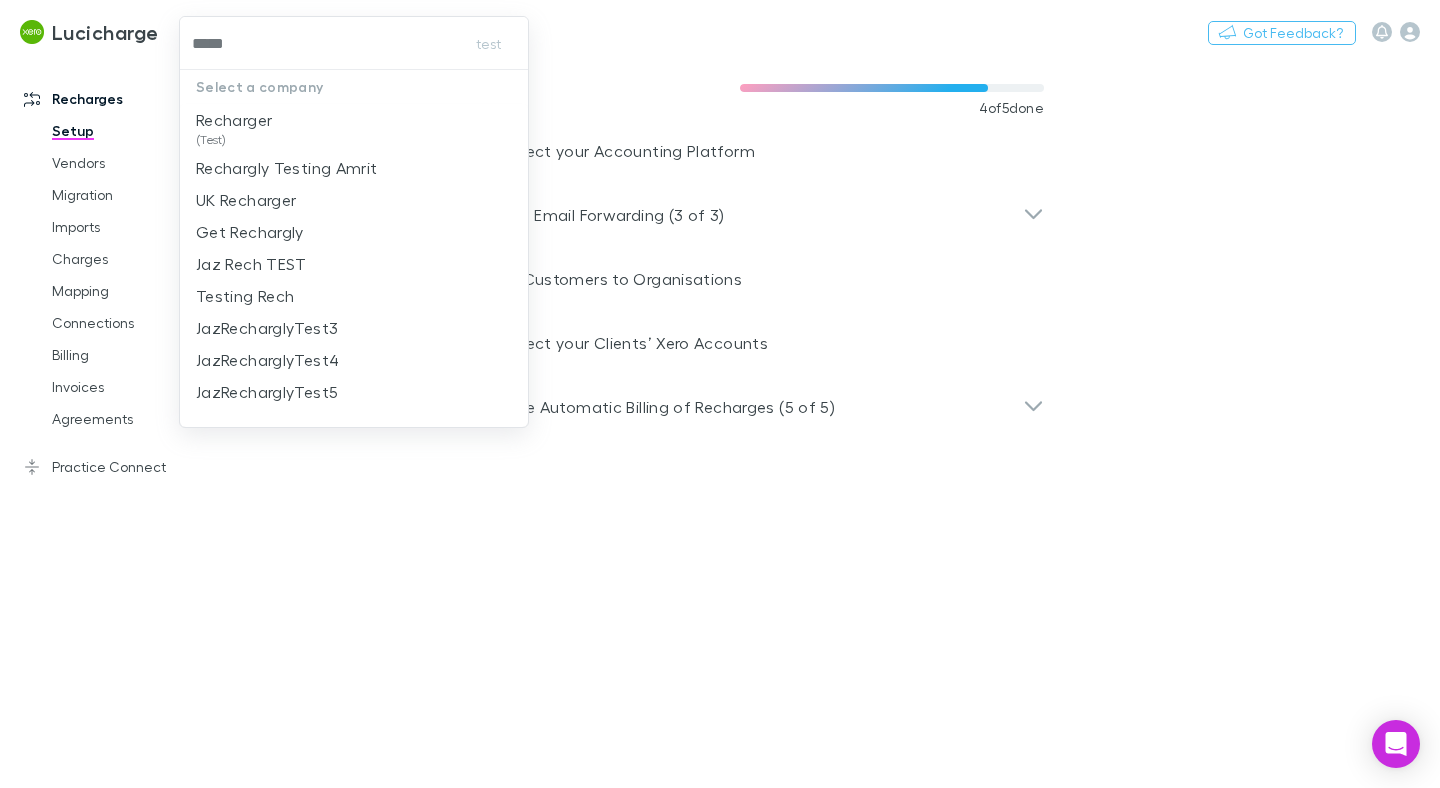 type on "******" 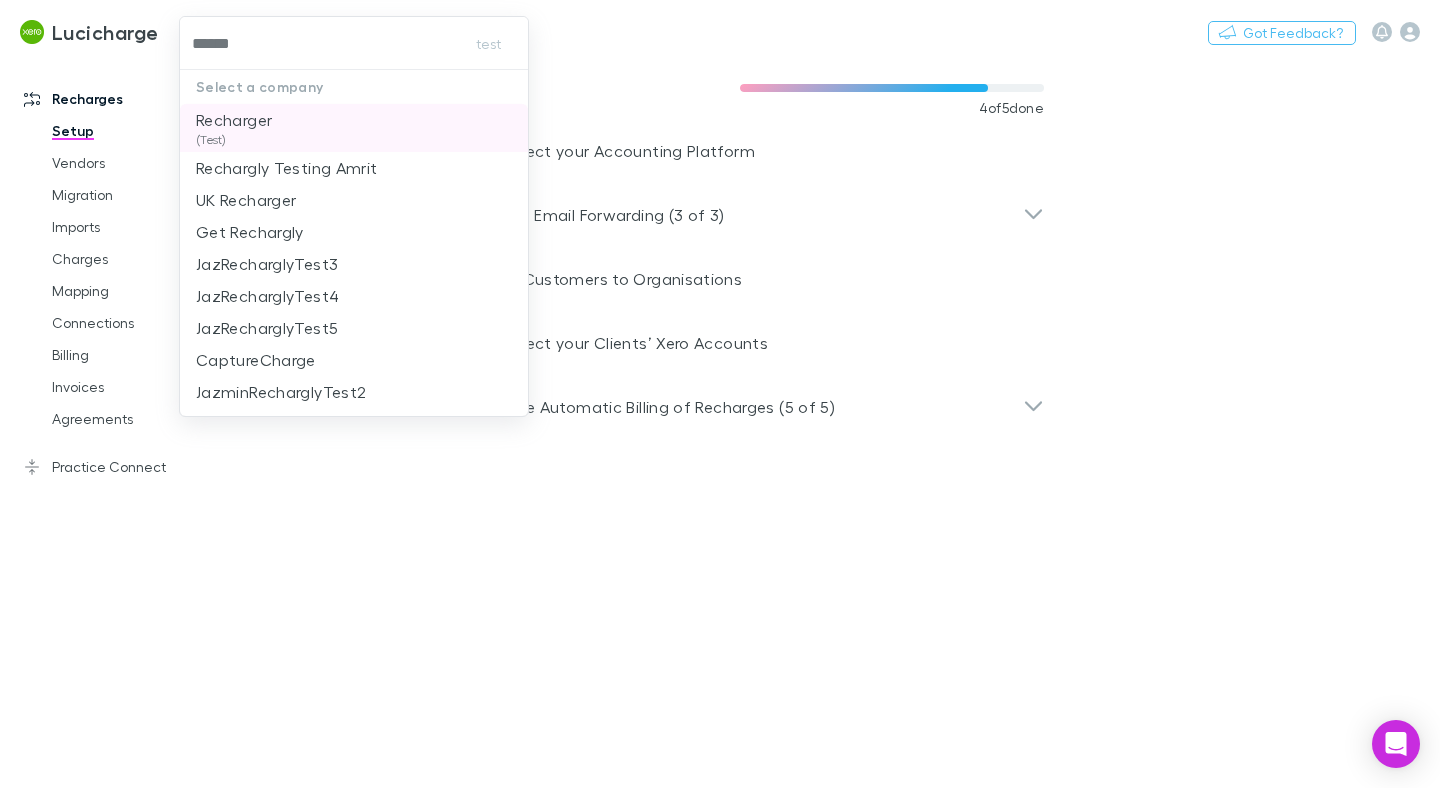 click on "Recharger" at bounding box center [234, 120] 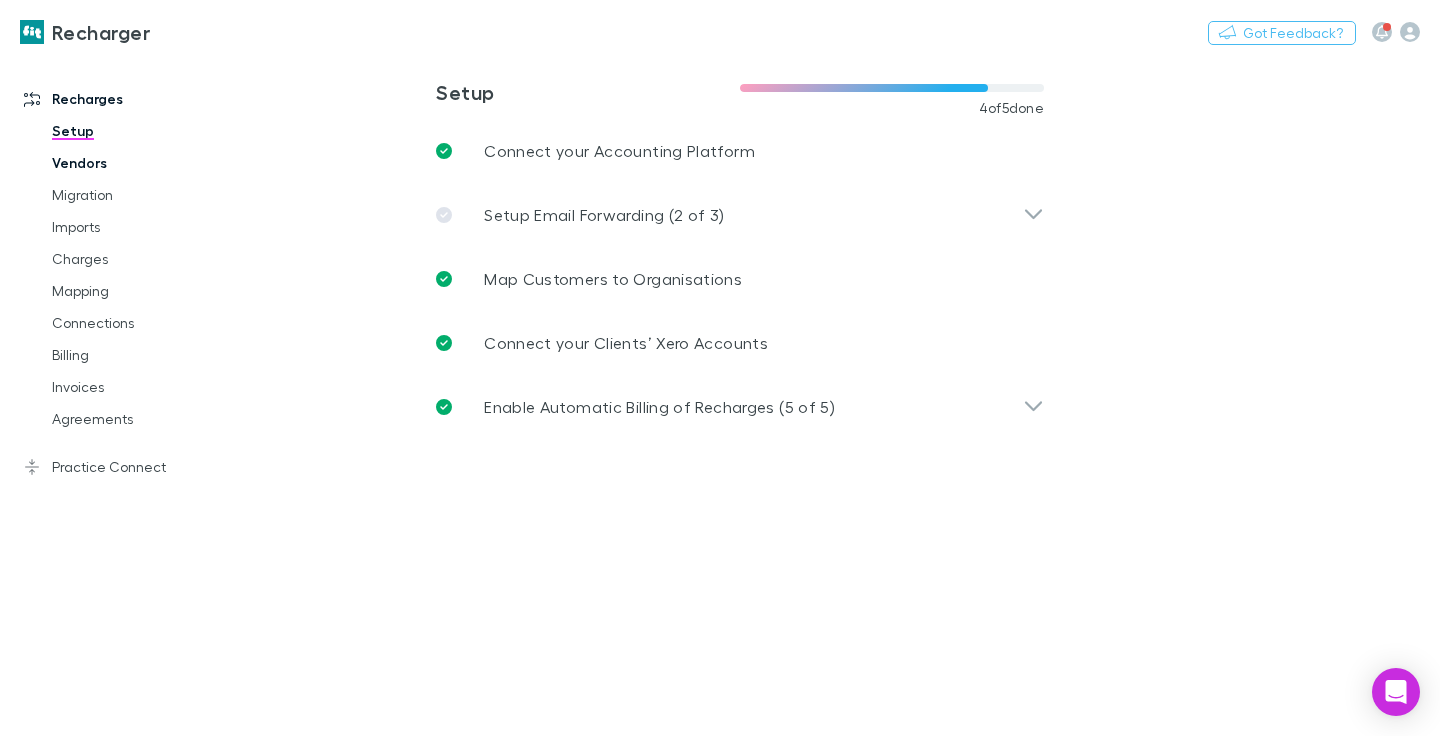 click on "Vendors" at bounding box center (138, 163) 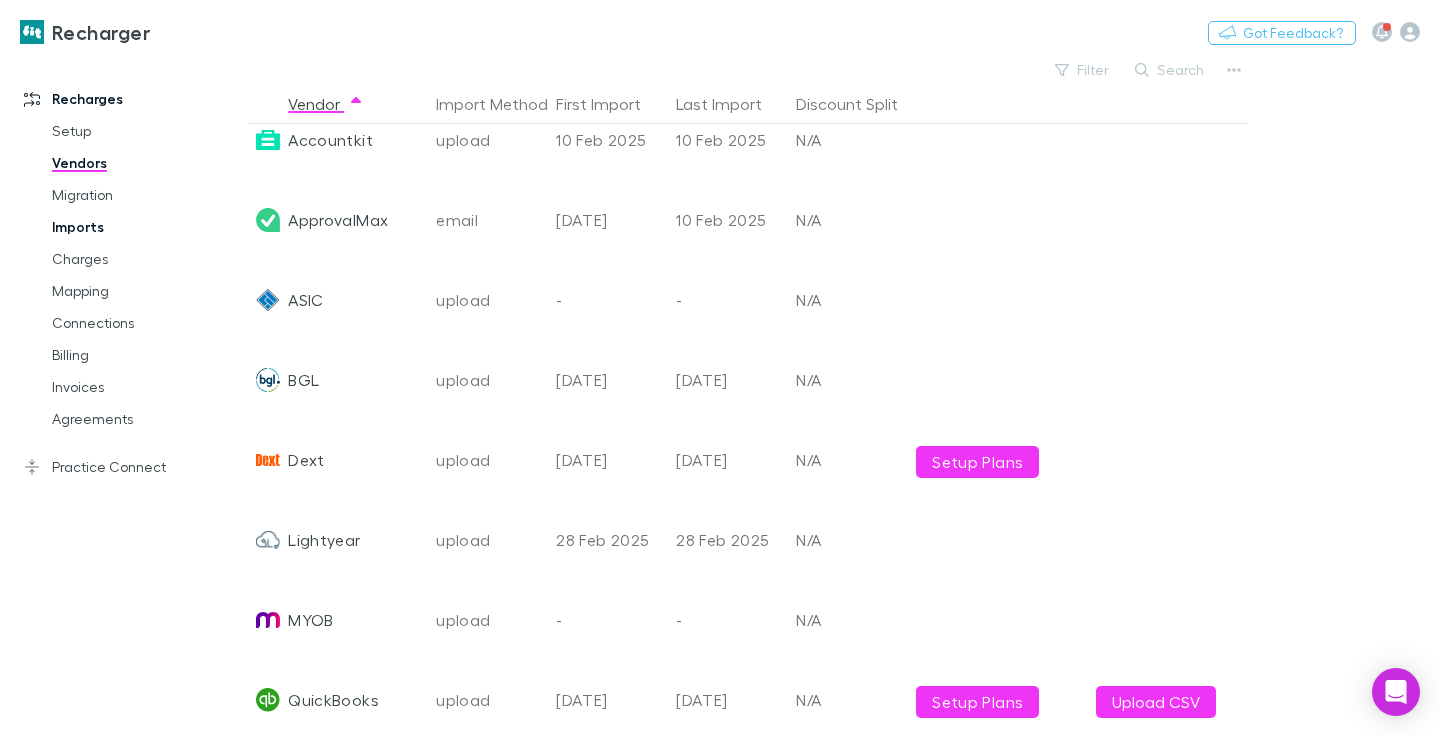 scroll, scrollTop: 0, scrollLeft: 0, axis: both 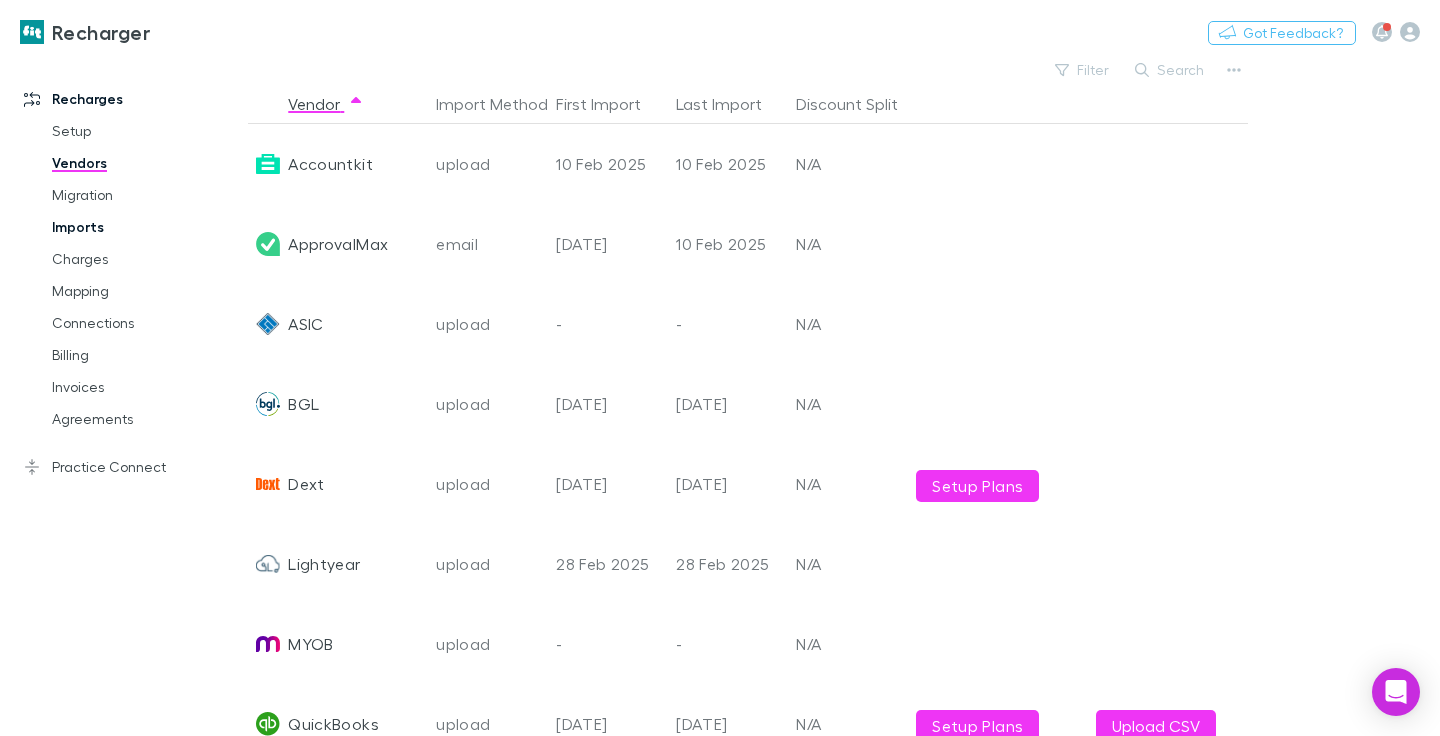 click on "Imports" at bounding box center (138, 227) 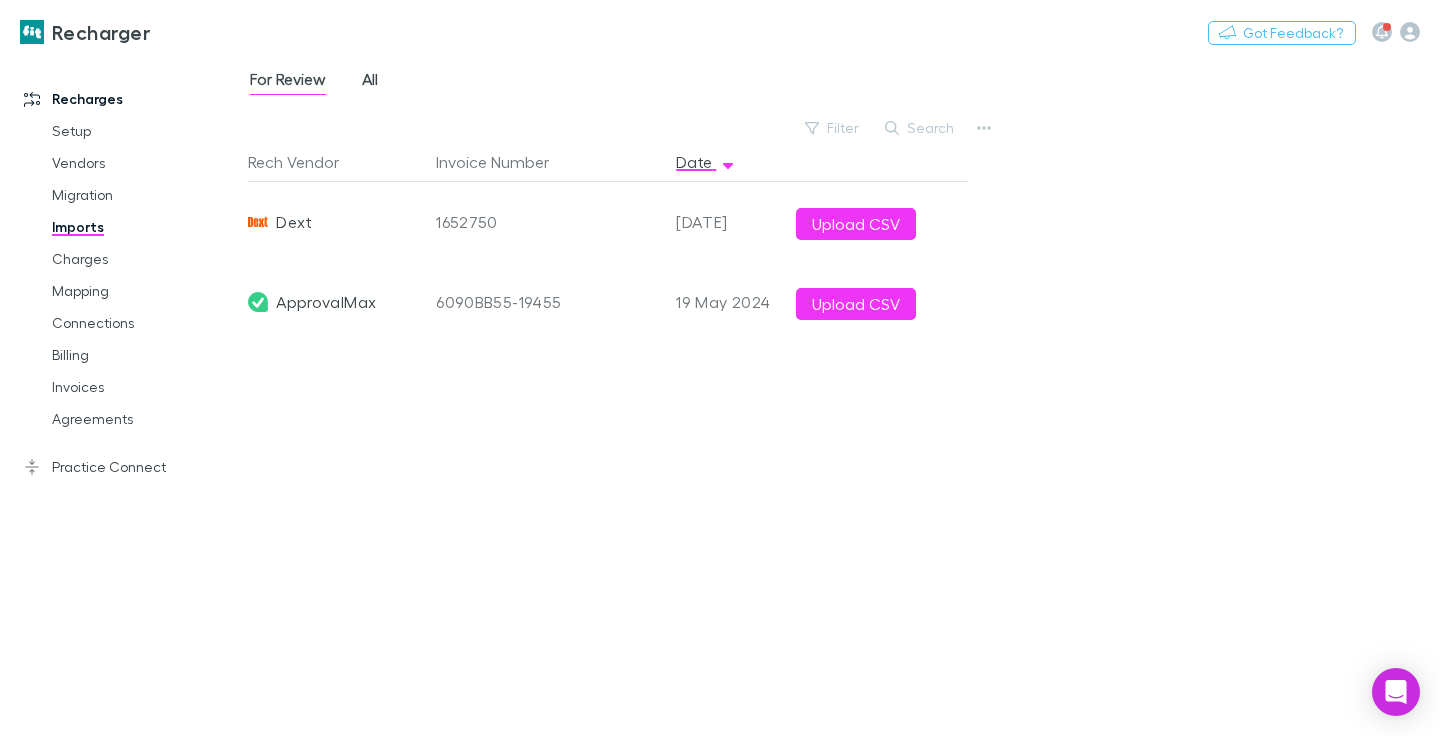 click on "All" at bounding box center (370, 82) 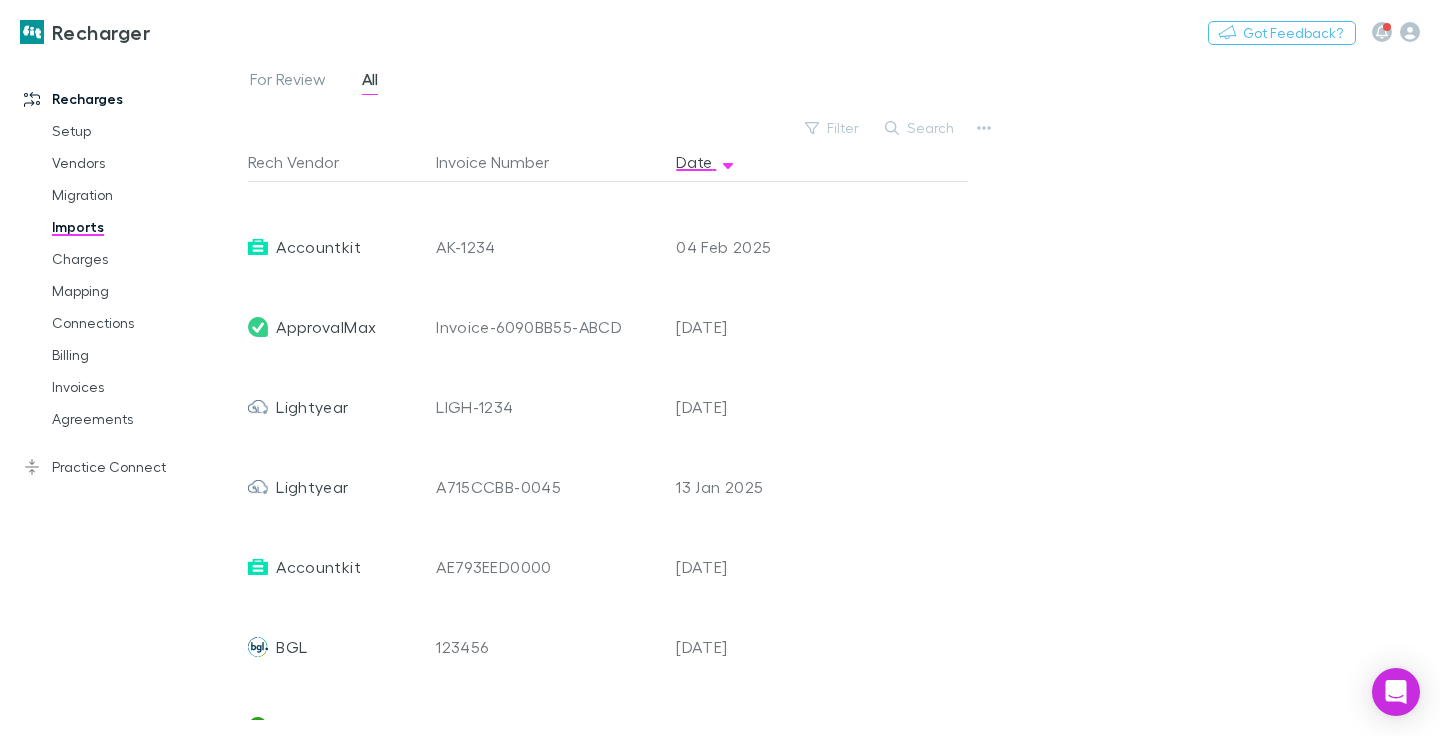 scroll, scrollTop: 143, scrollLeft: 0, axis: vertical 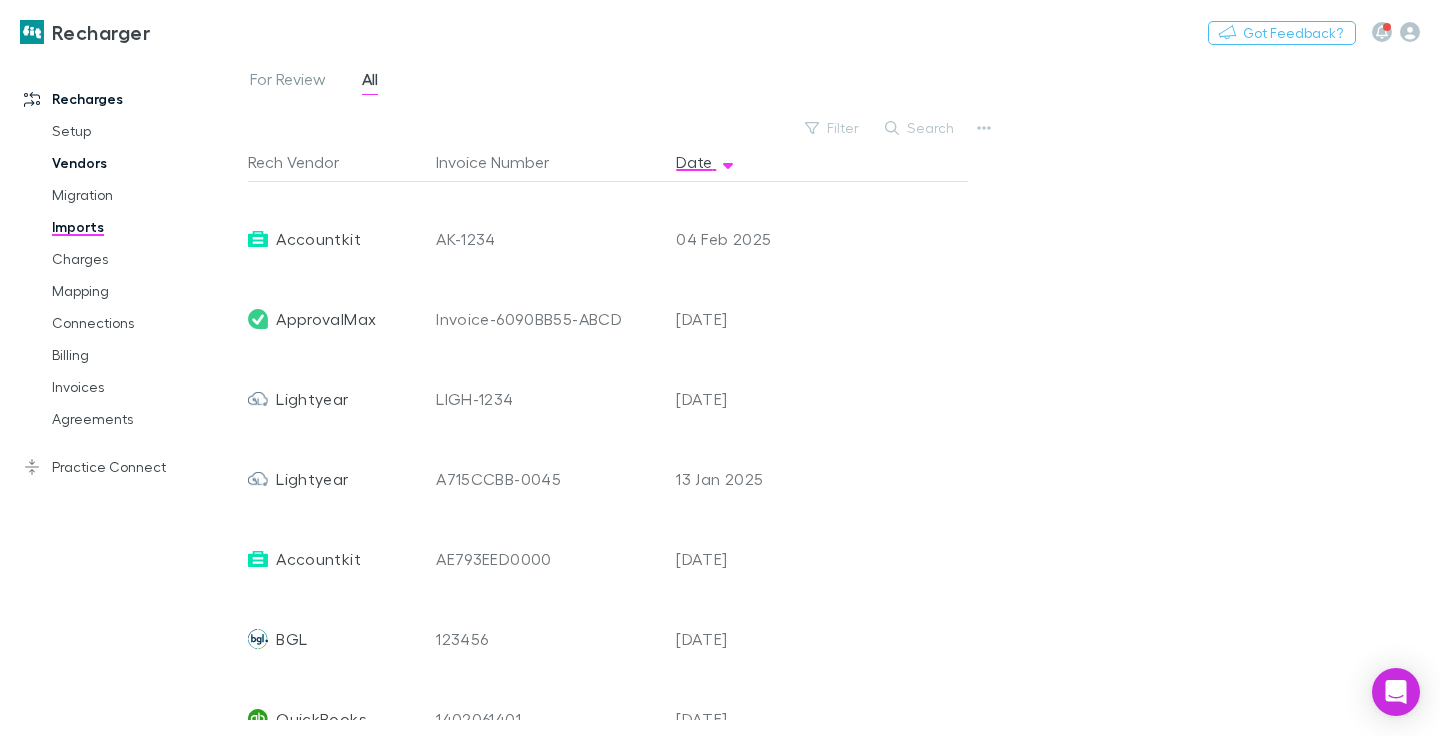 click on "Vendors" at bounding box center [138, 163] 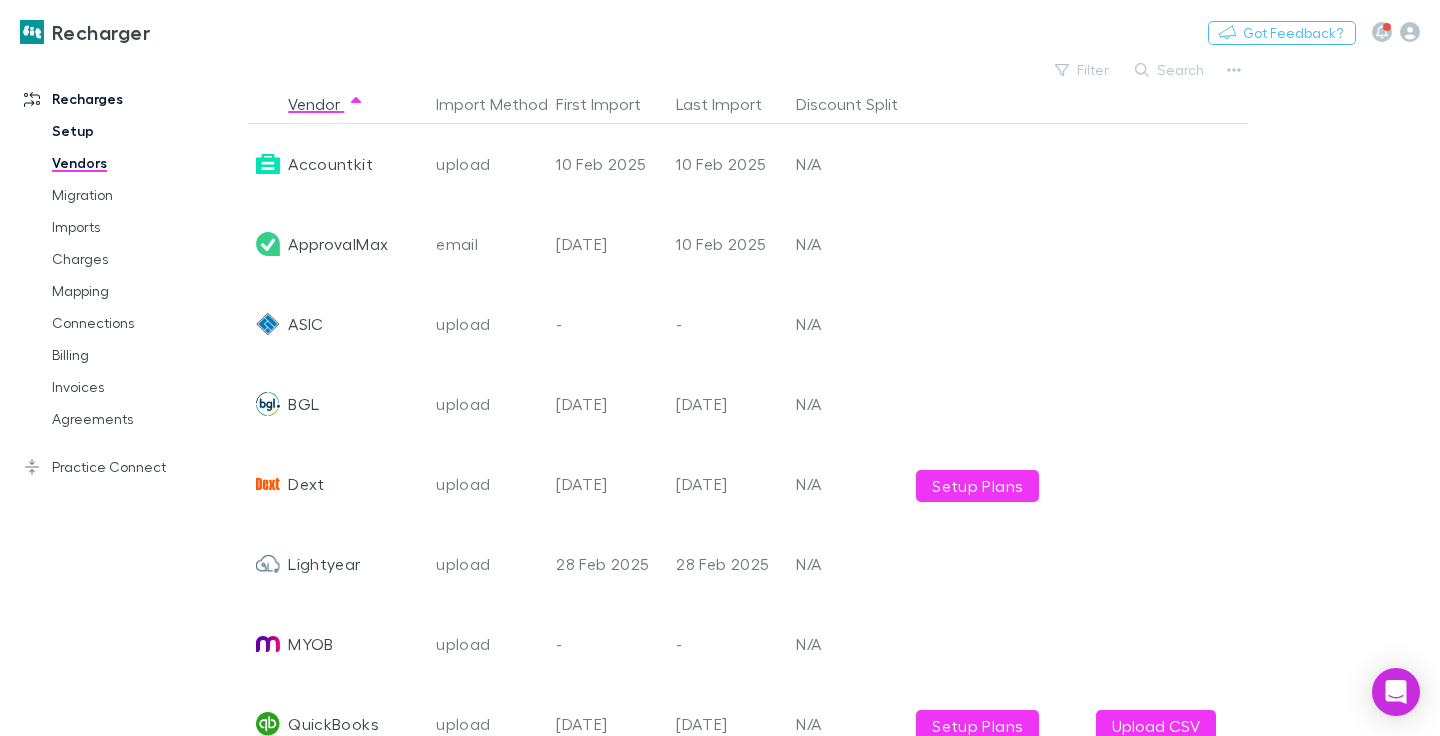 click on "Setup" at bounding box center (138, 131) 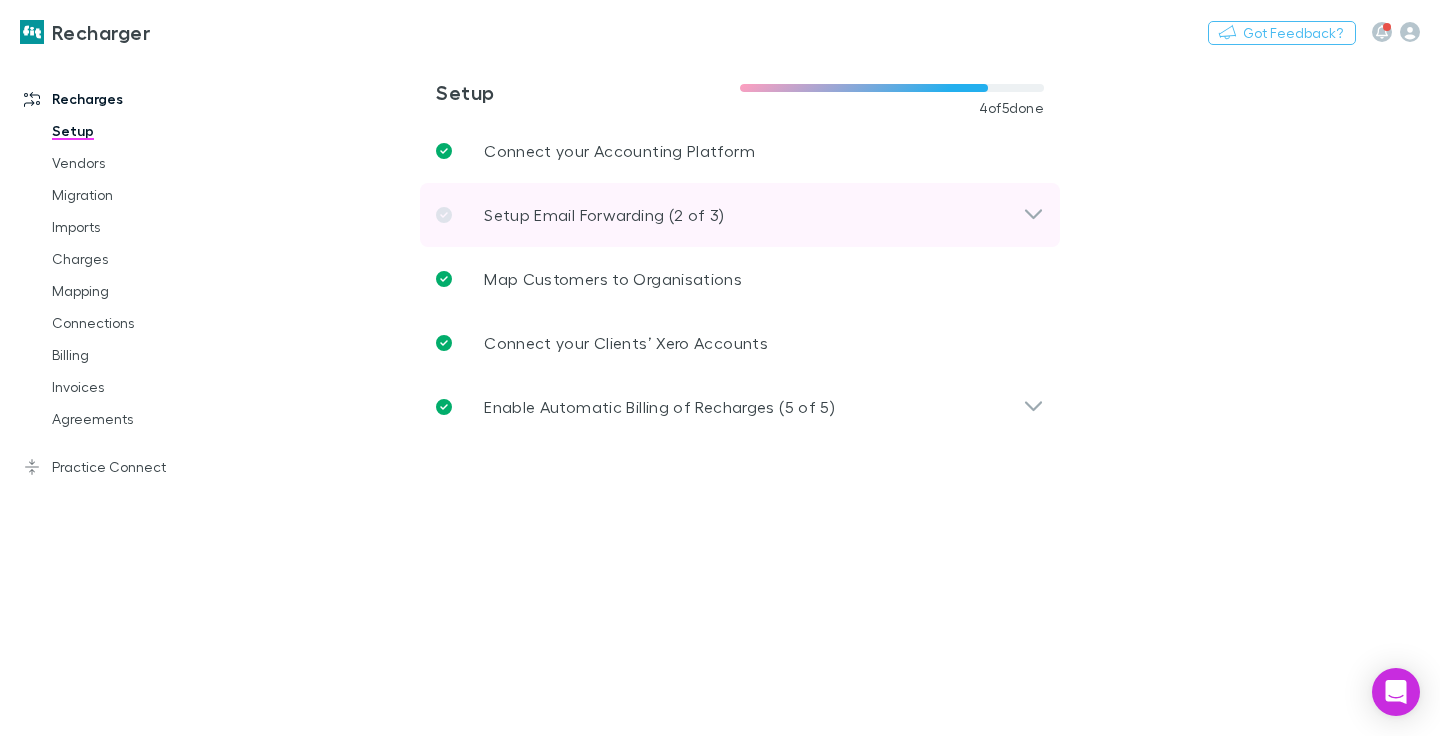 click on "Setup Email Forwarding    (2 of 3)" at bounding box center [604, 215] 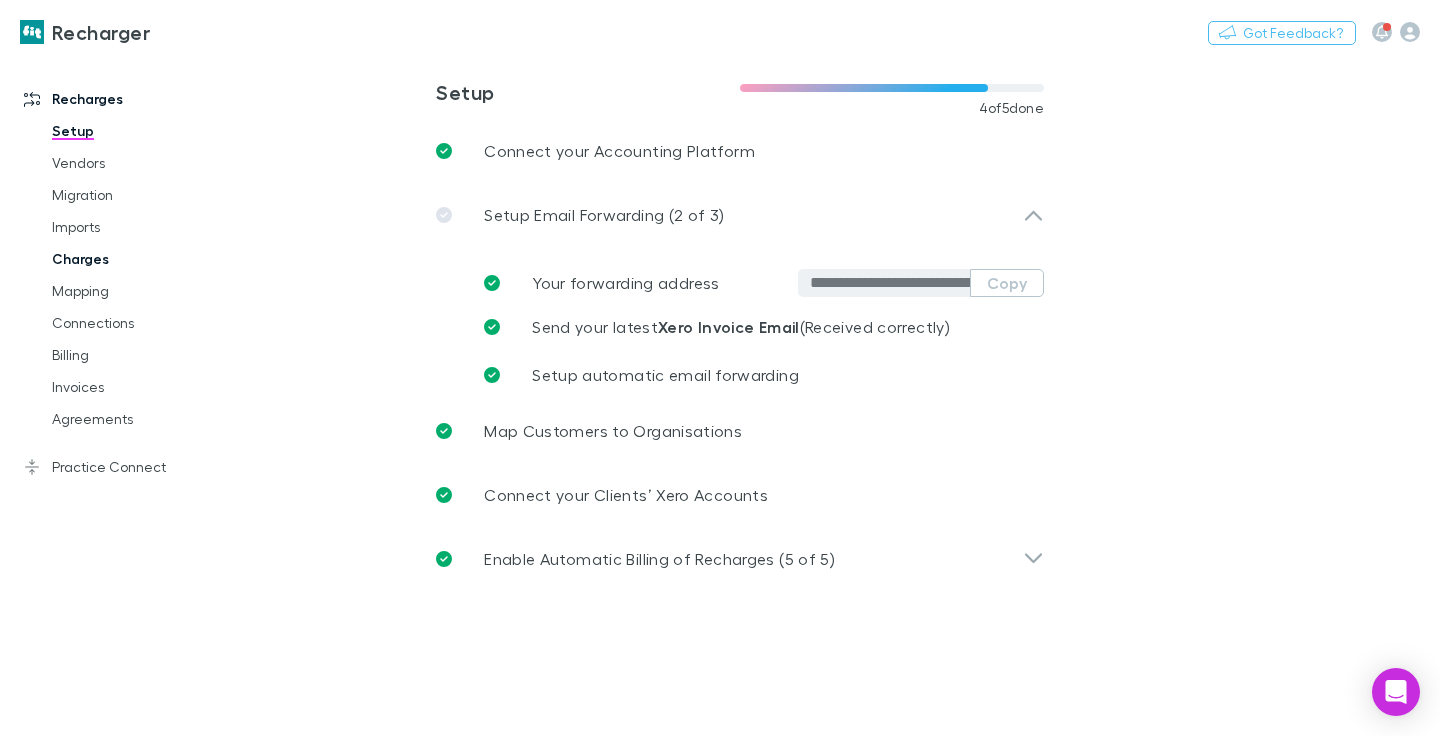 click on "Charges" at bounding box center (138, 259) 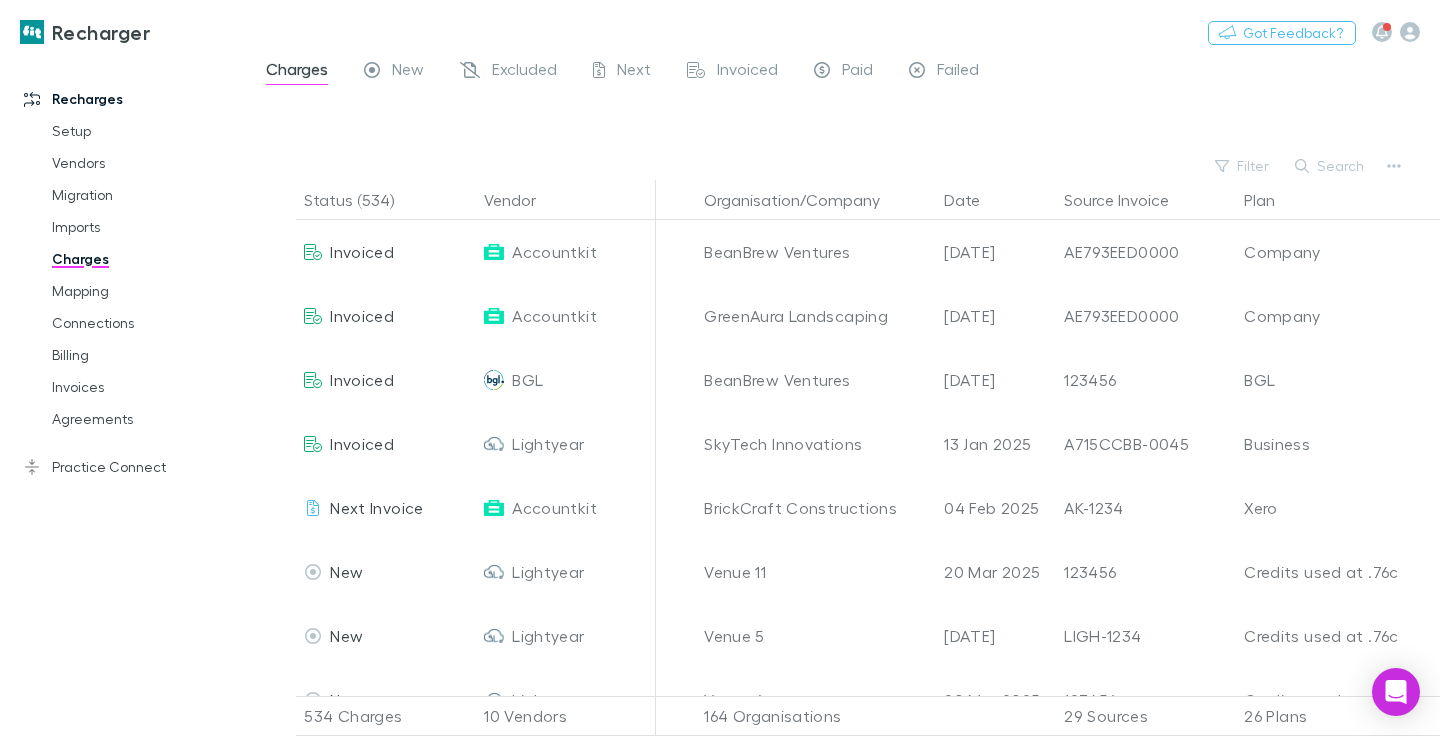 scroll, scrollTop: 0, scrollLeft: 1, axis: horizontal 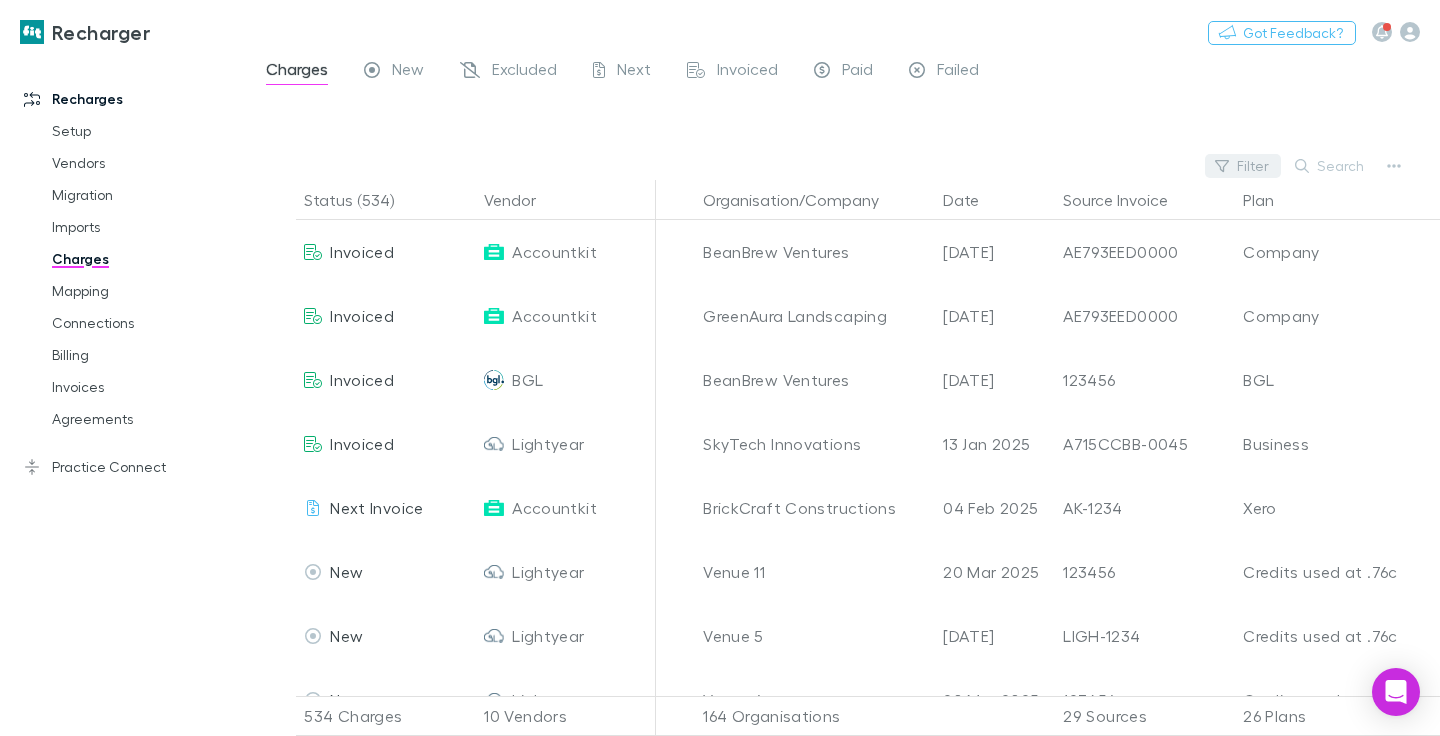 click on "Filter" at bounding box center (1243, 166) 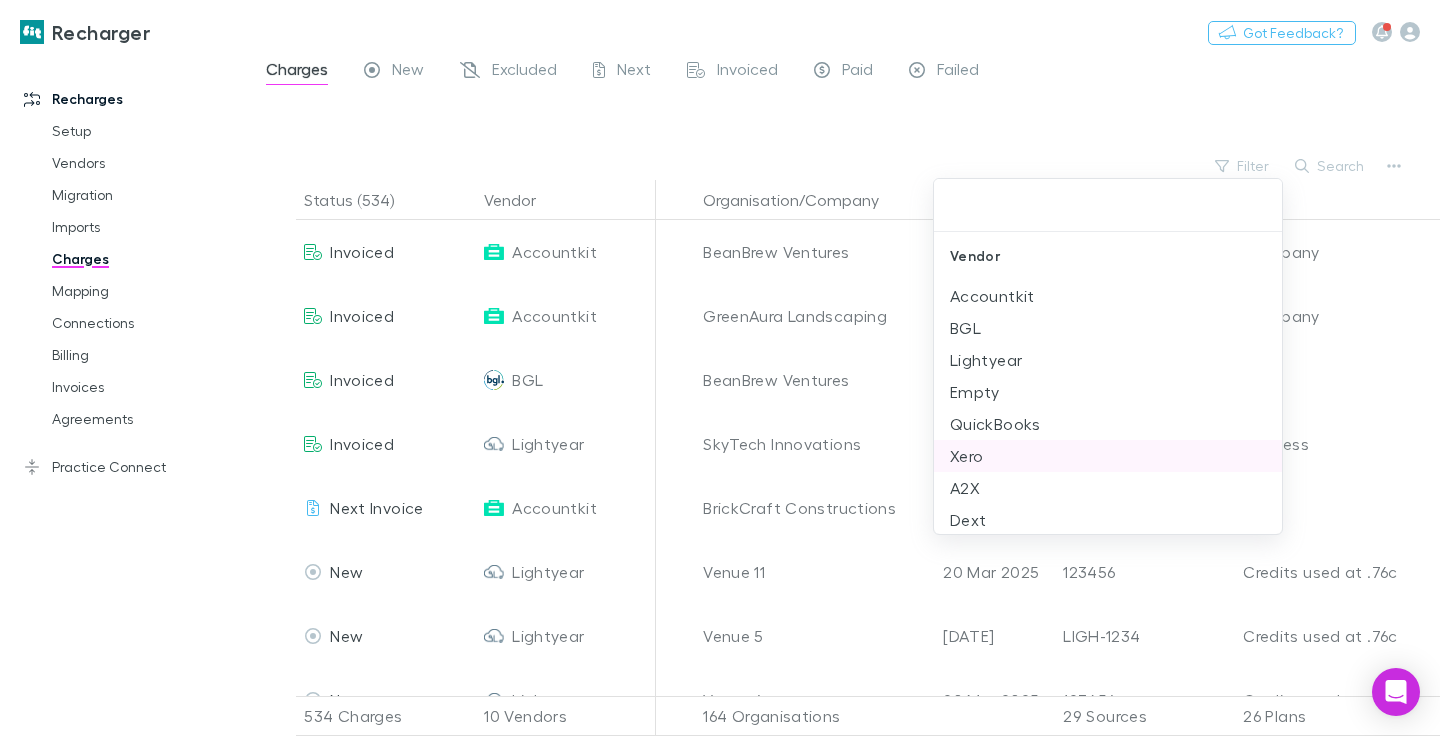 click on "Xero" at bounding box center (1108, 456) 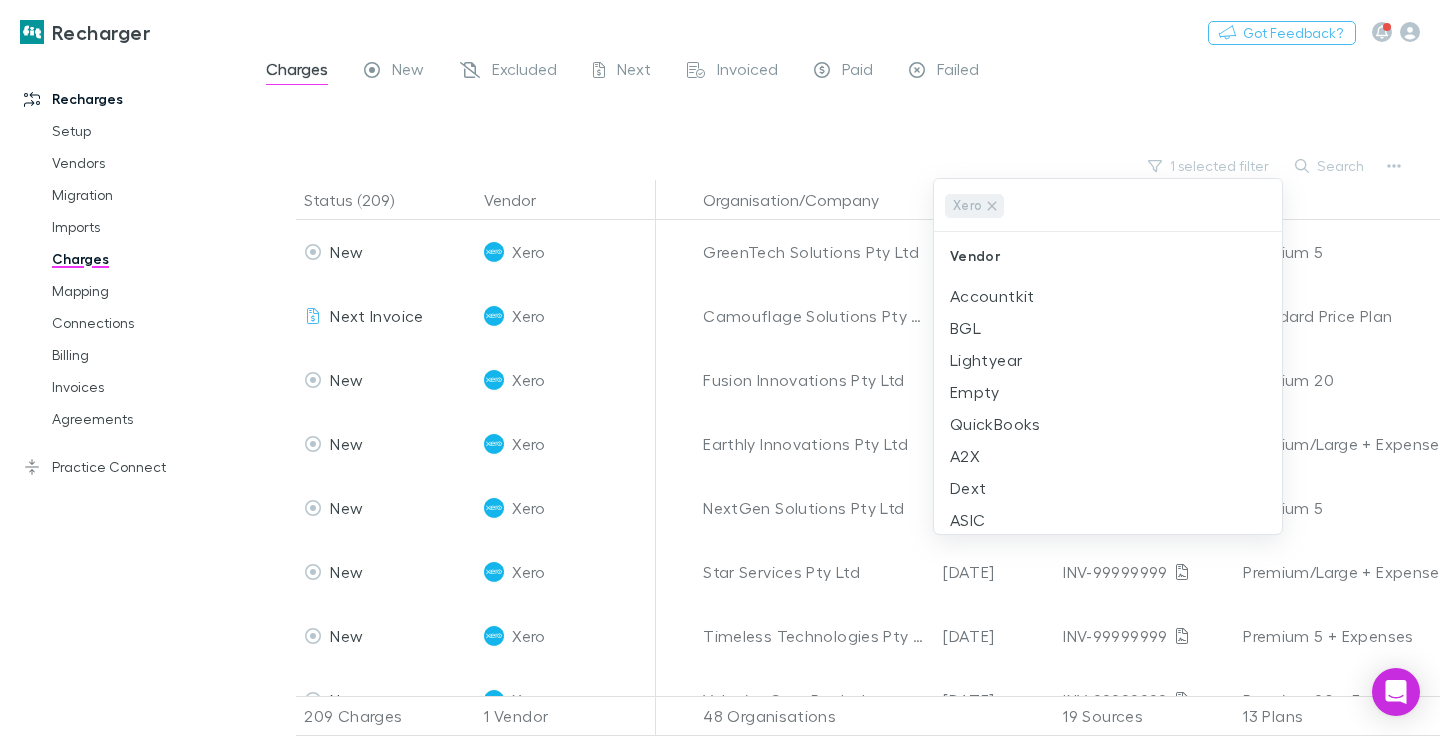 click at bounding box center [720, 368] 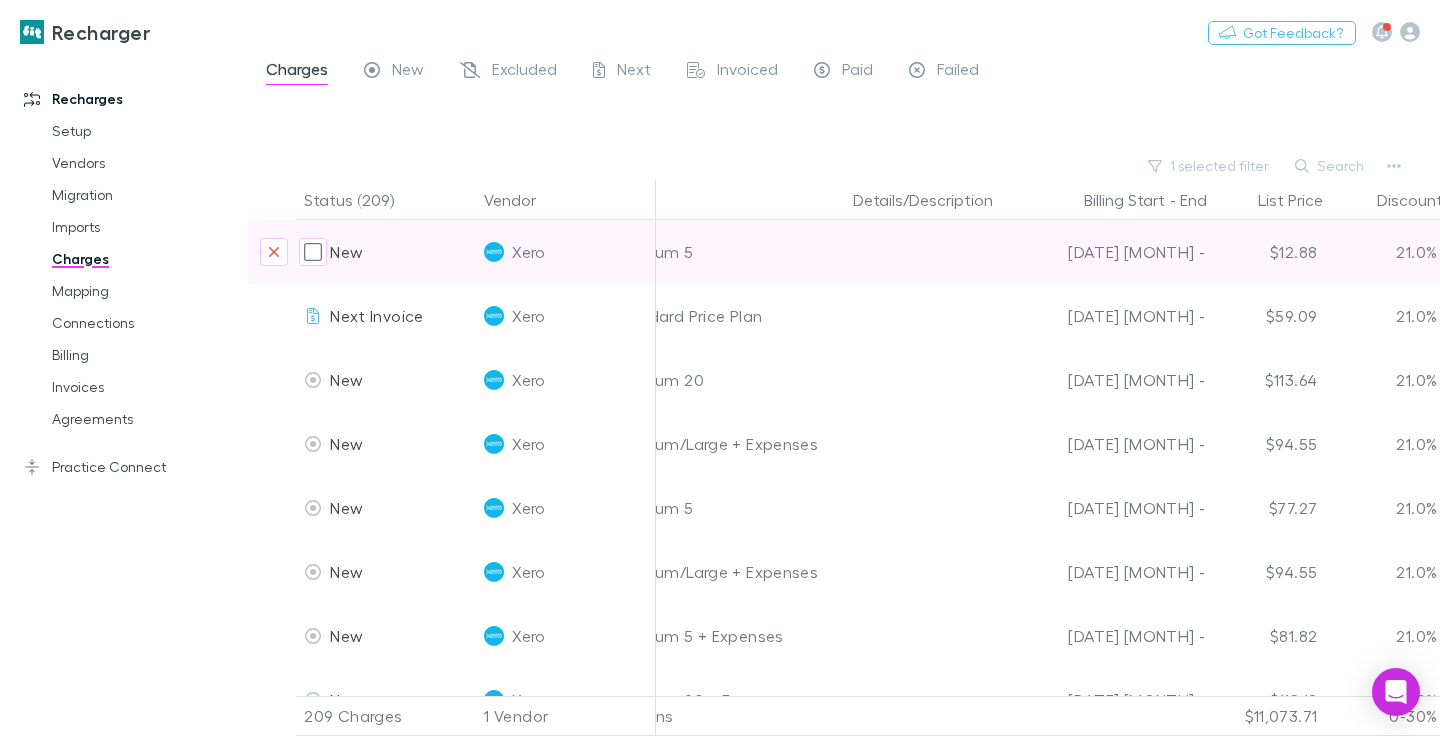scroll, scrollTop: 0, scrollLeft: 839, axis: horizontal 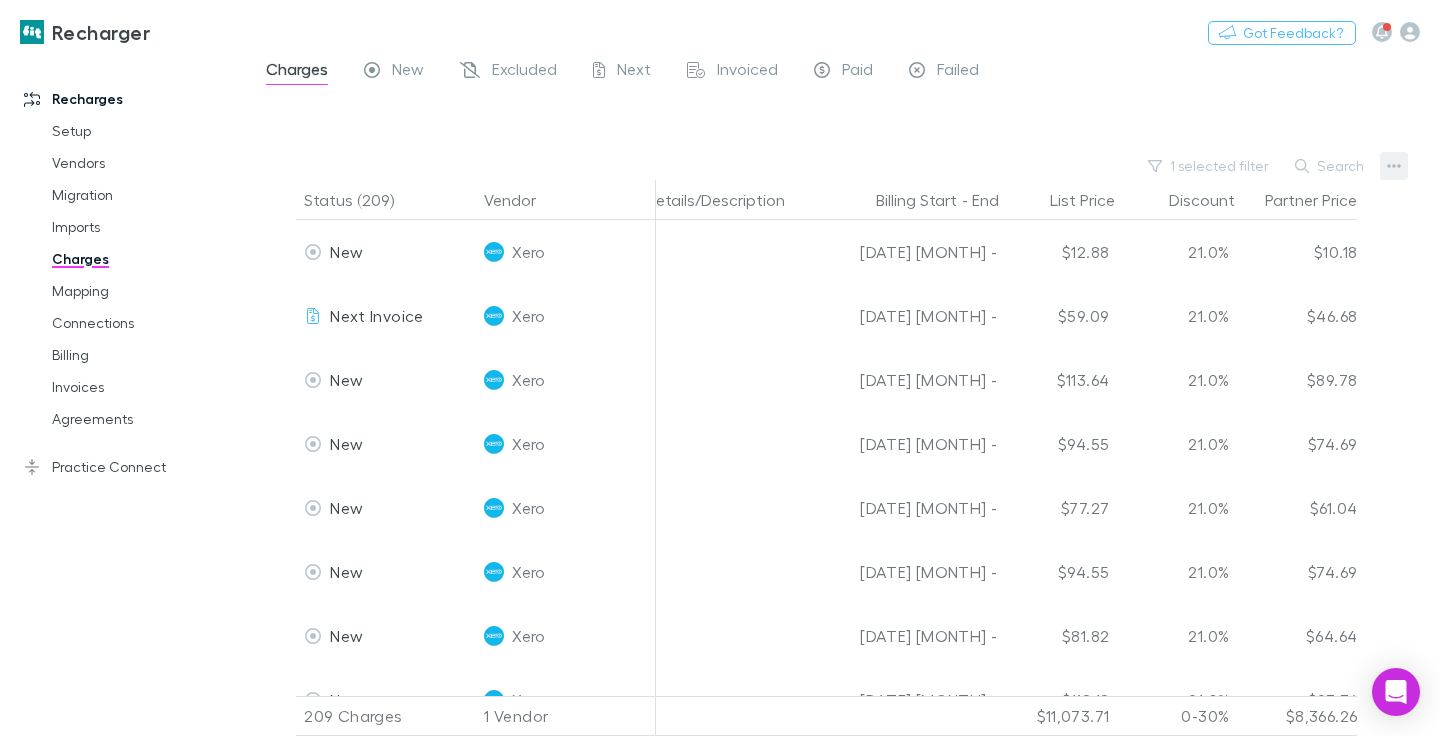 click 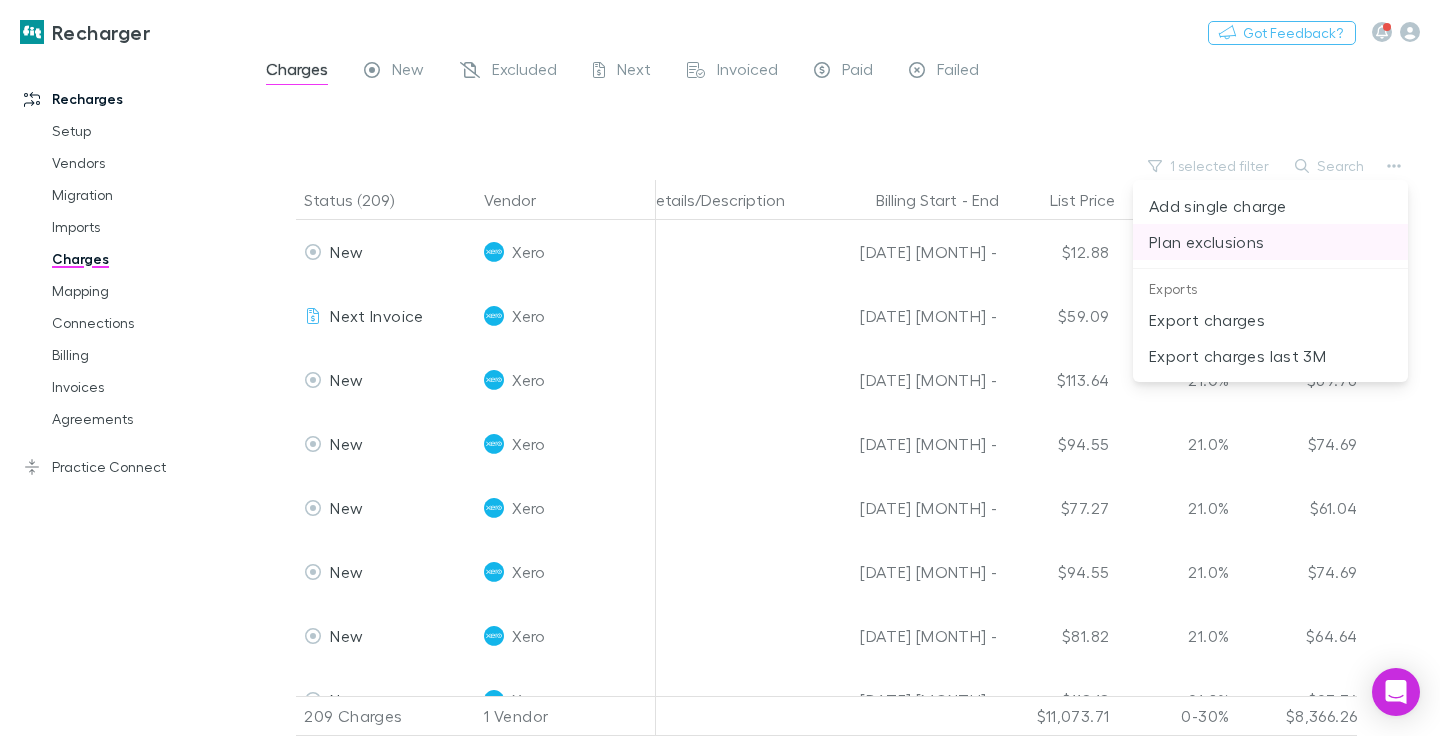 click on "Plan exclusions" at bounding box center (1270, 242) 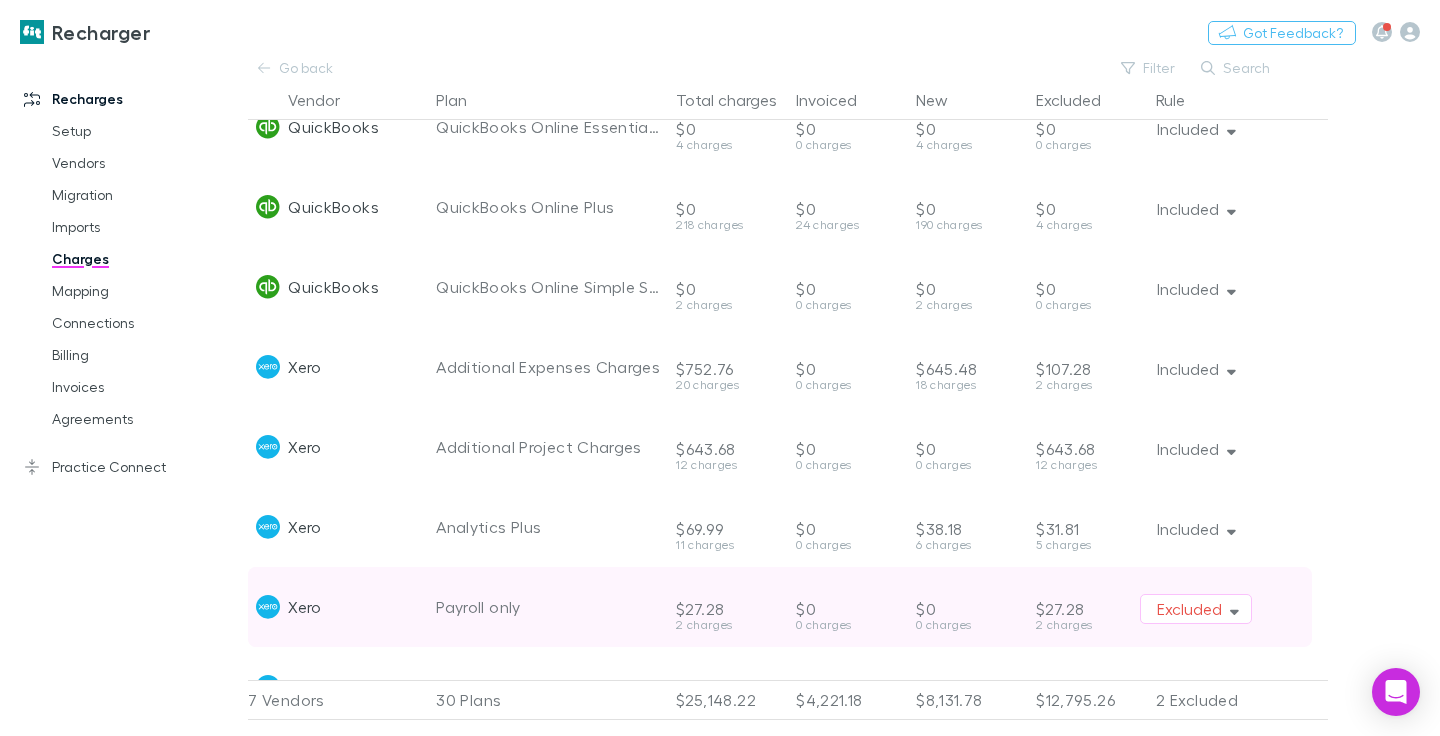 scroll, scrollTop: 671, scrollLeft: 0, axis: vertical 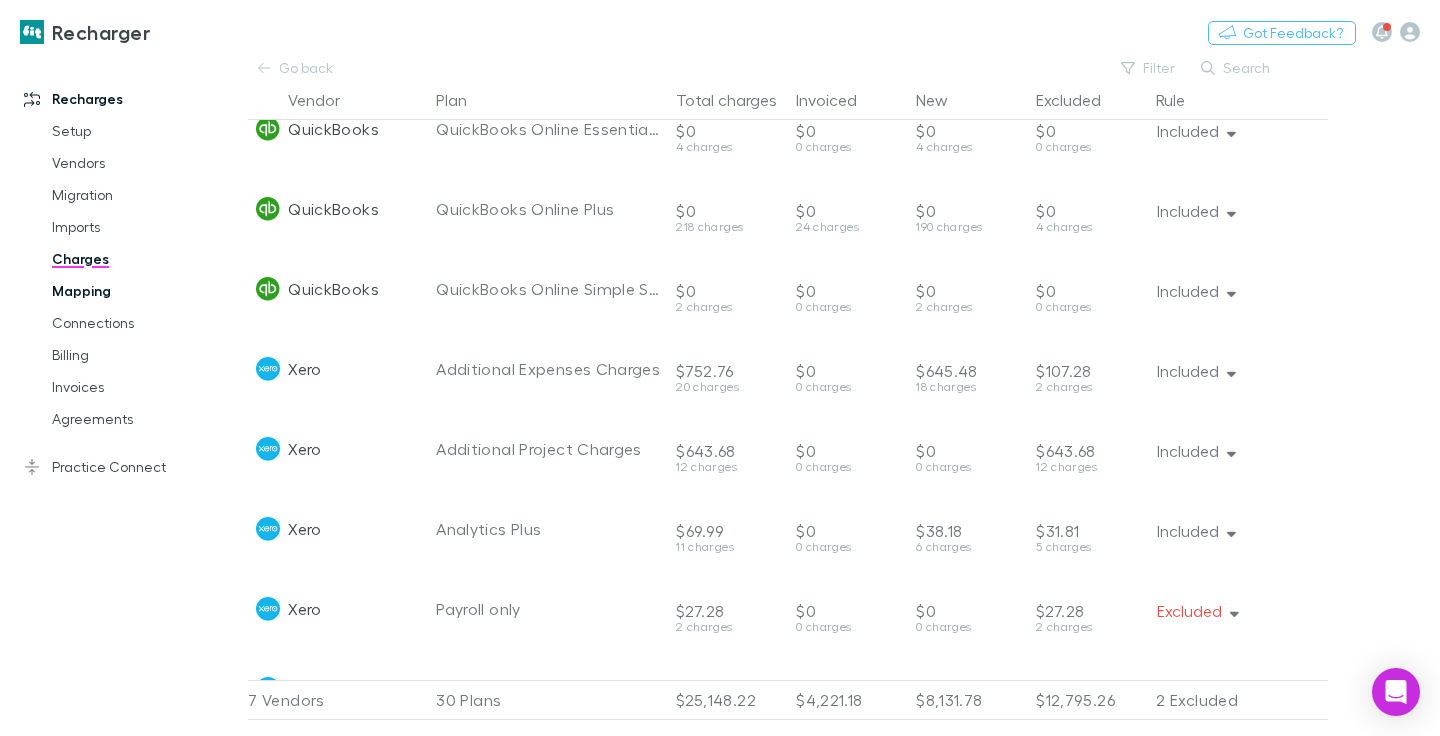 click on "Mapping" at bounding box center (138, 291) 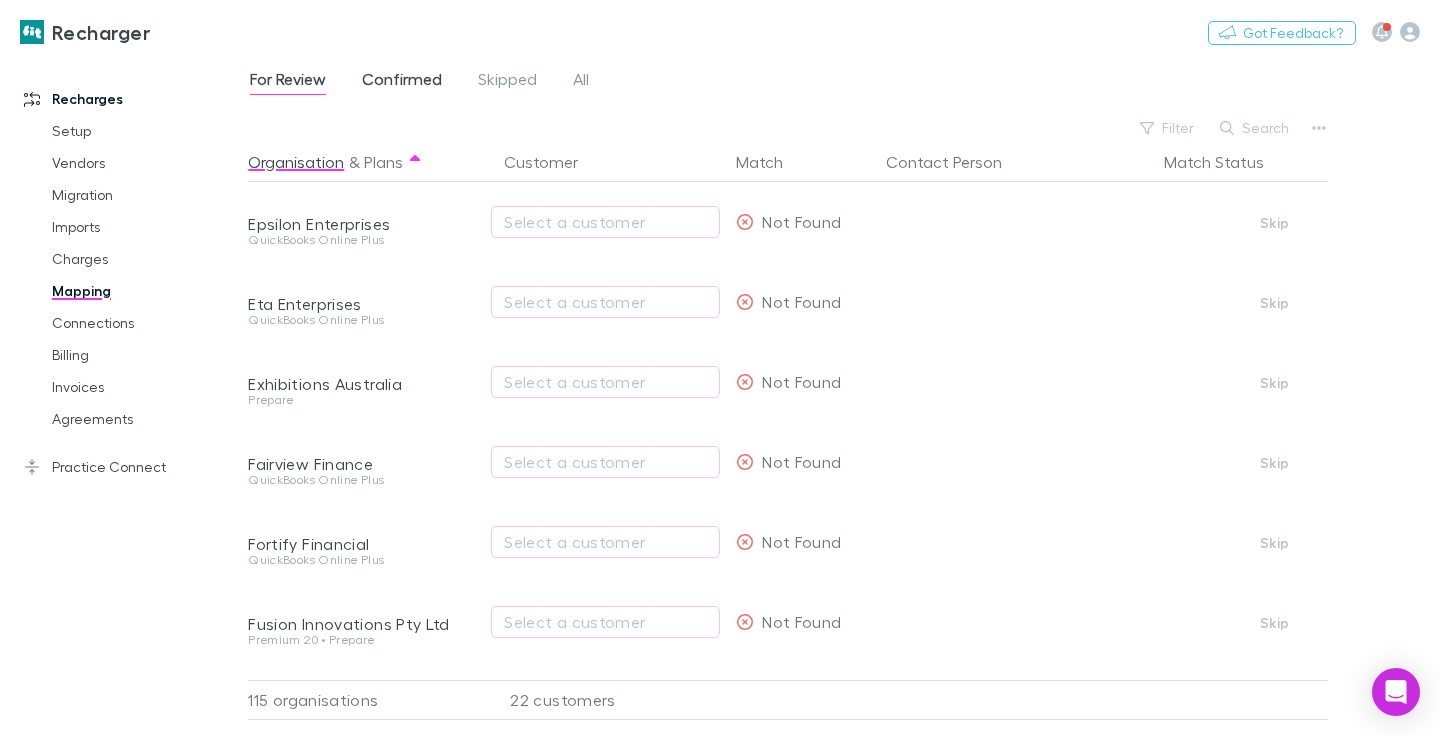 click on "Confirmed" at bounding box center [402, 82] 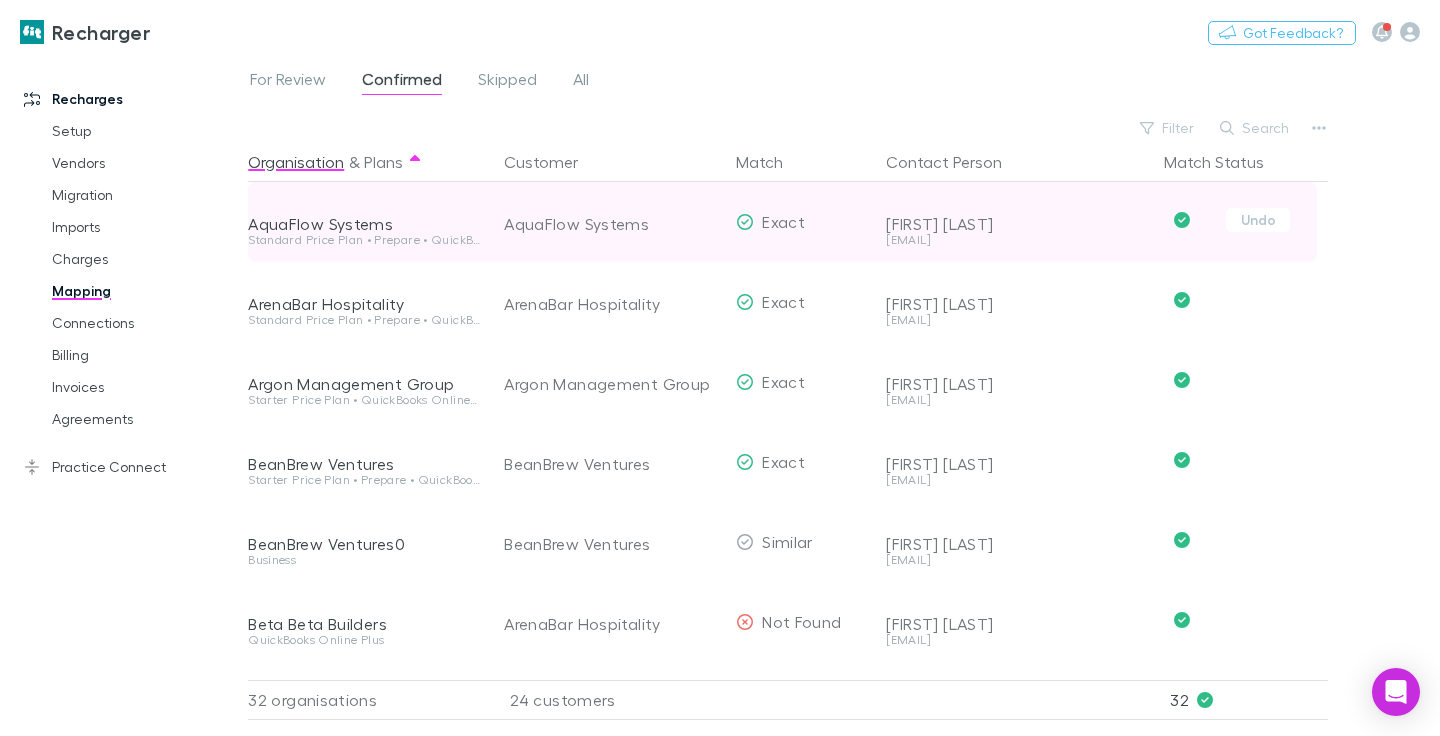 click on "AquaFlow Systems" at bounding box center (612, 224) 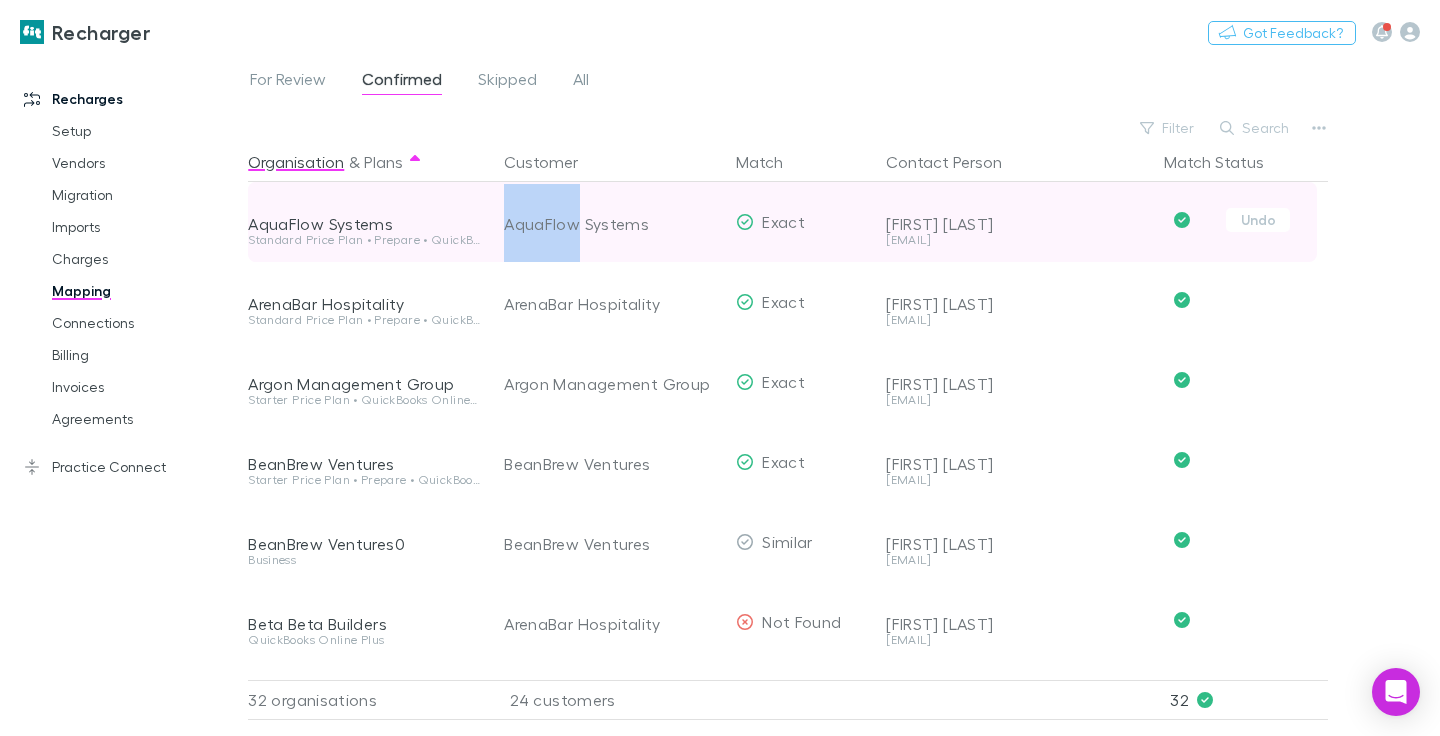 click on "AquaFlow Systems" at bounding box center (612, 224) 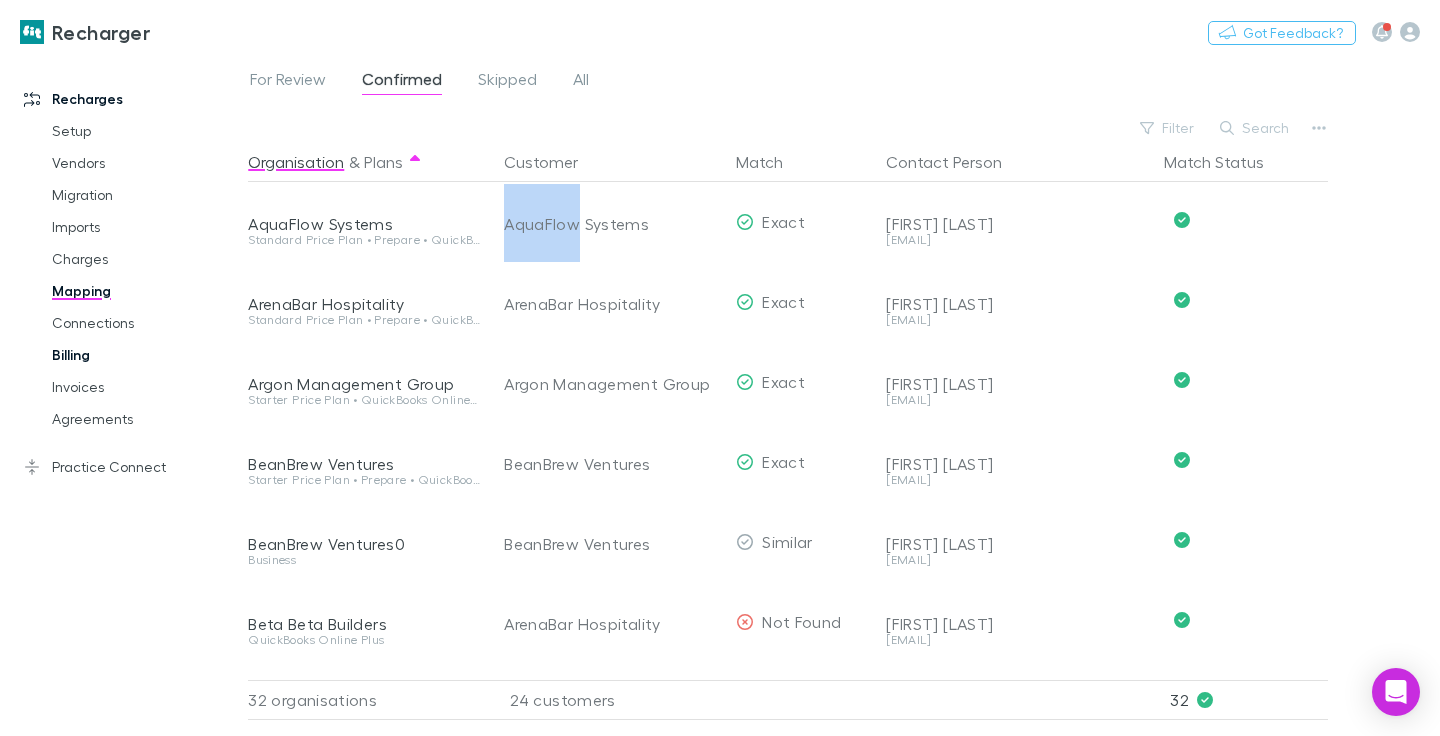 click on "Billing" at bounding box center [138, 355] 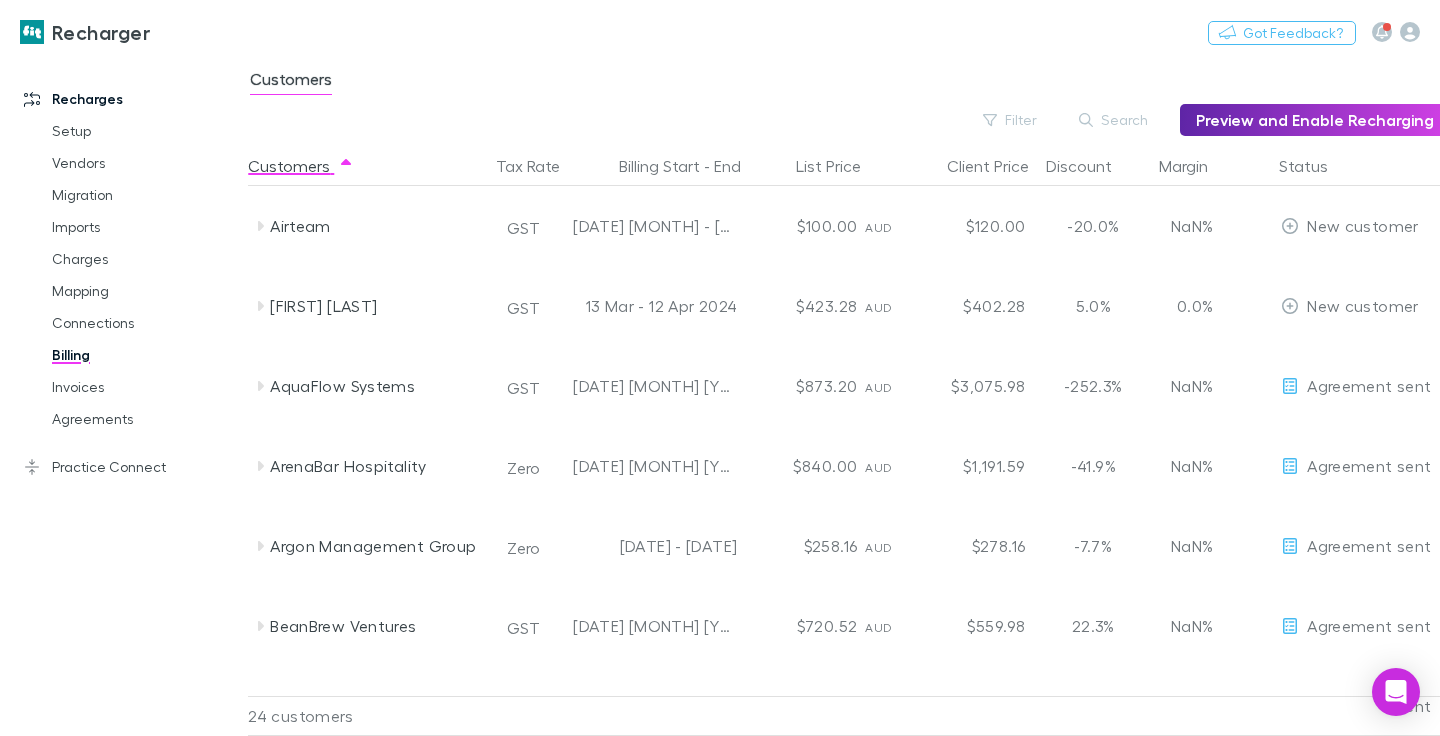 click on "Billing" at bounding box center [138, 355] 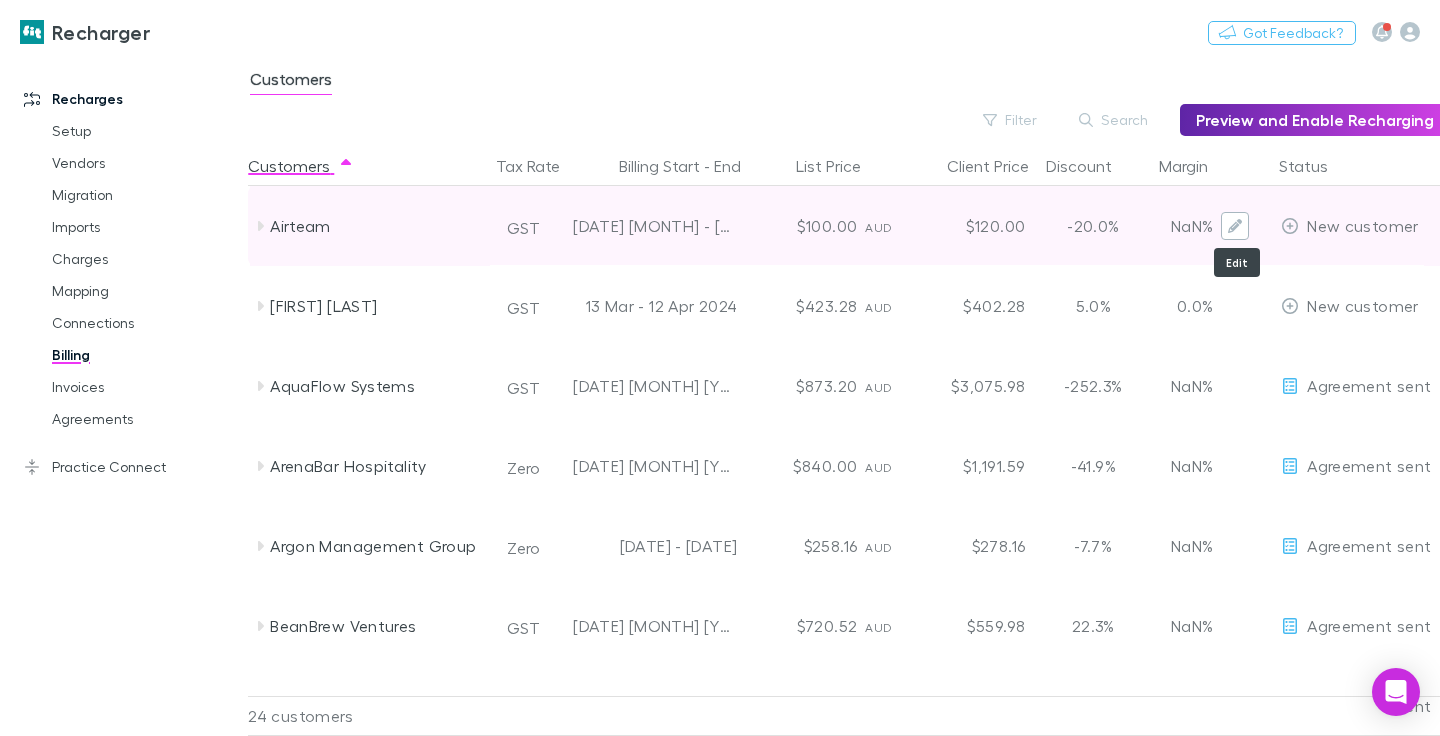 click 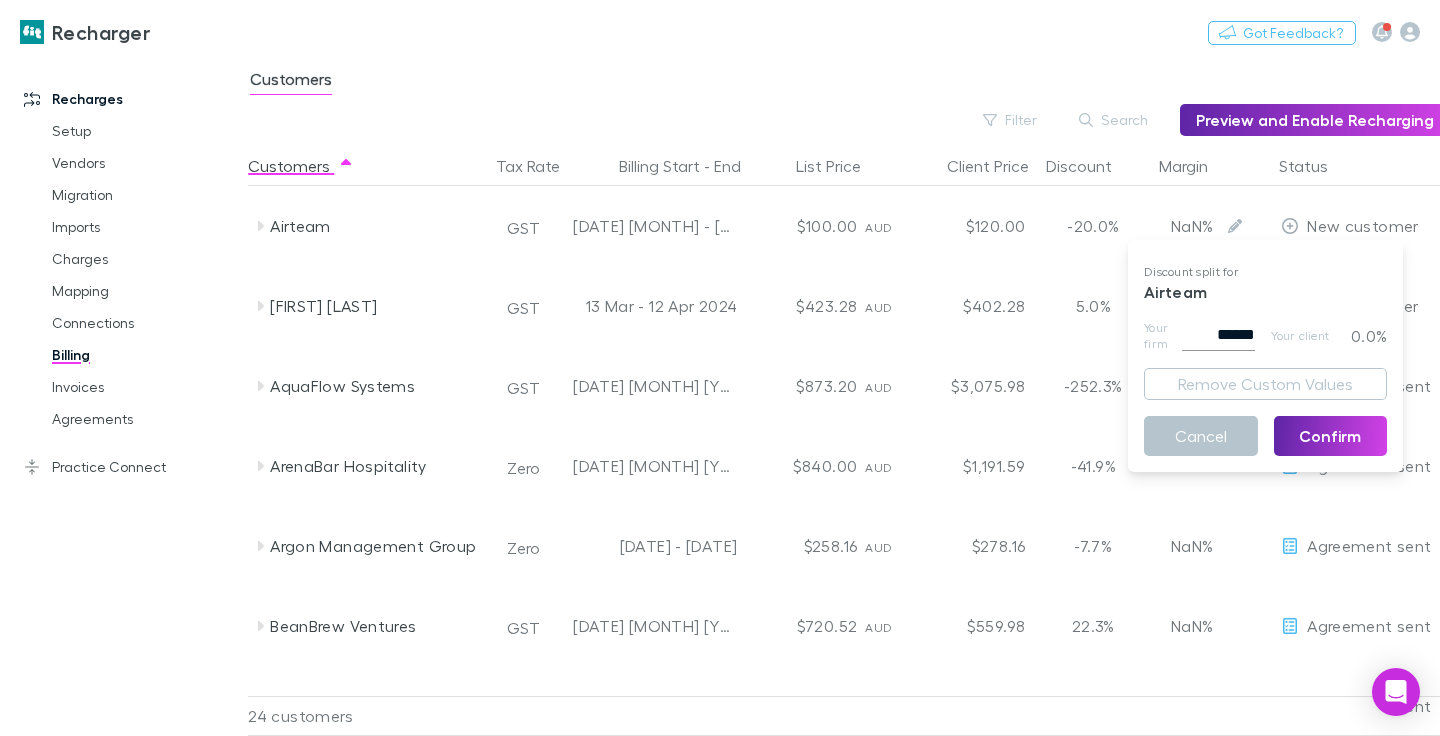 click at bounding box center (720, 368) 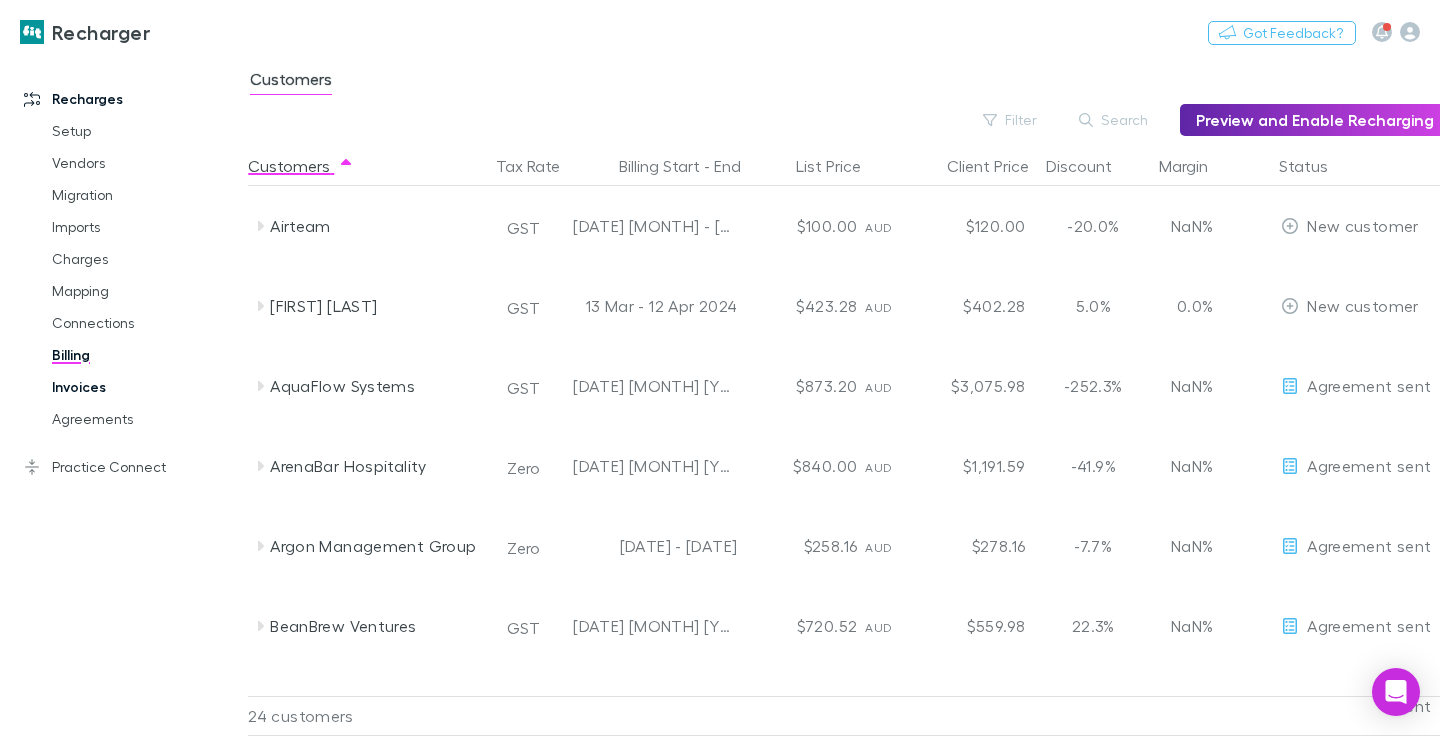 click on "Invoices" at bounding box center [138, 387] 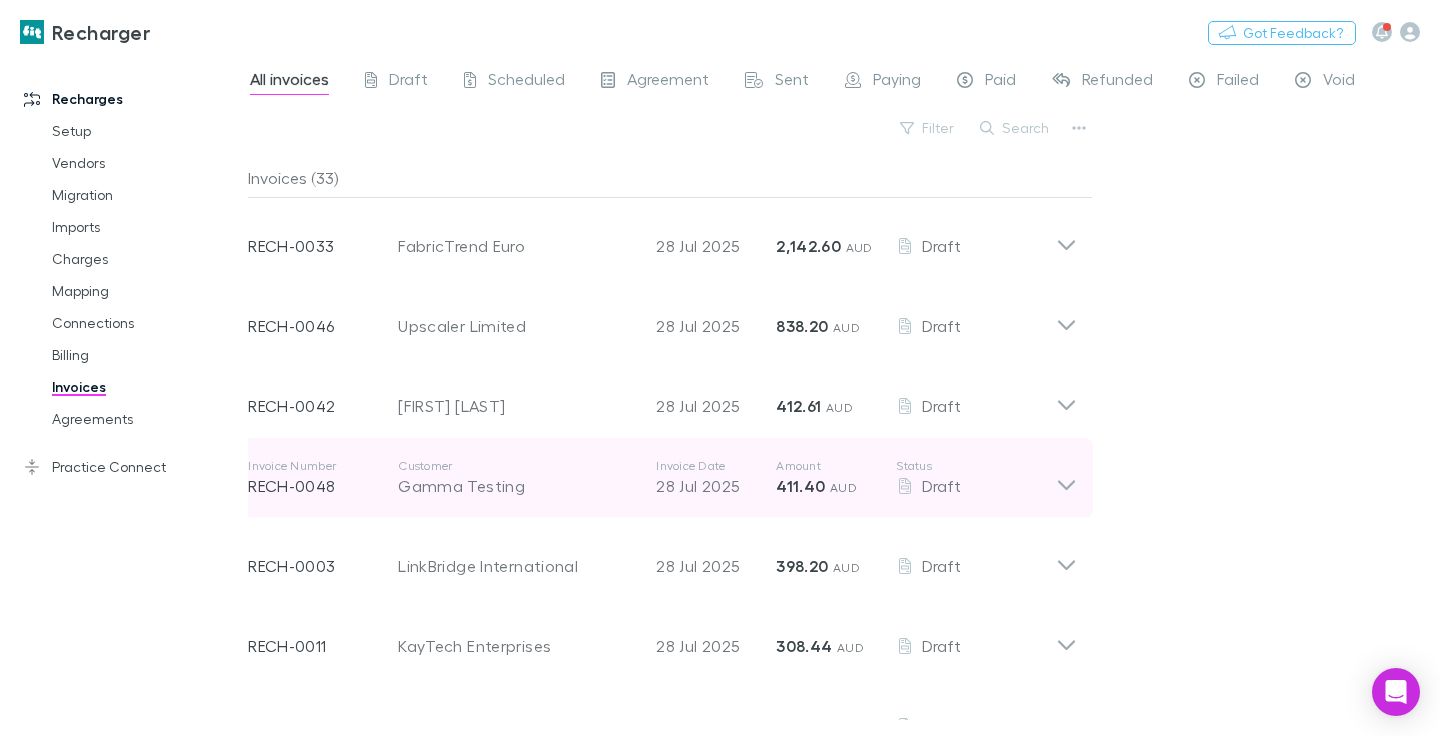 click on "Gamma Testing" at bounding box center [517, 486] 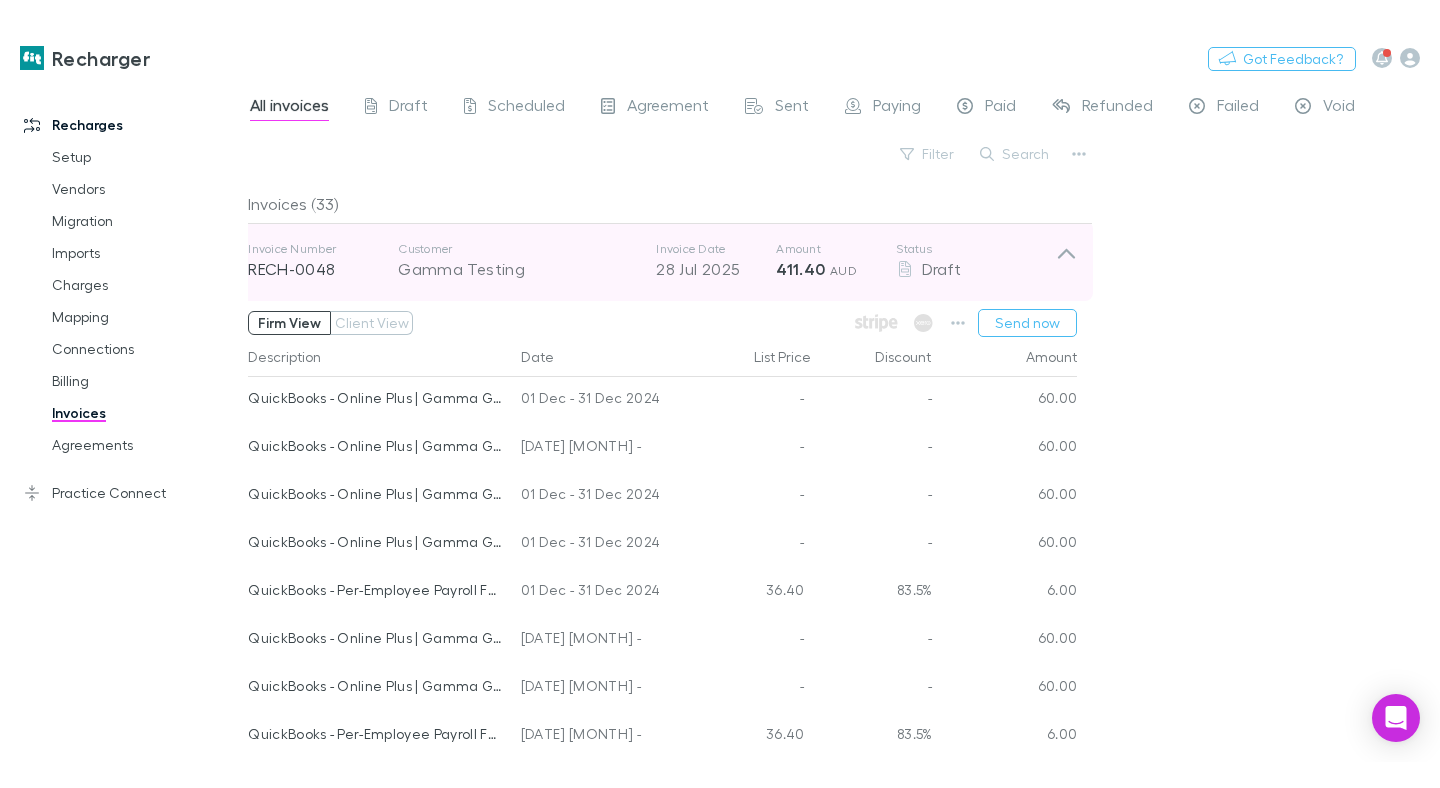 scroll, scrollTop: 195, scrollLeft: 0, axis: vertical 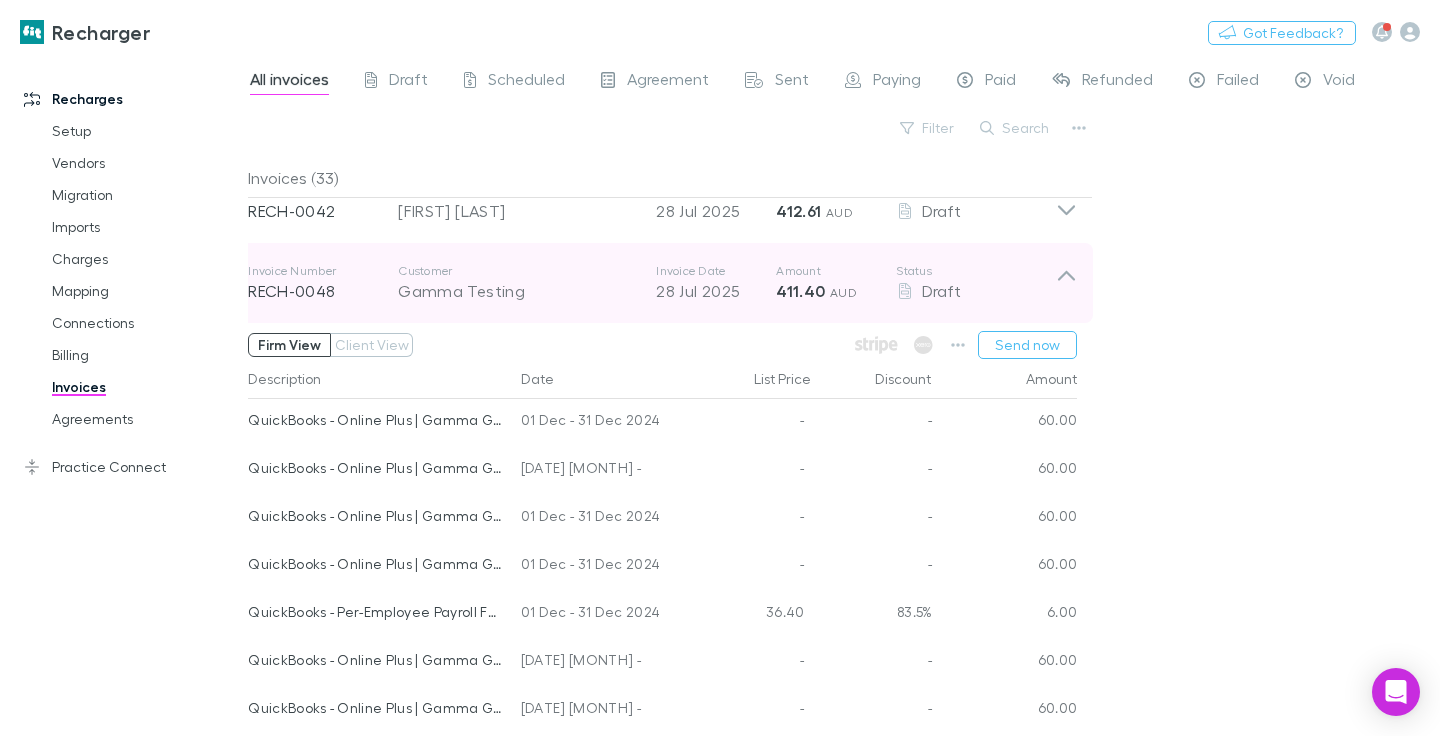 click on "Gamma Testing" at bounding box center [517, 291] 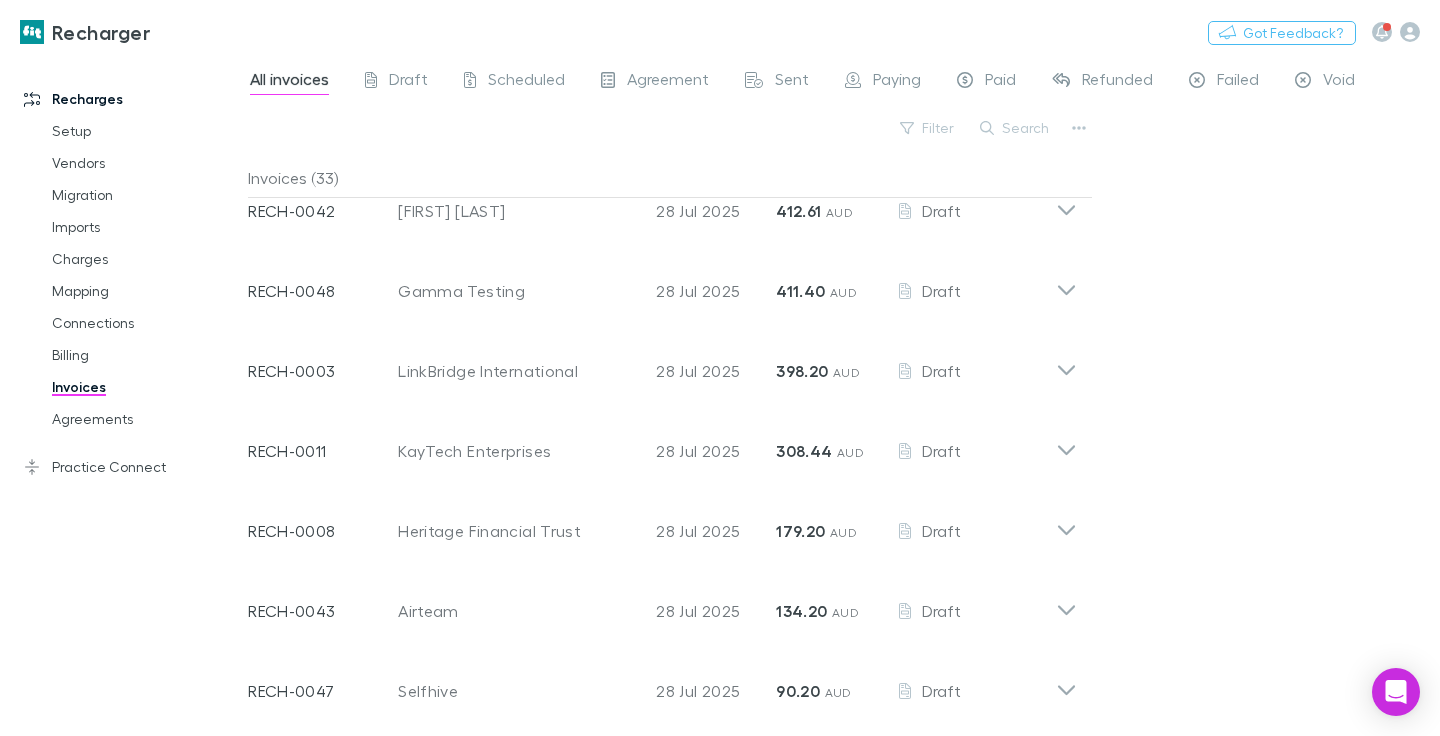 click on "Invoice Number RECH-0048 Customer Gamma Testing Invoice Date 28 Jul 2025 Amount 411.40   AUD Status Draft Firm View Client View Send now Description   Date   List Price   Discount   Amount   QuickBooks - Online Plus | Gamma Group 01 Dec - 31 Dec 2024 - - 60.00 QuickBooks - Online Plus | Gamma Group 06 Aug - 31 Aug 2024 - - 60.00 QuickBooks - Online Plus | Gamma Gamma Group 01 Dec - 31 Dec 2024 - - 60.00 QuickBooks - Online Plus | Gamma Gamma Group 01 Dec - 31 Dec 2024 - - 60.00 QuickBooks - Per-Employee Payroll Fee · 8 employee paids | Gamma Gamma Group 01 Dec - 31 Dec 2024 36.40 83.5% 6.00 QuickBooks - Online Plus | Gamma Gamma Group 06 Aug - 31 Aug 2024 - - 60.00 QuickBooks - Online Plus | Gamma Gamma Group 06 Aug - 31 Aug 2024 - - 60.00 QuickBooks - Per-Employee Payroll Fee · 8 employee paids | Gamma Gamma Group 06 Aug - 31 Aug 2024 36.40 83.5% 6.00 Admin fee 2.00 0% 2.00 Sub Total 374.00 Tax Total  (GST 10%) 37.40 Total  ( AUD ) 411.40" at bounding box center [662, 283] 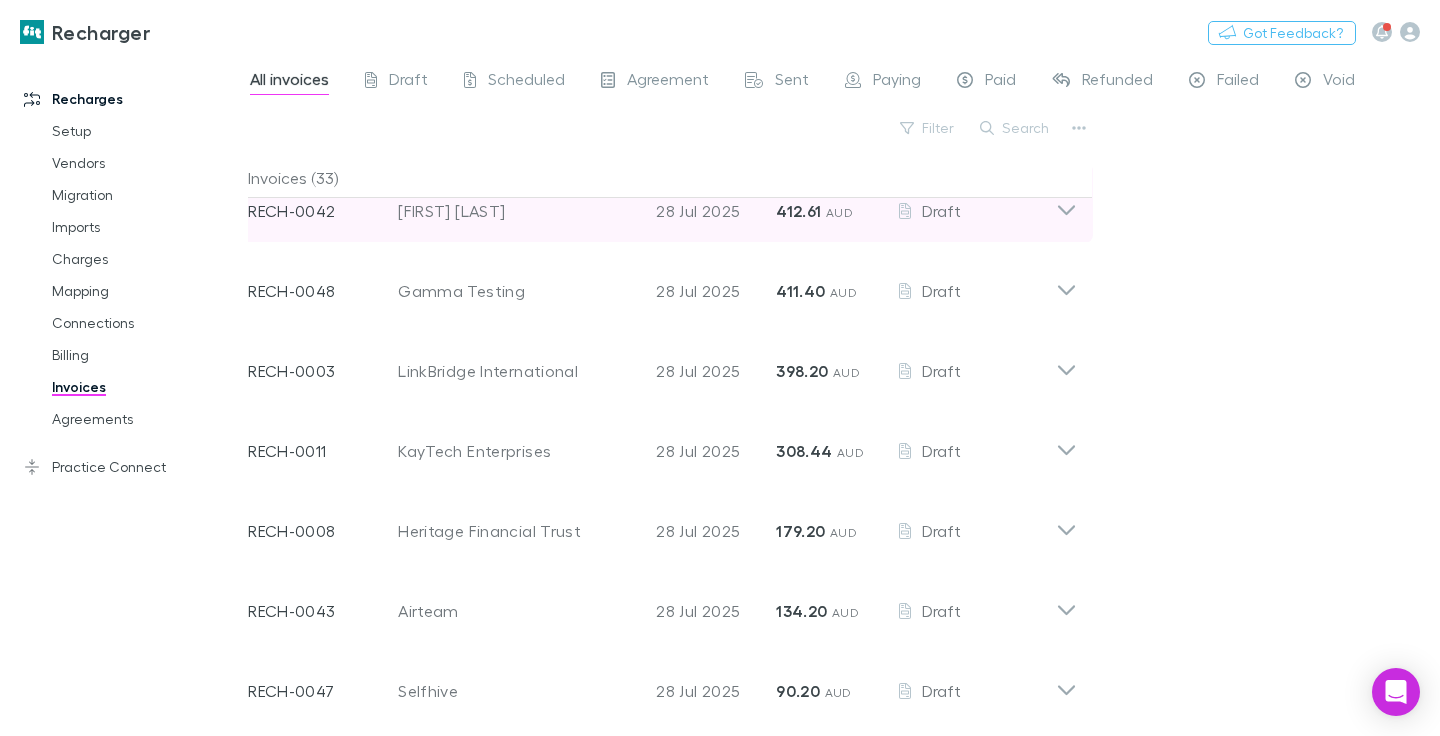 click on "Invoice Number RECH-0042 Customer Alex Millar Invoice Date 28 Jul 2025 Amount 412.61   AUD Status Draft" at bounding box center [652, 203] 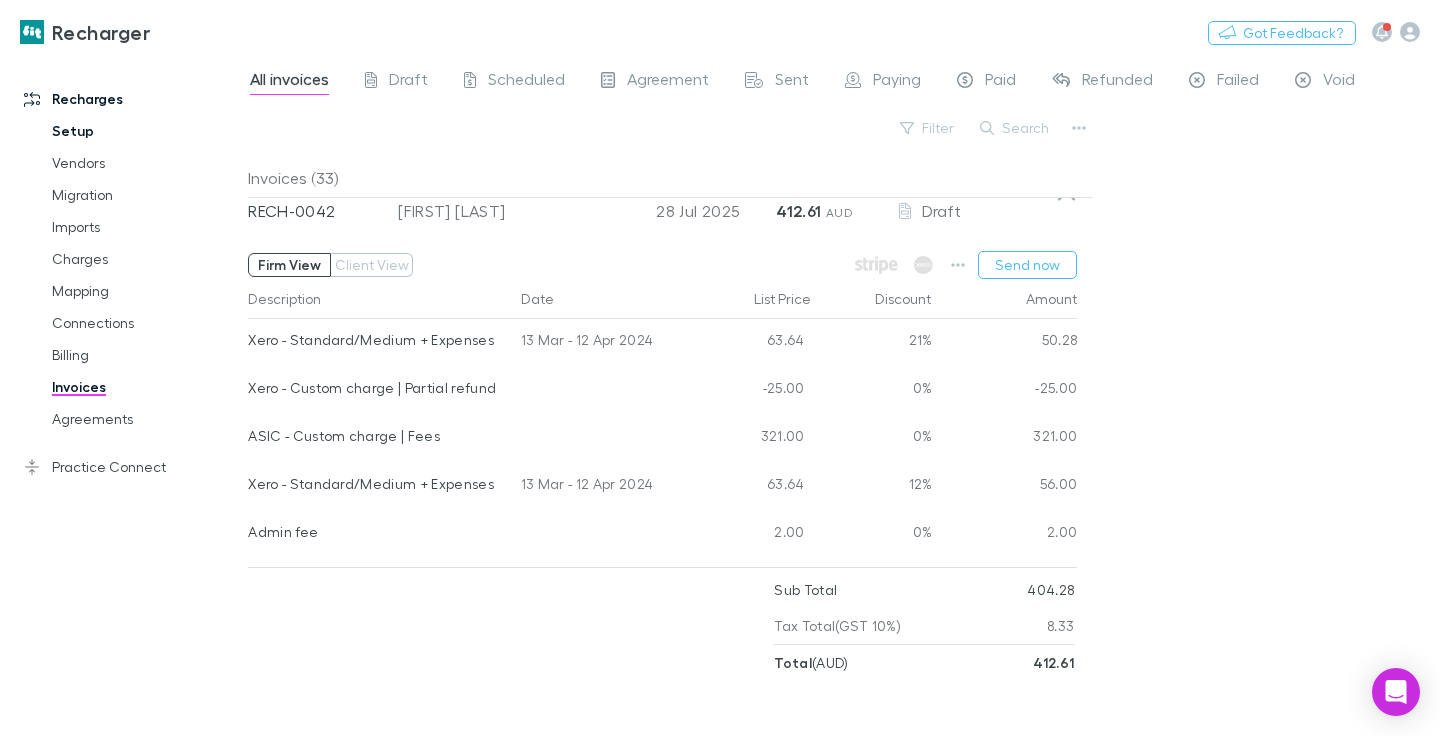 click on "Setup" at bounding box center (138, 131) 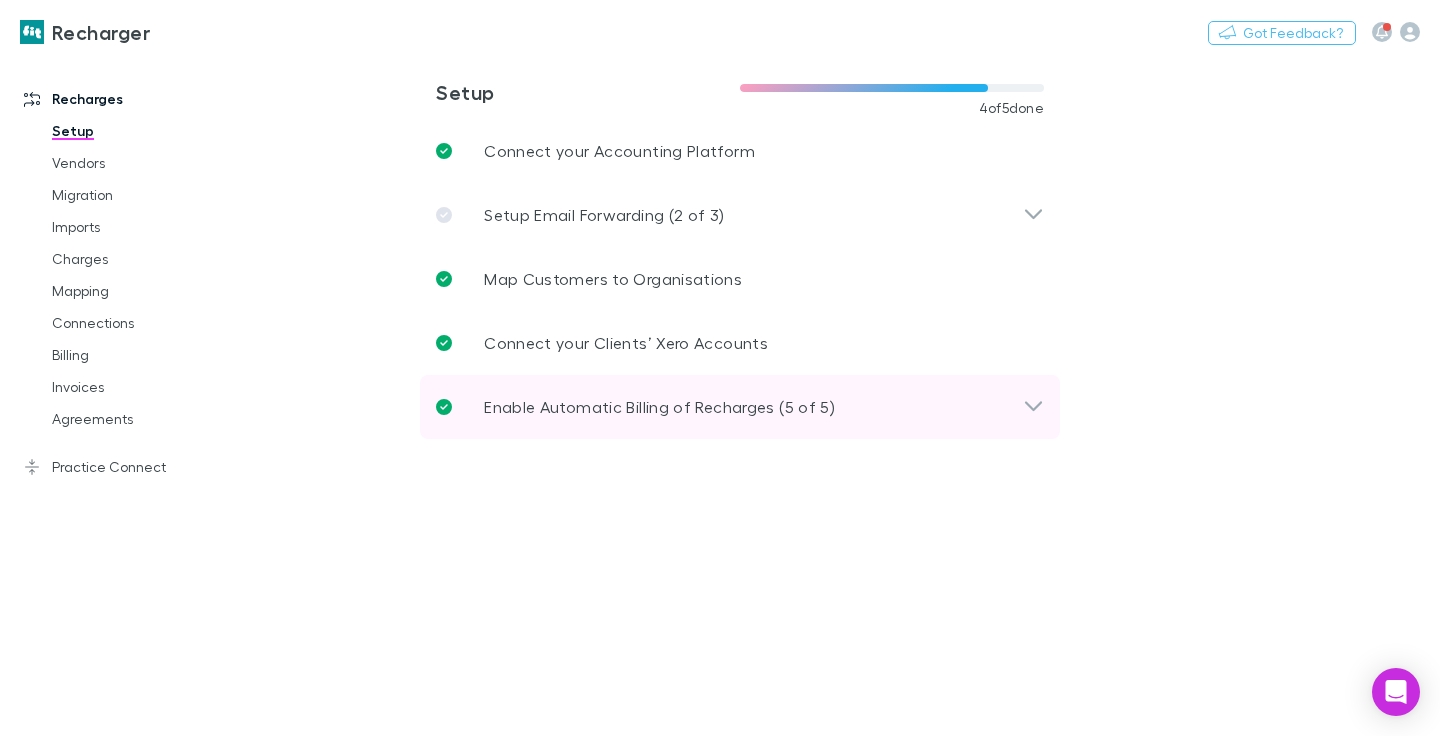 click on "Enable Automatic Billing of Recharges    (5 of 5)" at bounding box center (740, 407) 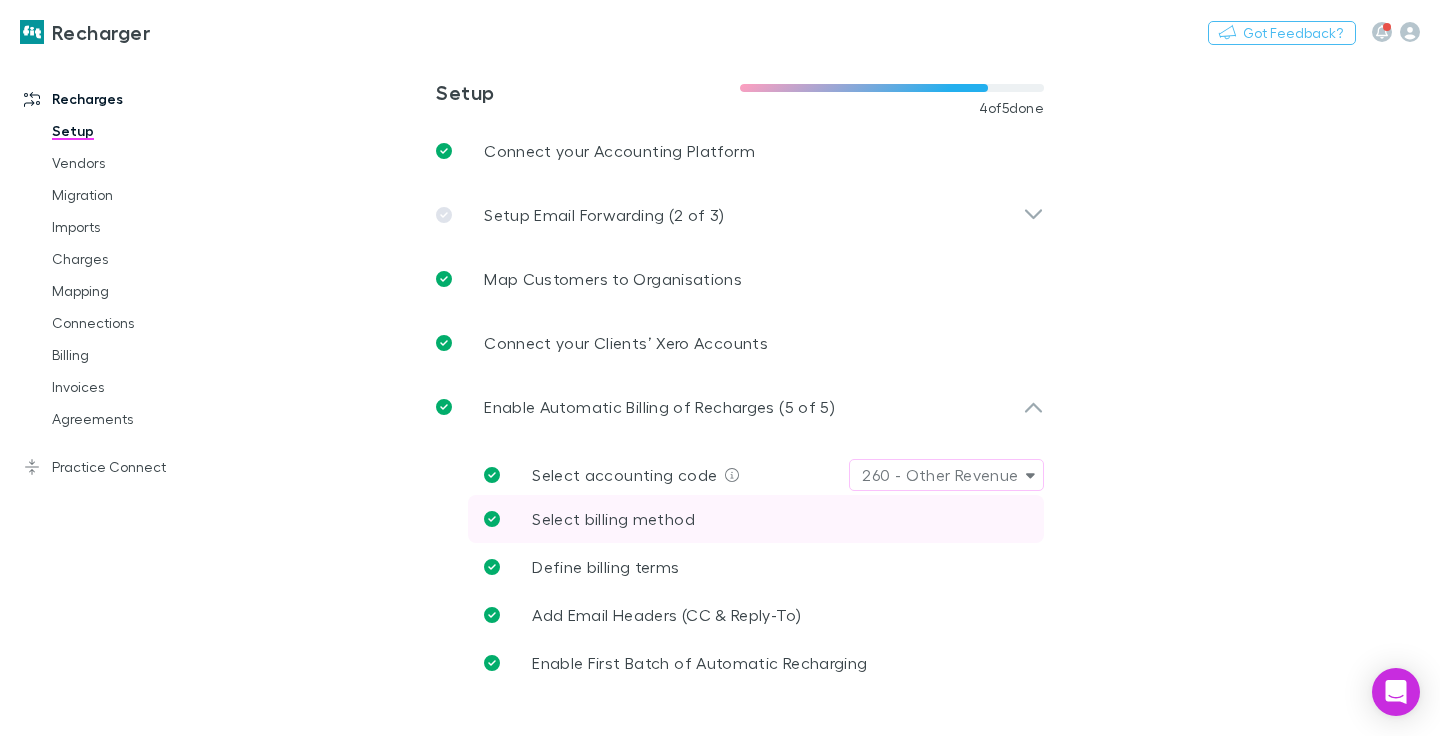click on "Select billing method" at bounding box center (613, 518) 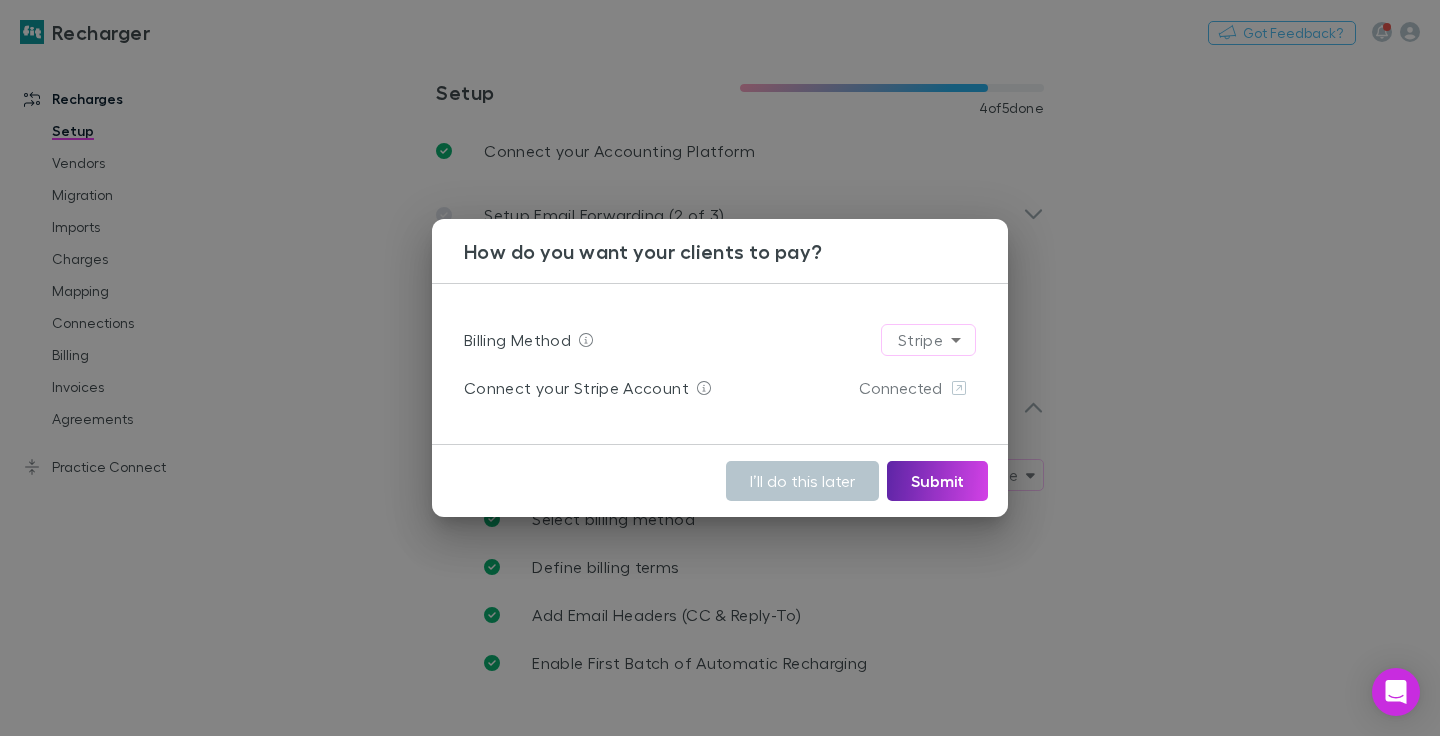 click on "**********" at bounding box center (720, 368) 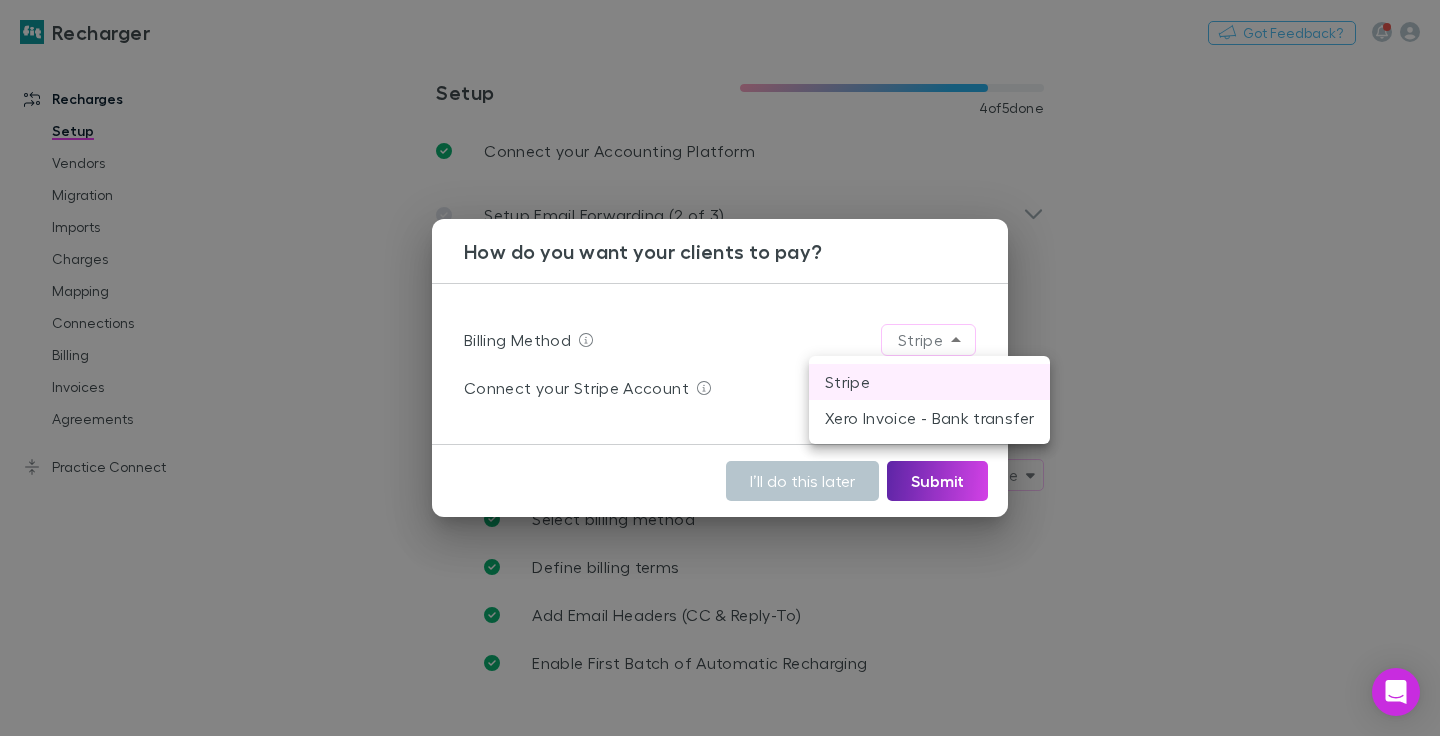 click at bounding box center (720, 368) 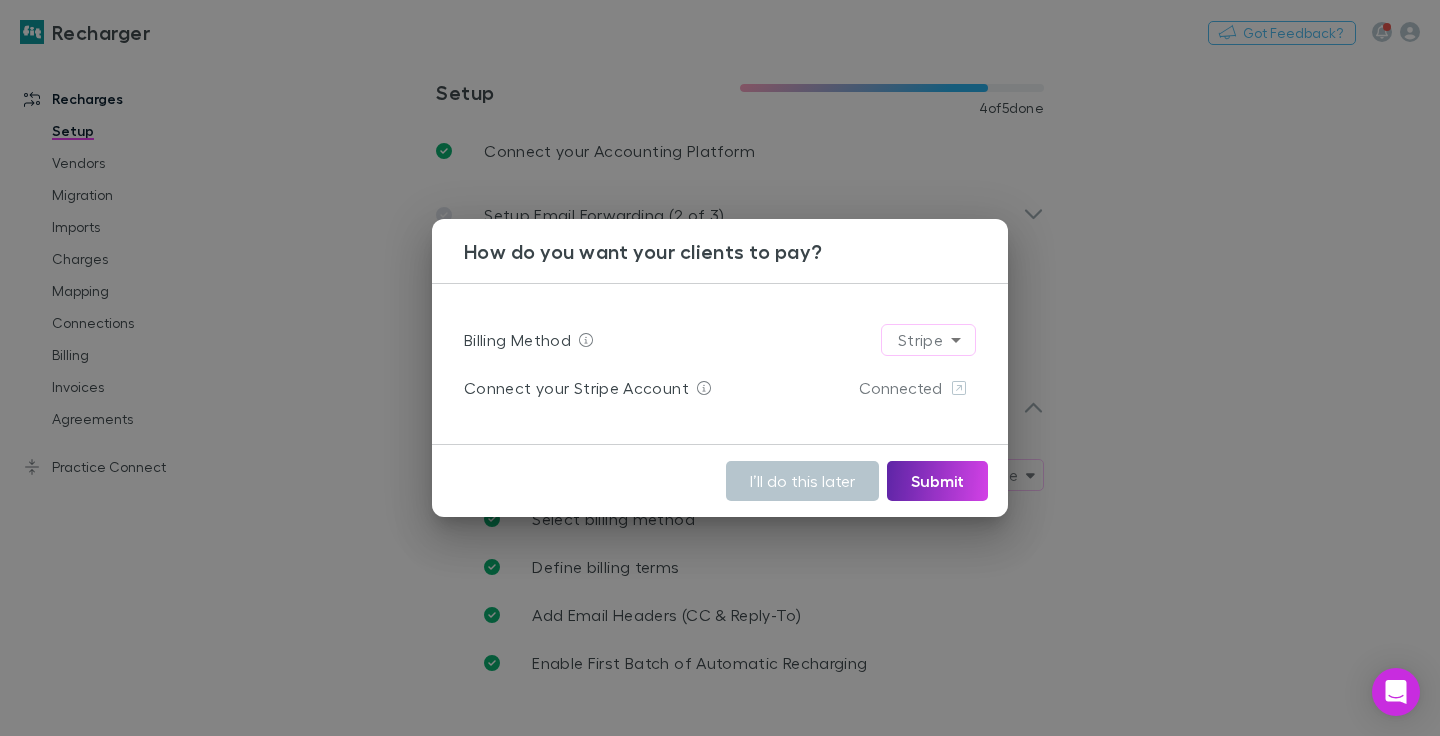 drag, startPoint x: 330, startPoint y: 329, endPoint x: 168, endPoint y: 393, distance: 174.1838 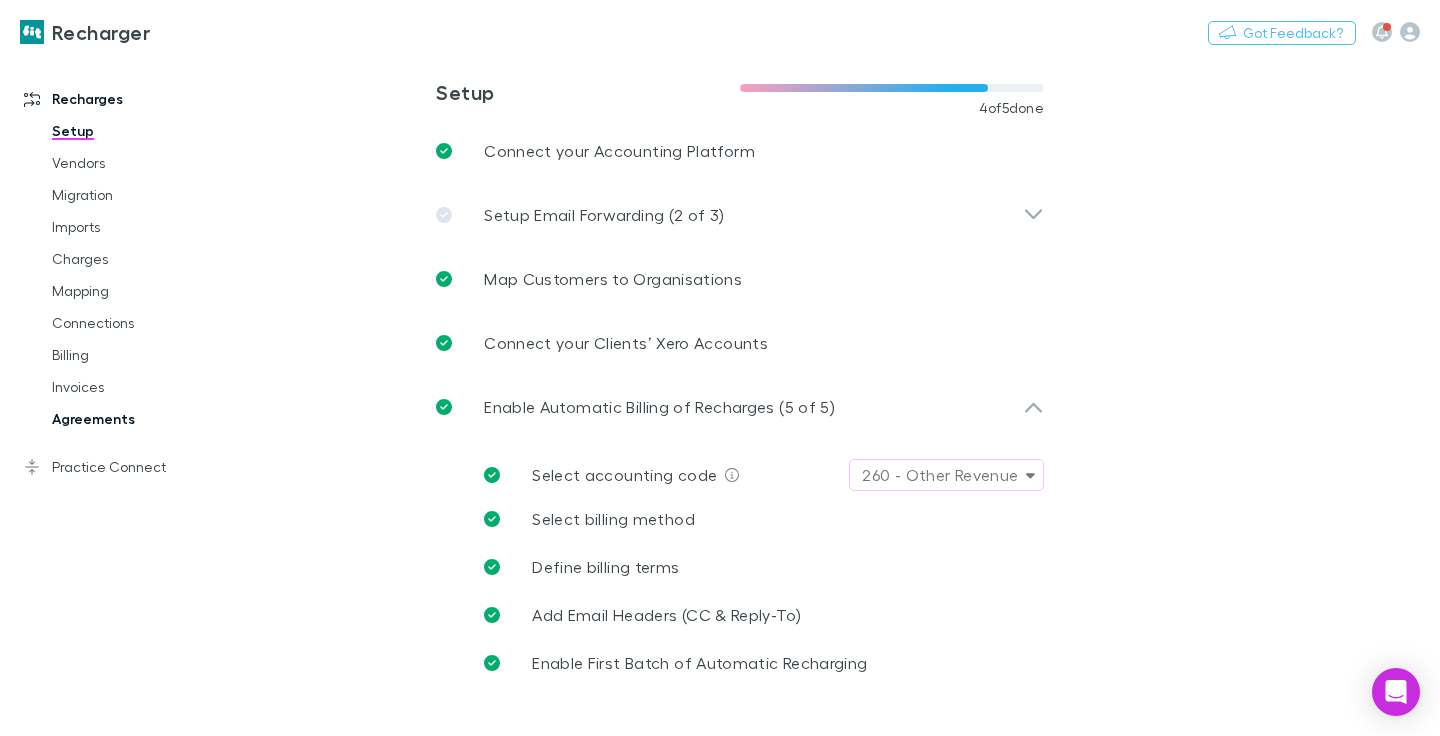 click on "Agreements" at bounding box center [138, 419] 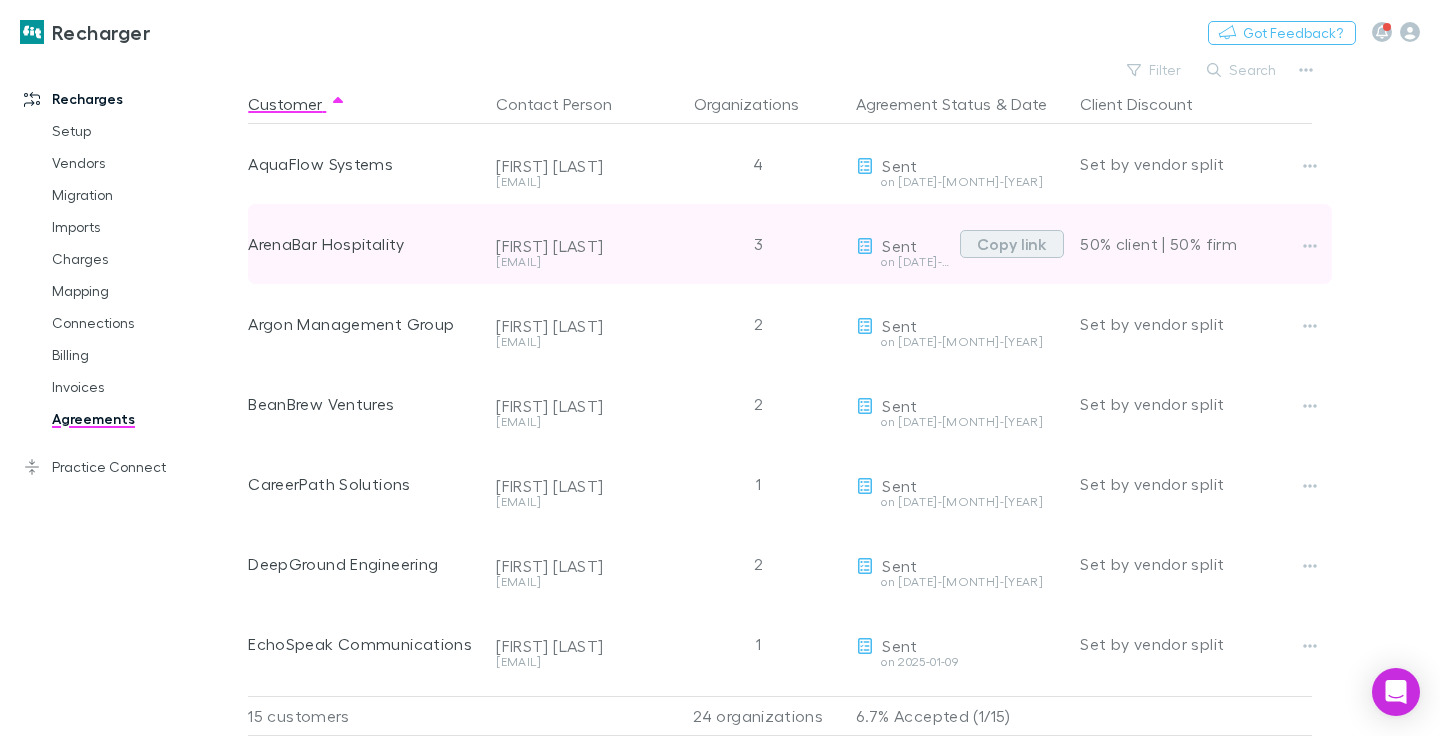click on "Copy link" at bounding box center [1012, 244] 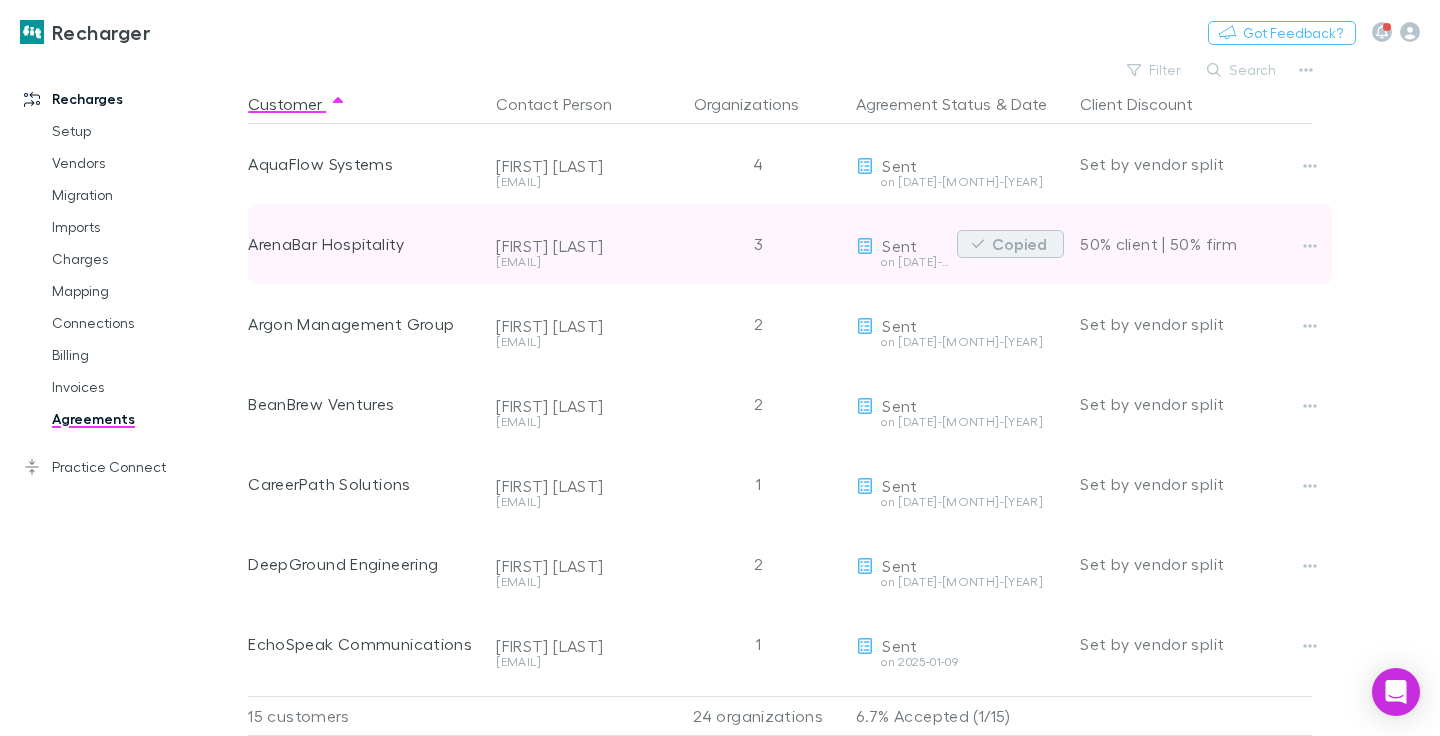 type 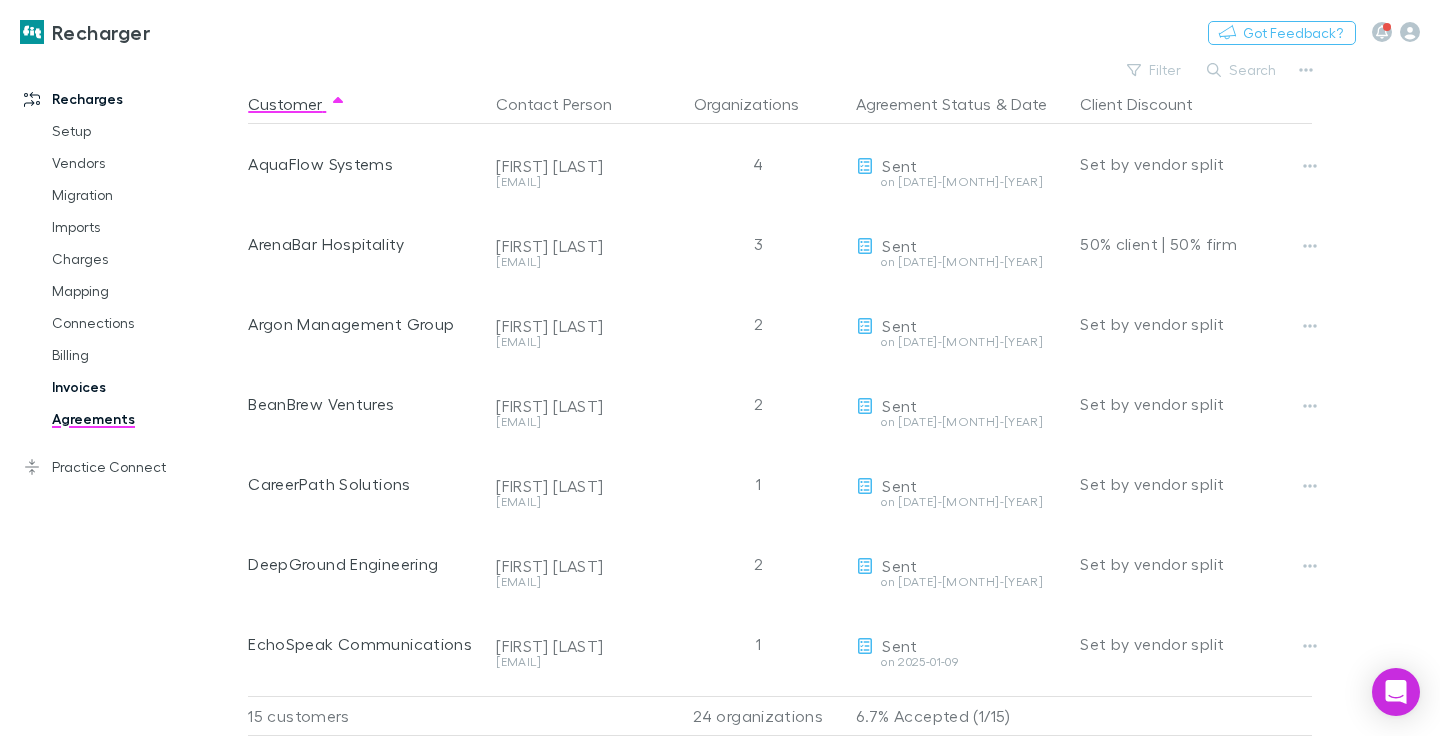 click on "Invoices" at bounding box center [138, 387] 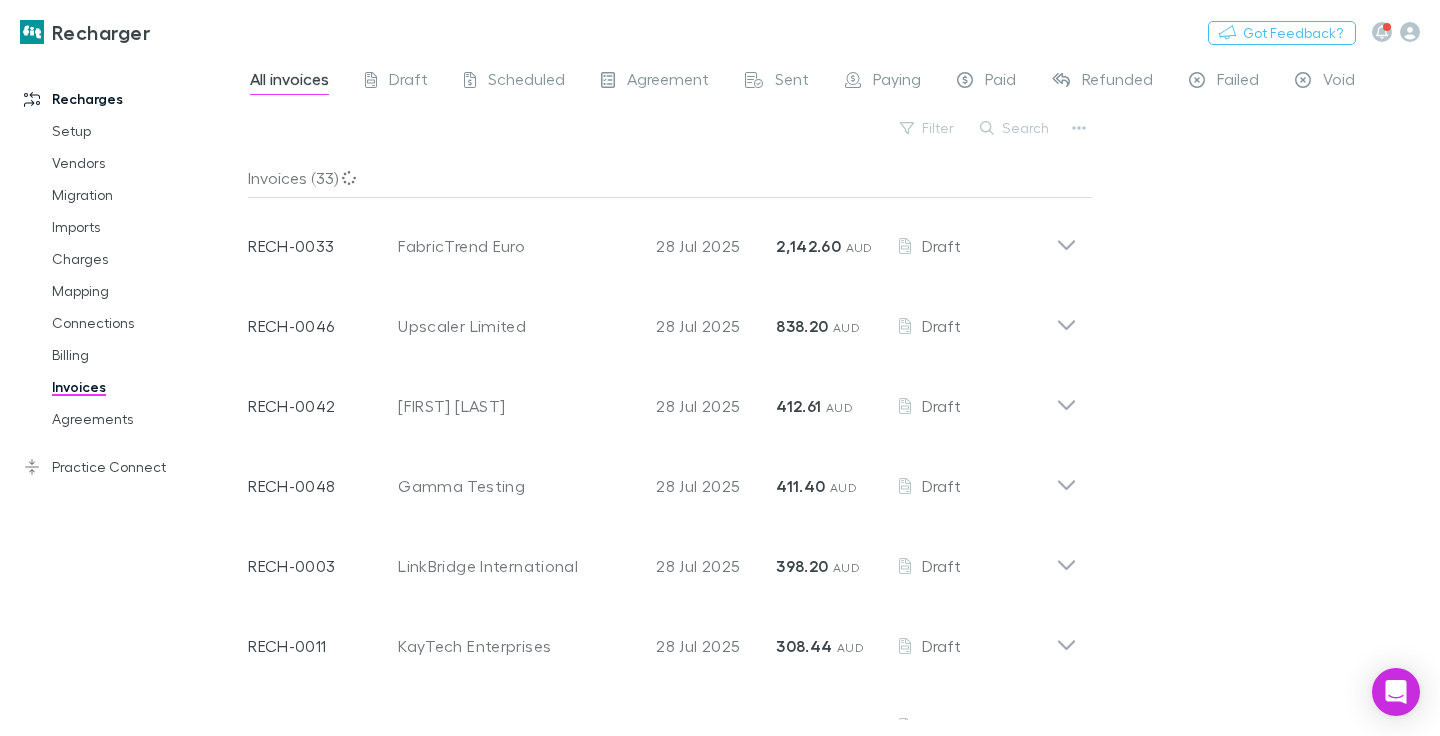 click on "Invoices" at bounding box center [138, 387] 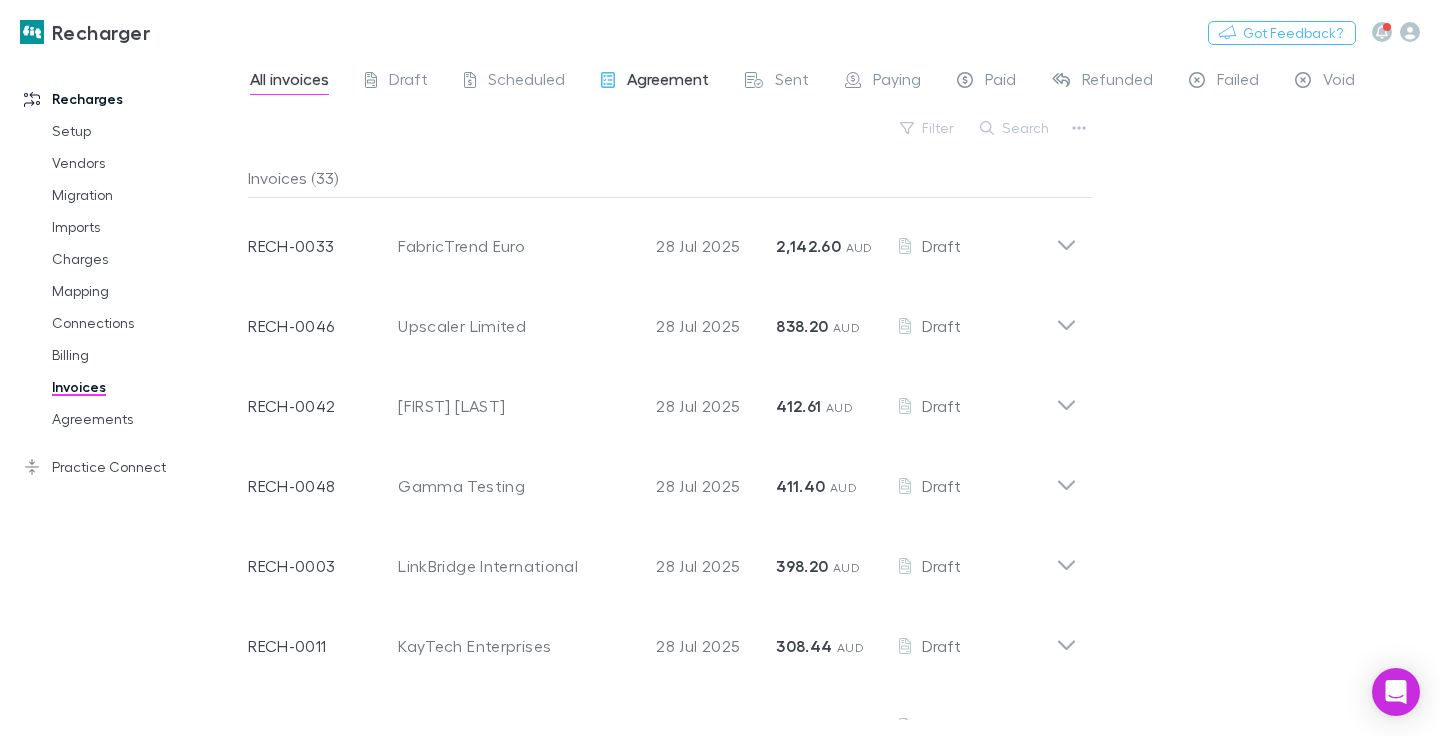 click on "Agreement" at bounding box center (668, 82) 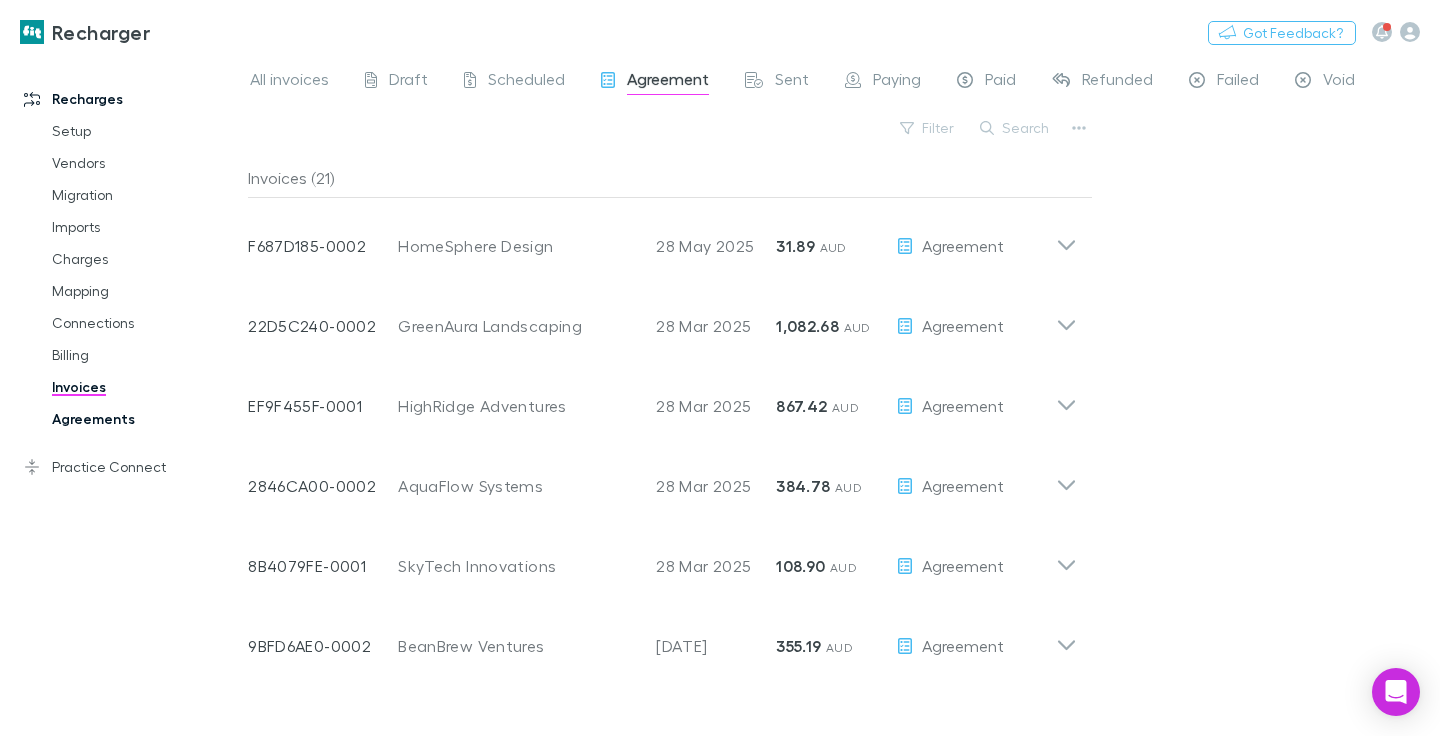 click on "Agreements" at bounding box center (138, 419) 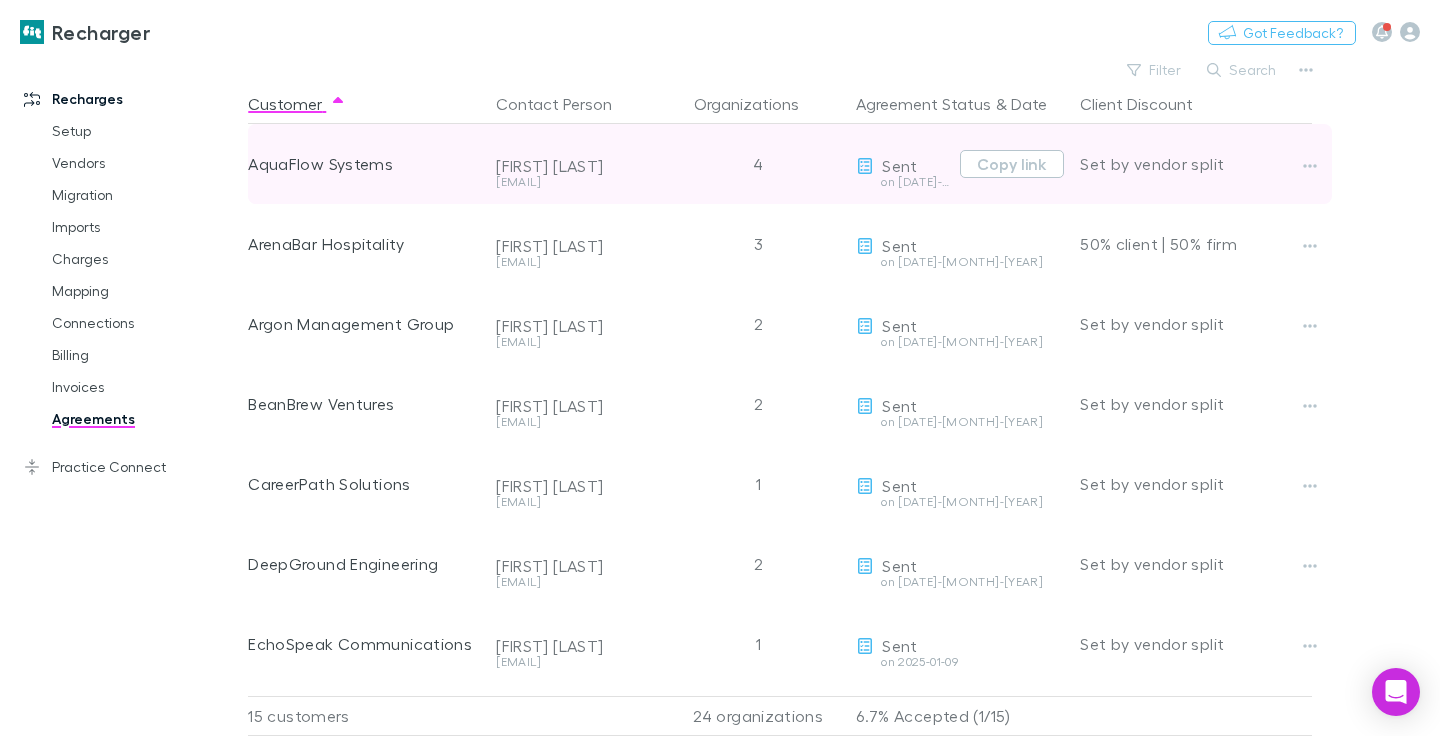 click on "on 2024-12-21" at bounding box center [904, 182] 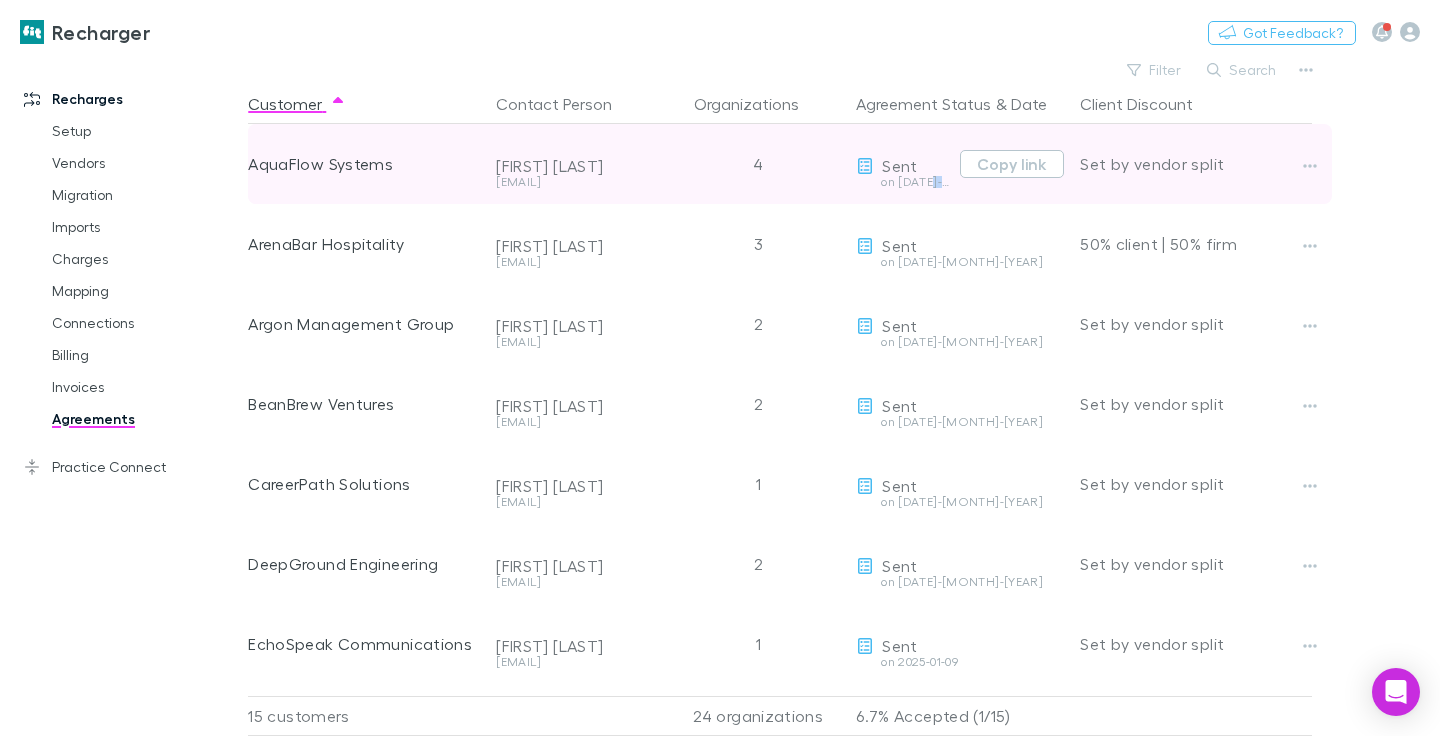 click on "on 2024-12-21" at bounding box center [904, 182] 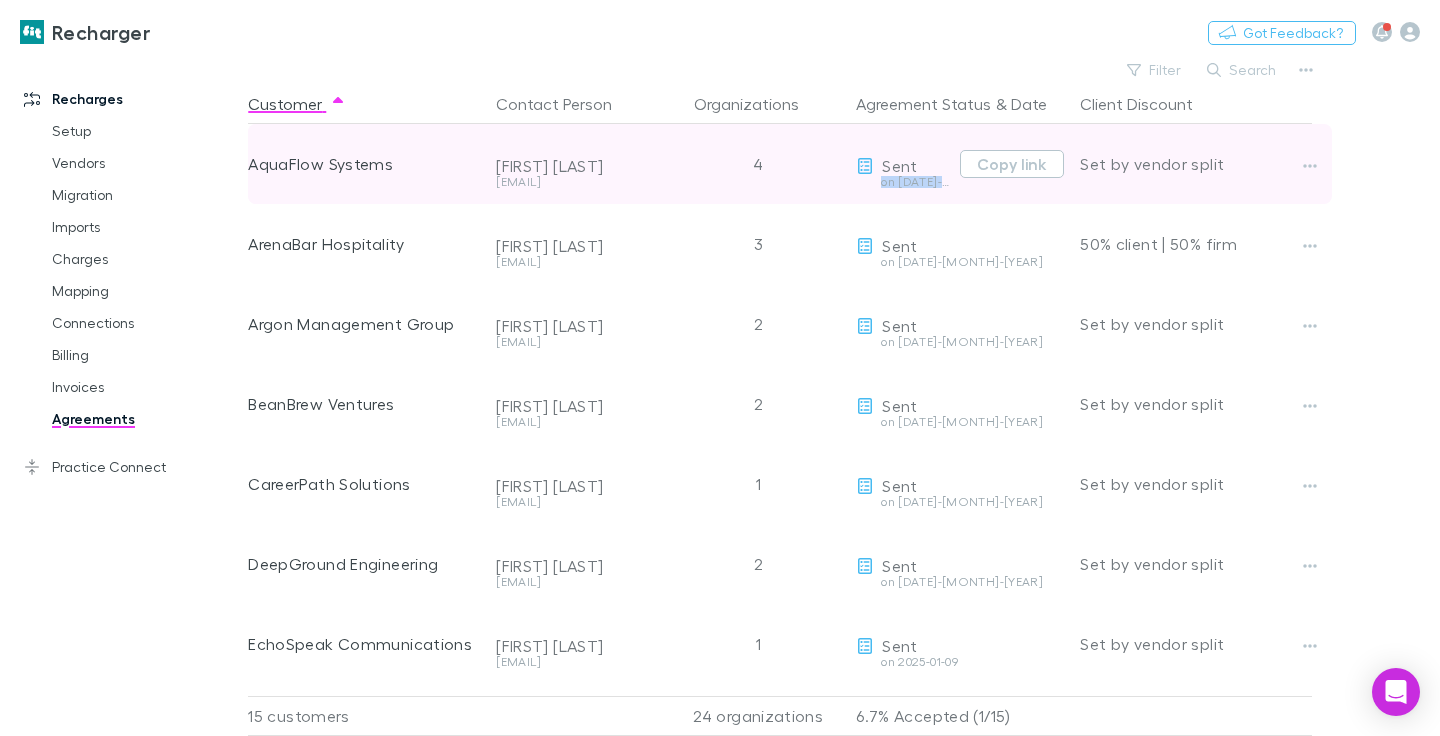 click on "on 2024-12-21" at bounding box center [904, 182] 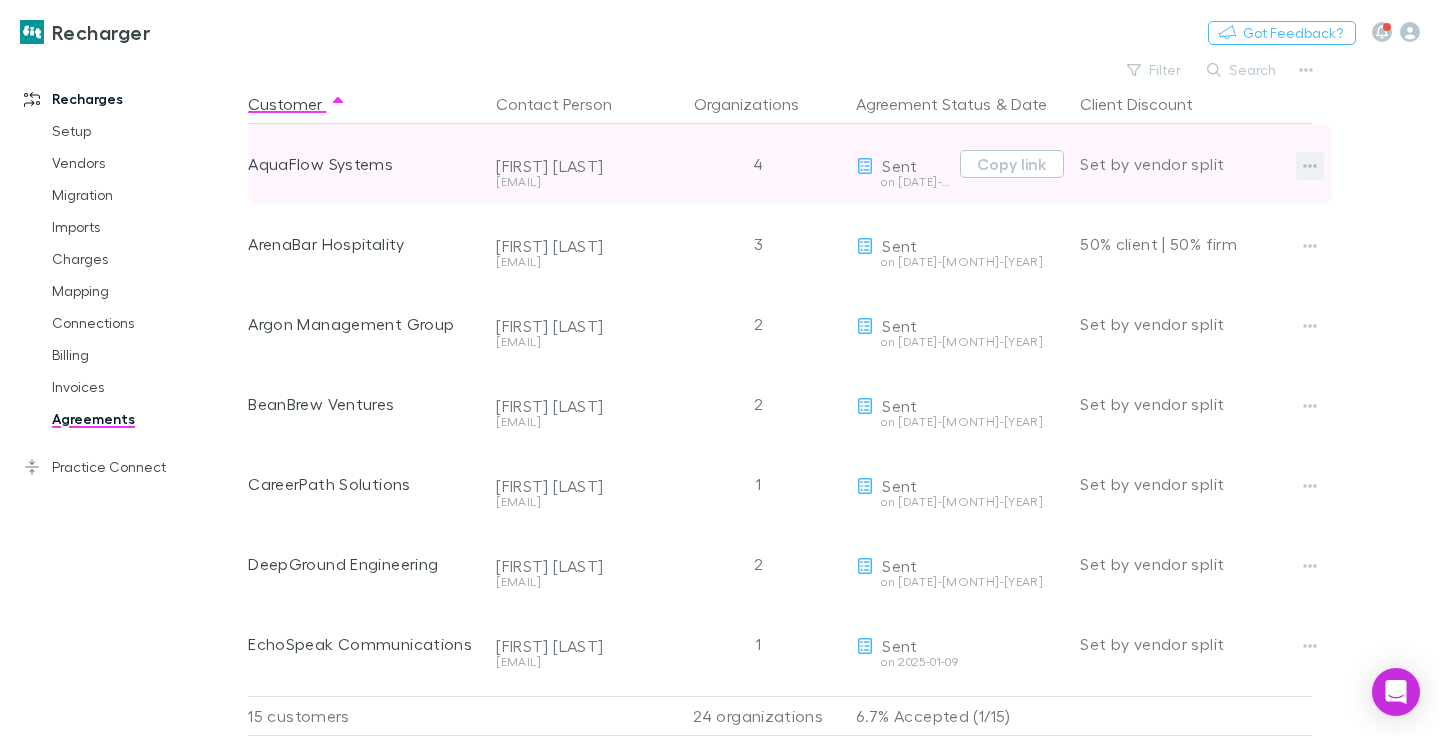 click 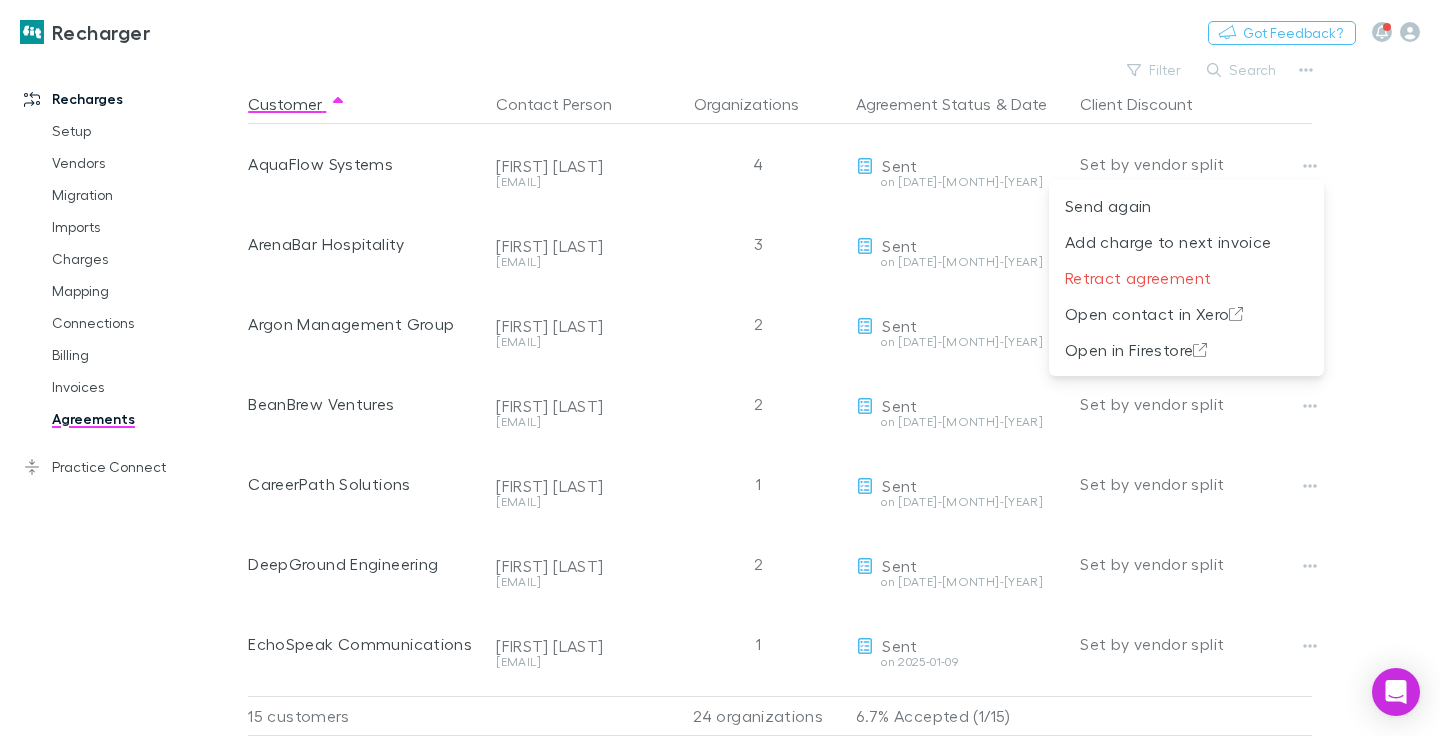 click at bounding box center (720, 368) 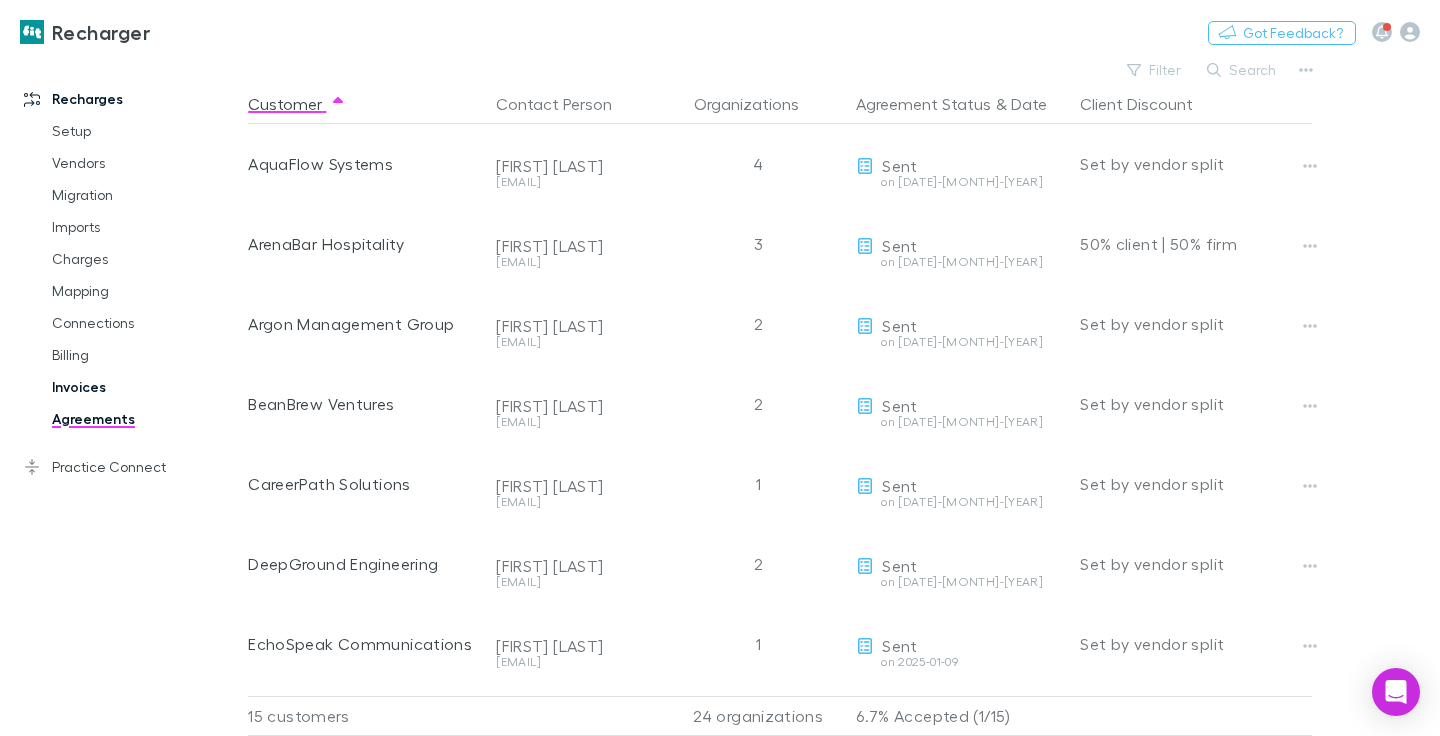 click on "Invoices" at bounding box center [138, 387] 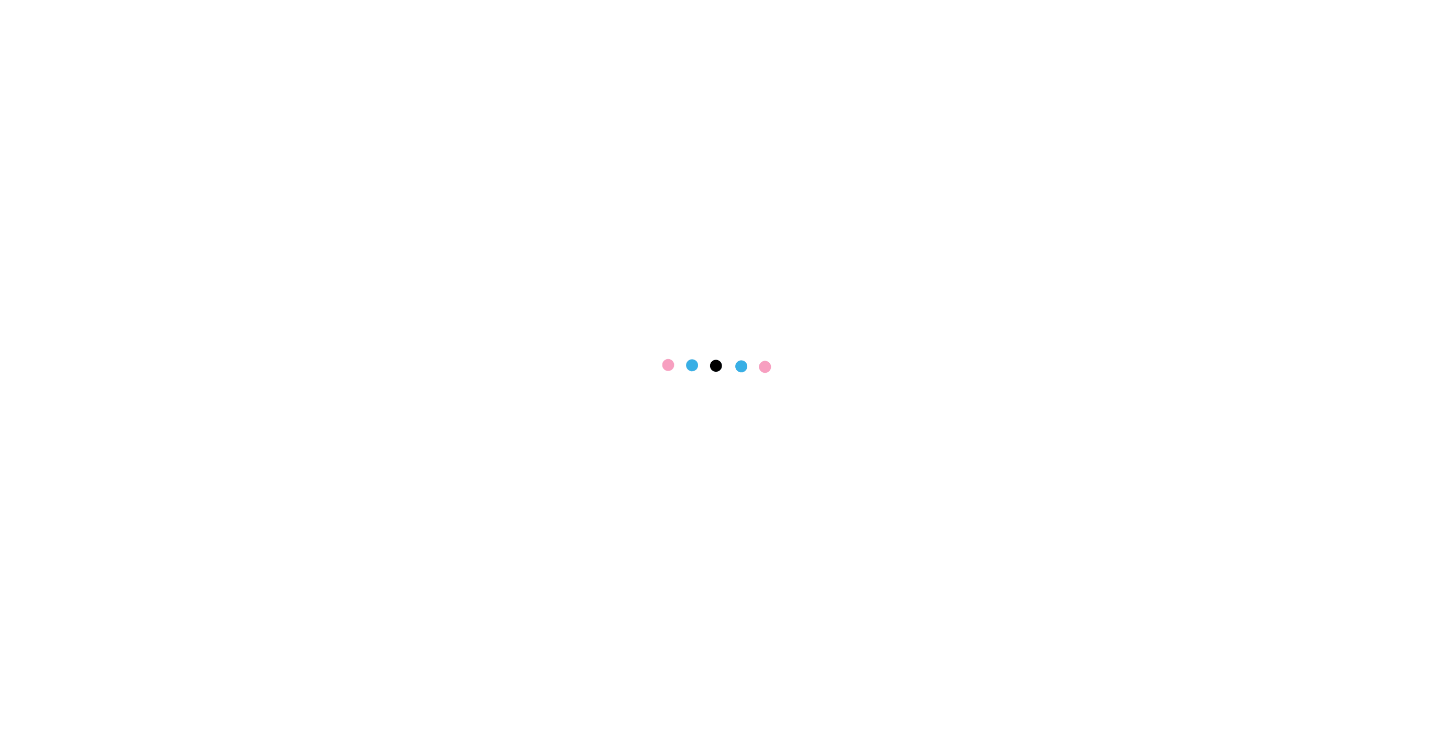 scroll, scrollTop: 0, scrollLeft: 0, axis: both 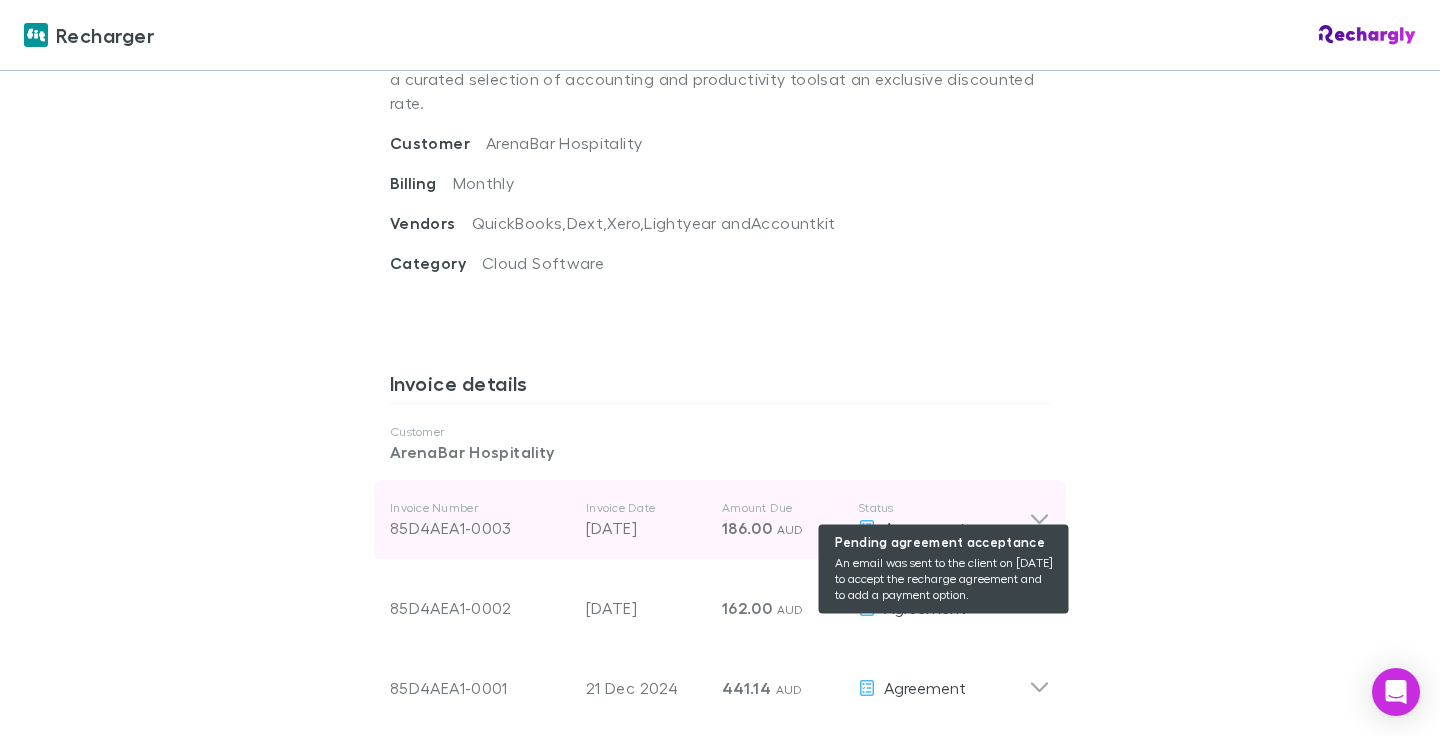 click on "Agreement" at bounding box center [943, 528] 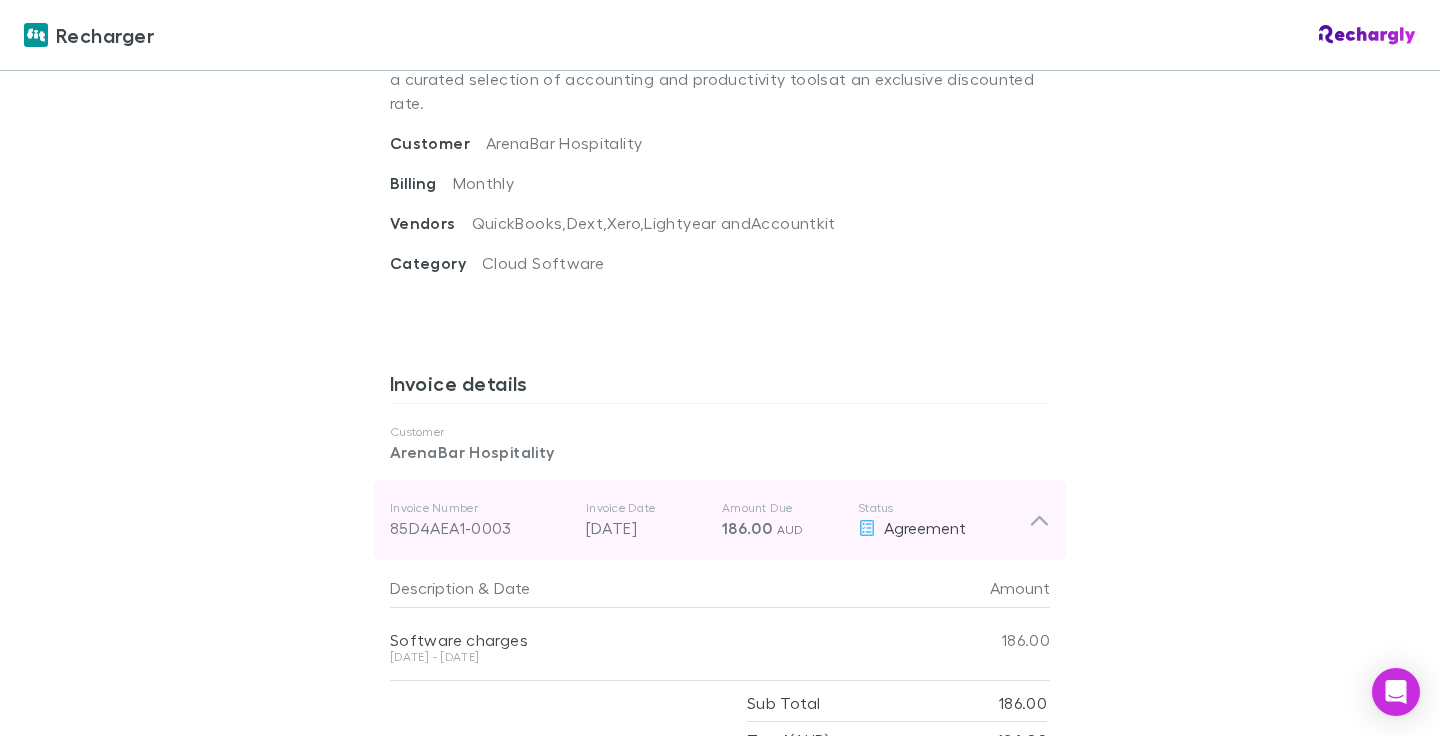 click on "Invoice Number 85D4AEA1-0003 Invoice Date [DATE] Amount Due 186.00   AUD Status Agreement" at bounding box center (709, 520) 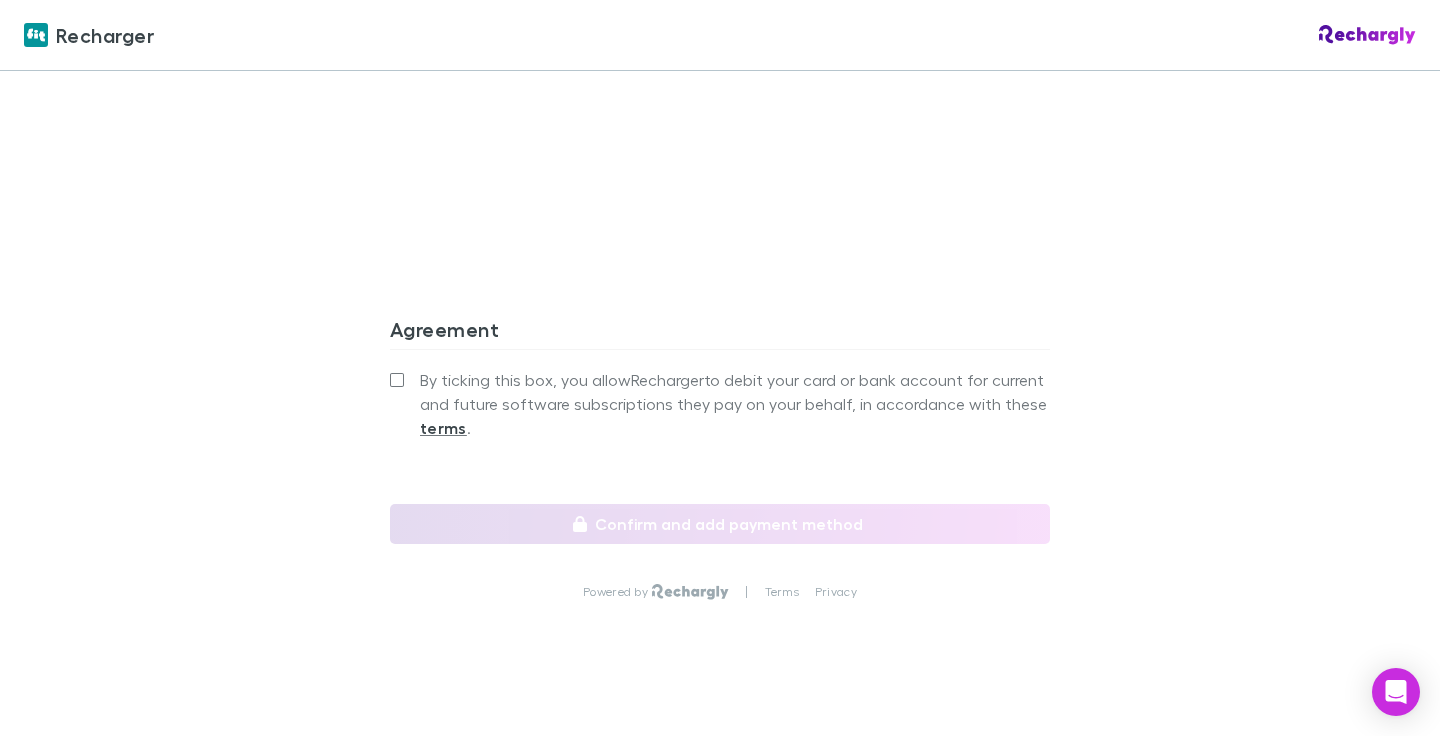 scroll, scrollTop: 2002, scrollLeft: 0, axis: vertical 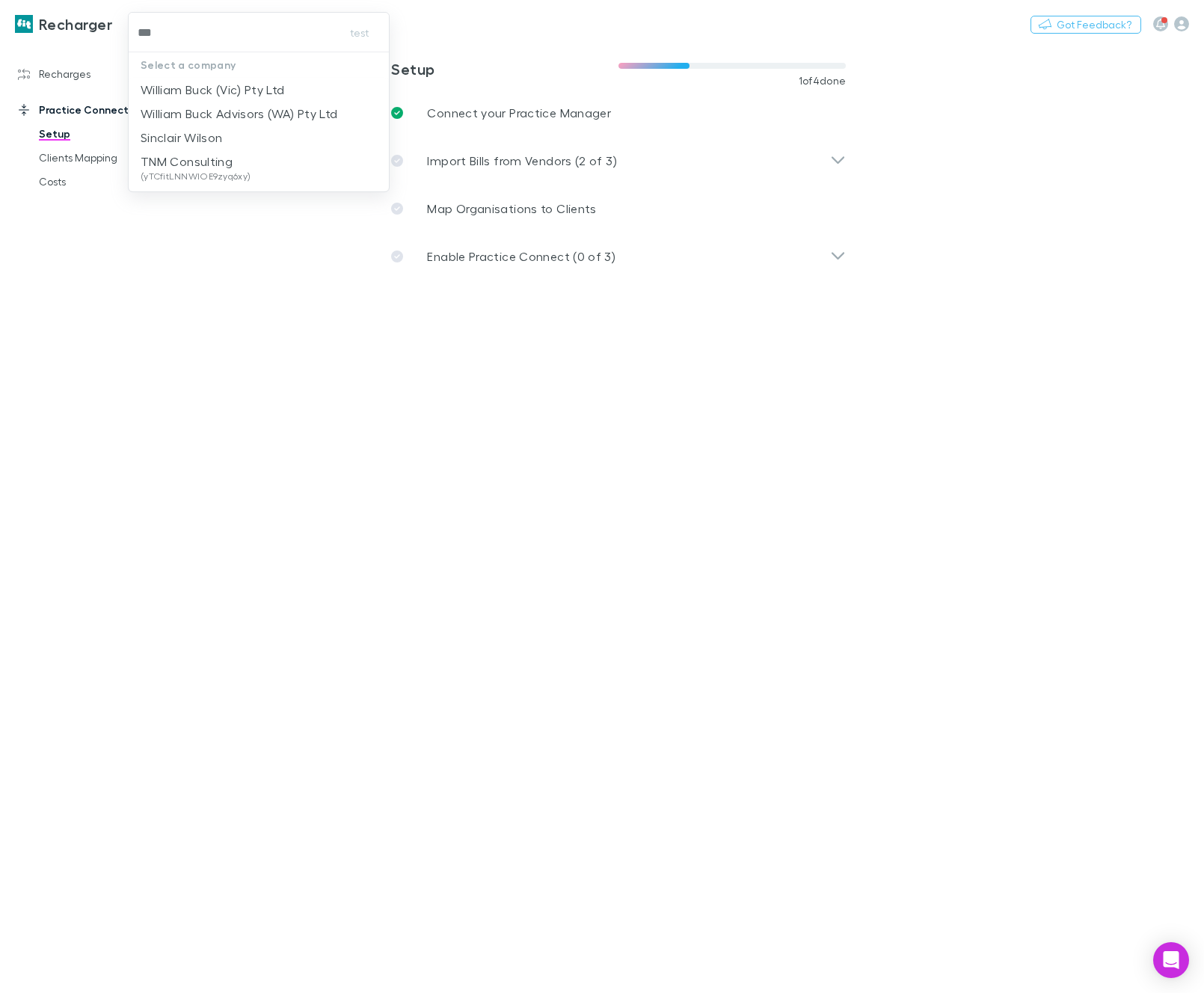 type on "****" 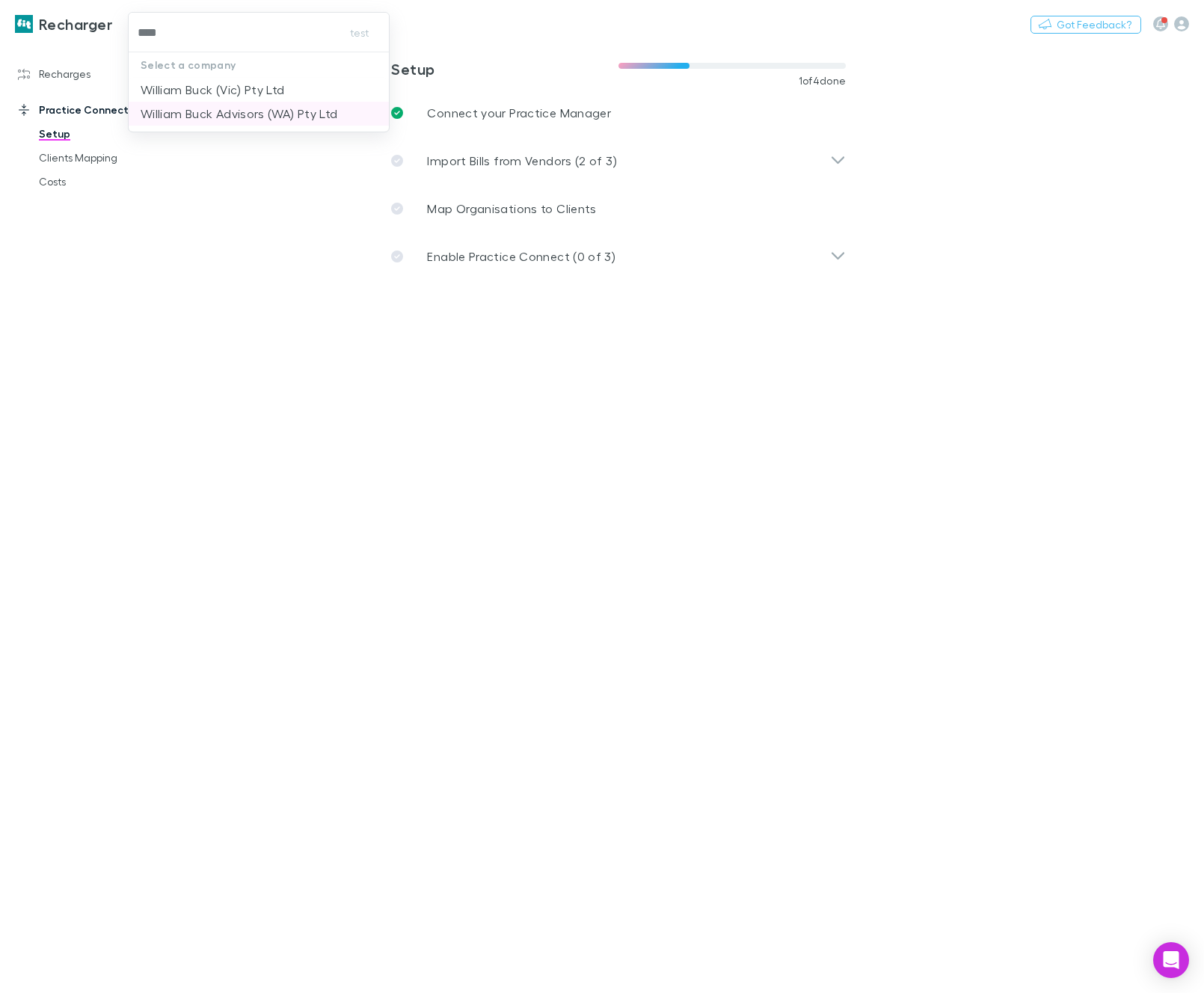 click on "William Buck Advisors (WA) Pty Ltd" at bounding box center [239, 114] 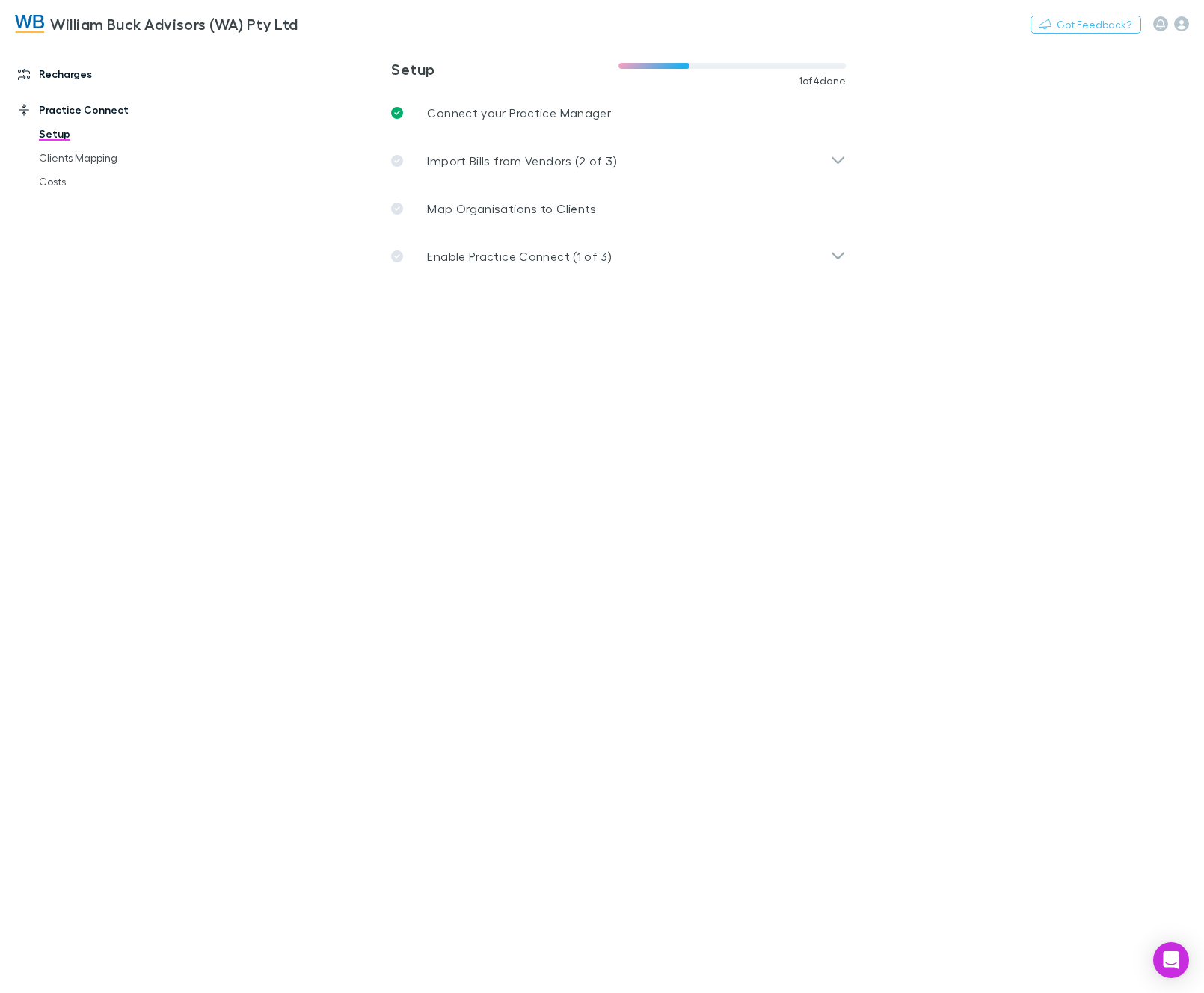 click on "Recharges" at bounding box center (94, 74) 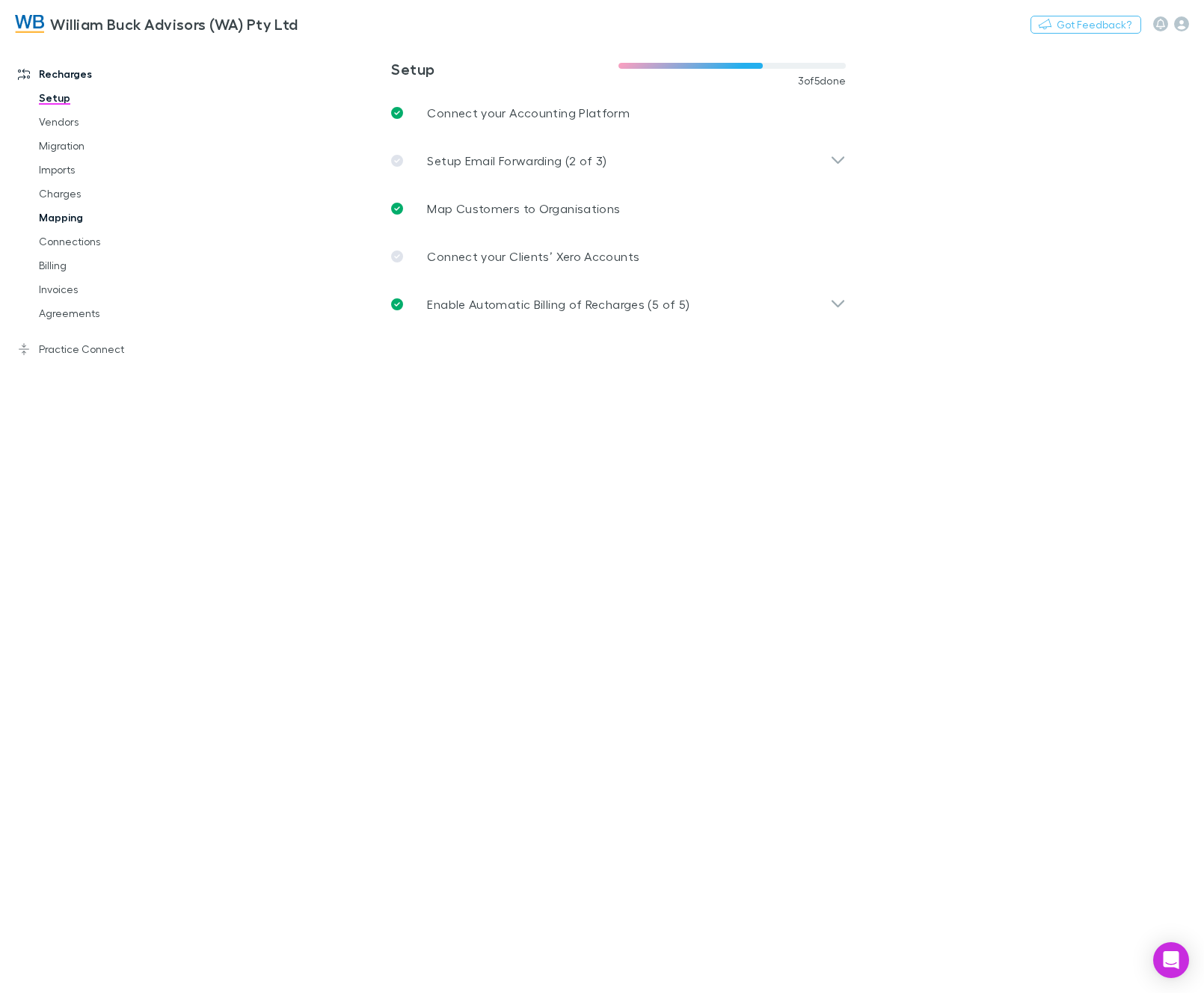 click on "Mapping" at bounding box center [105, 218] 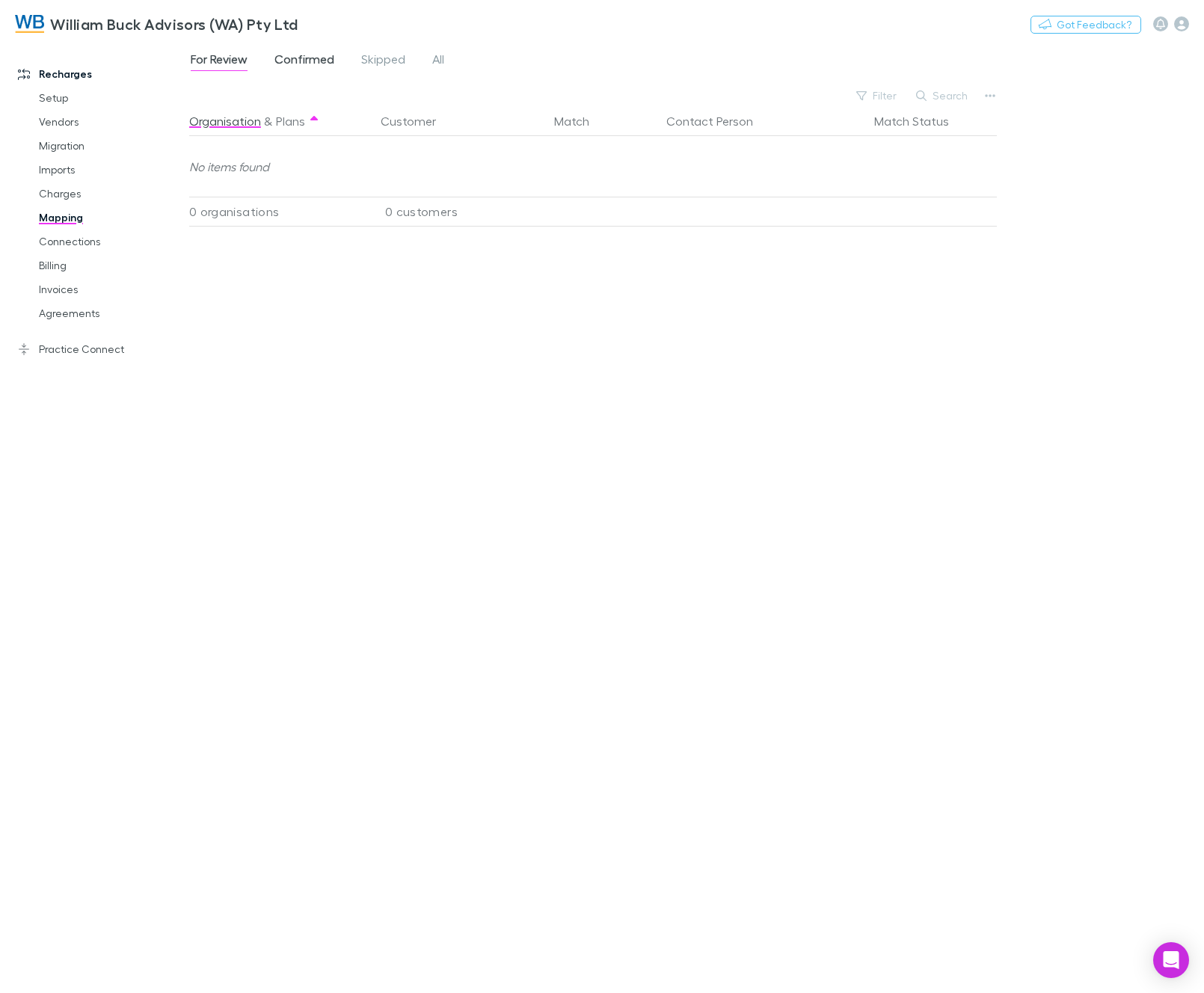 click on "Confirmed" at bounding box center [304, 61] 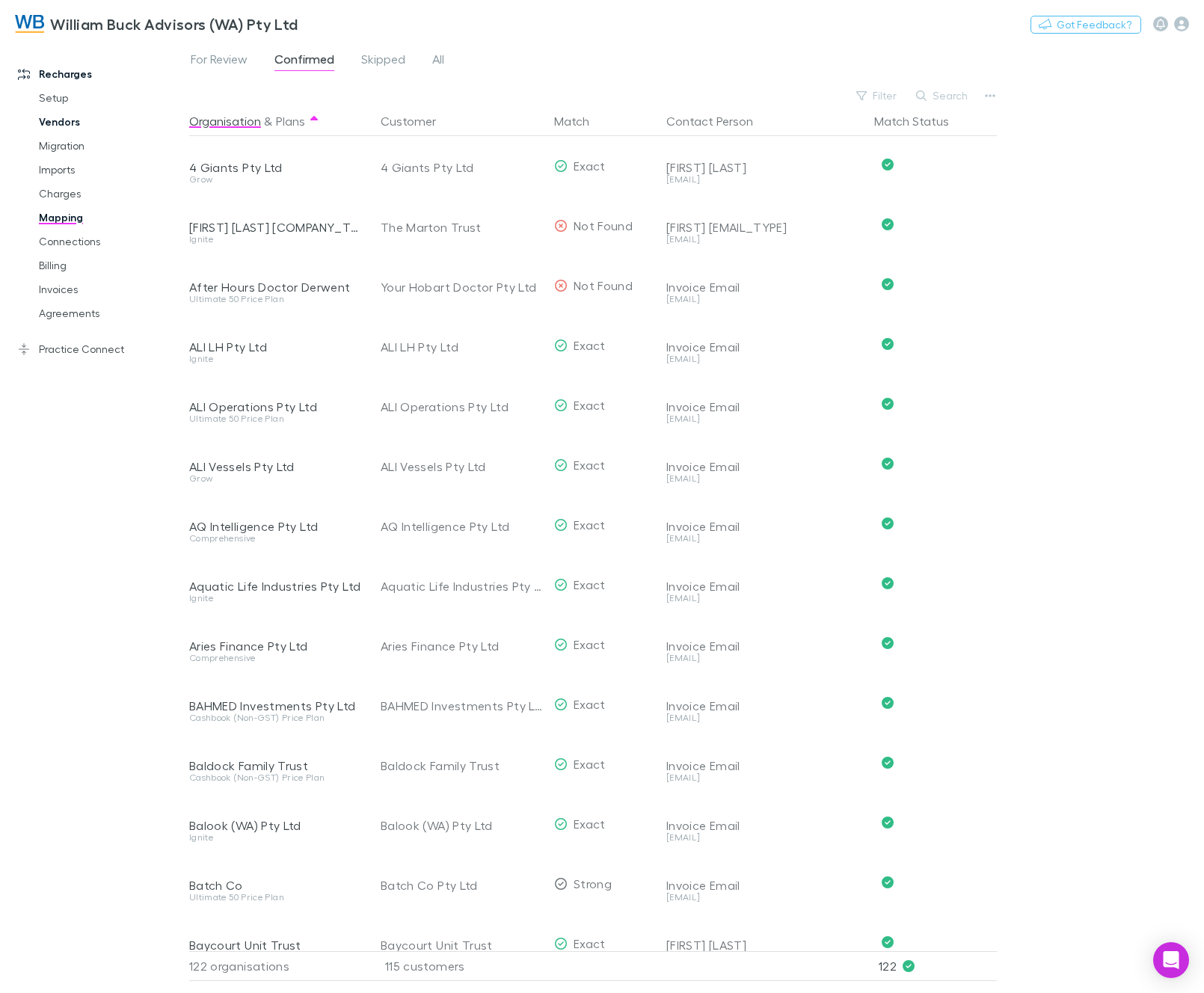 click on "Vendors" at bounding box center [105, 122] 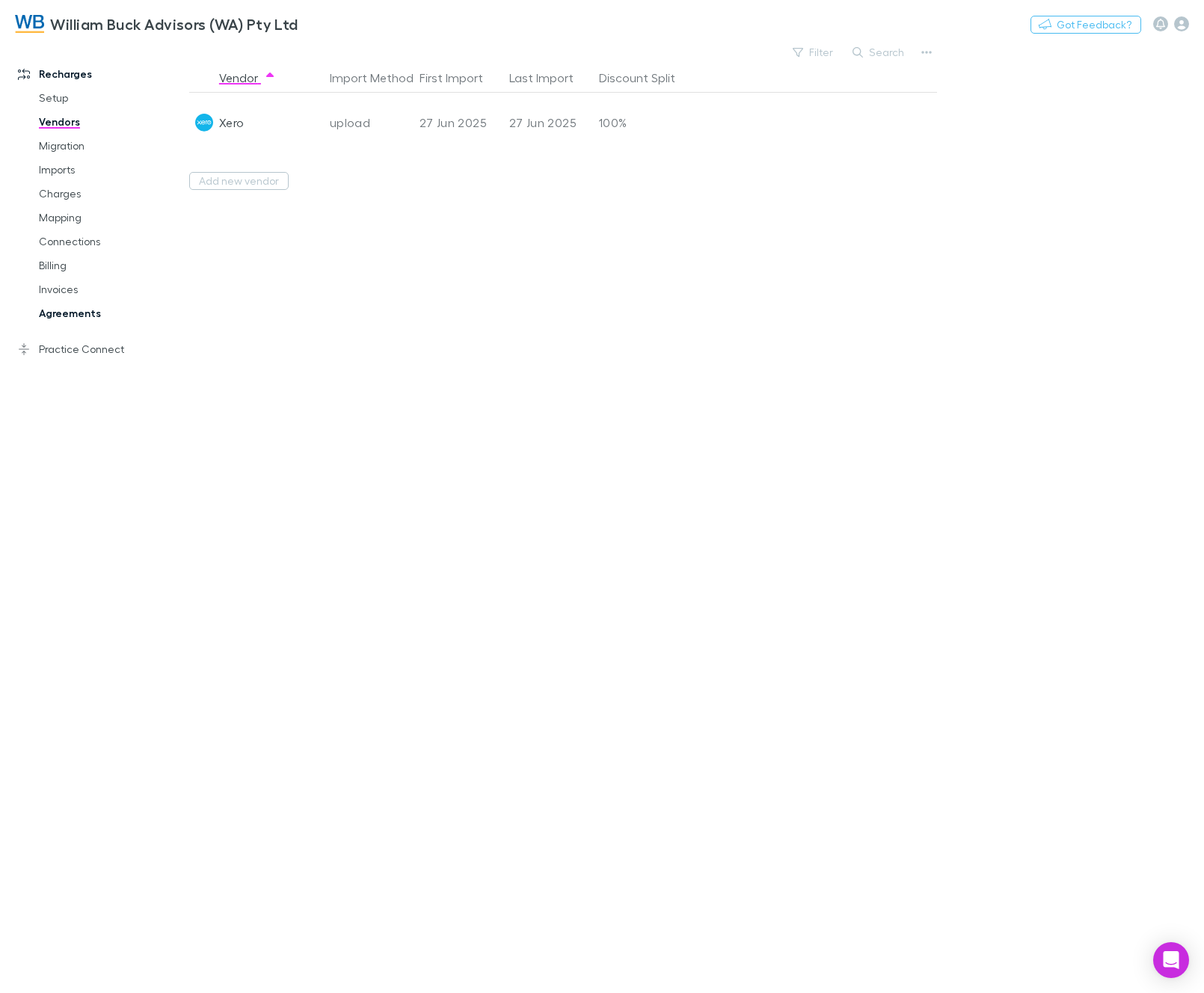 click on "Agreements" at bounding box center [105, 313] 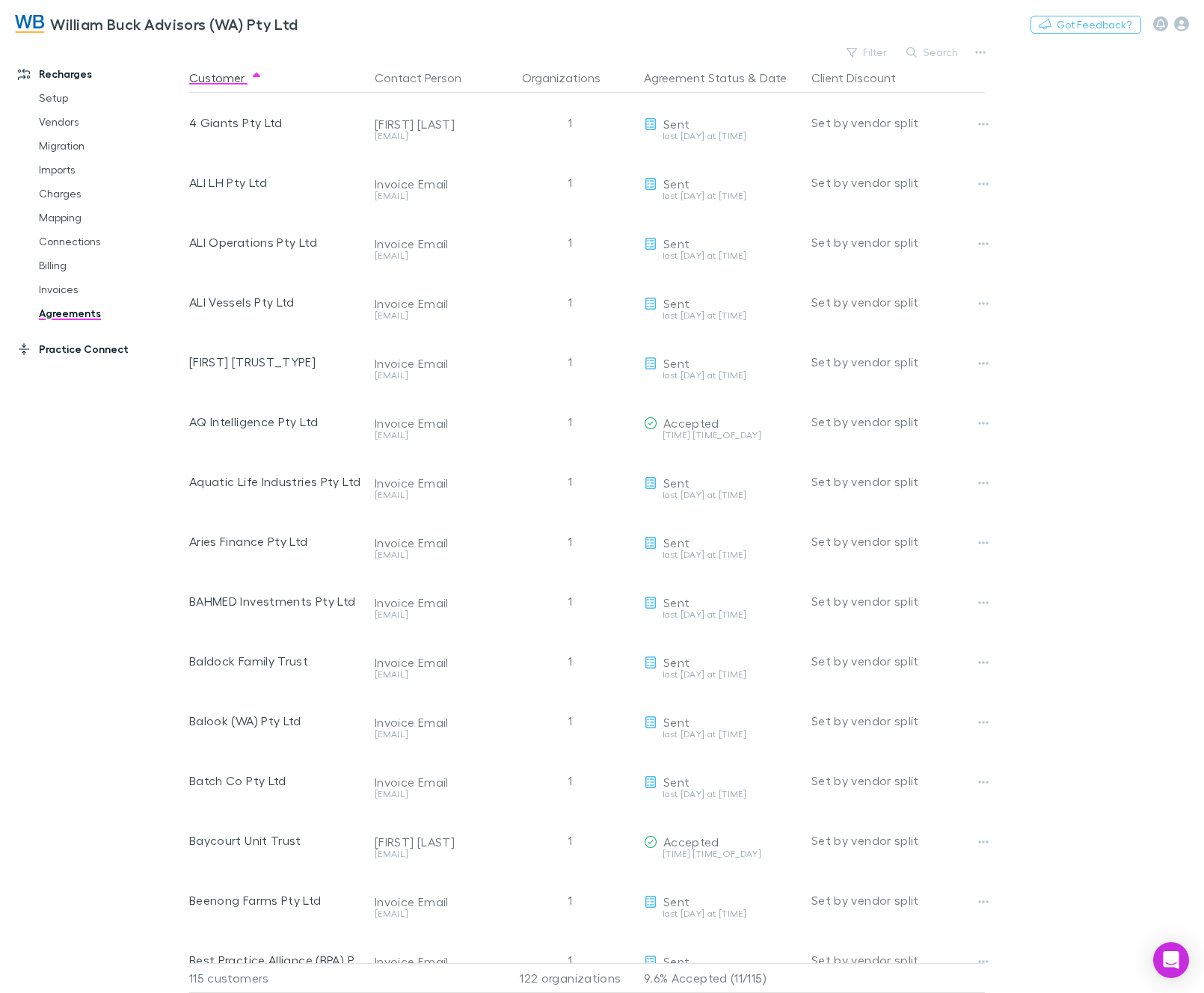 click on "Practice Connect" at bounding box center [94, 349] 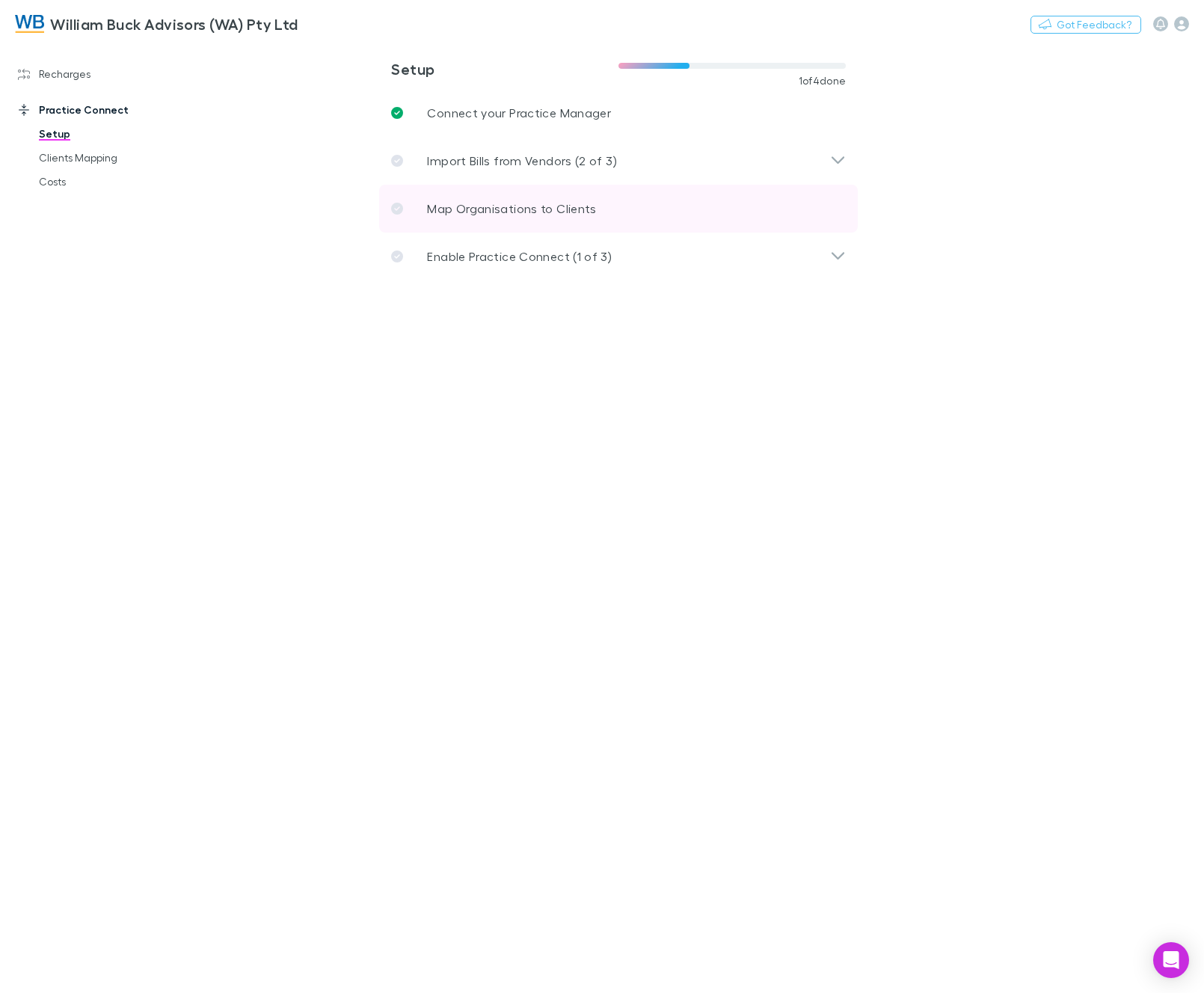 click on "Map Organisations to Clients" at bounding box center (512, 209) 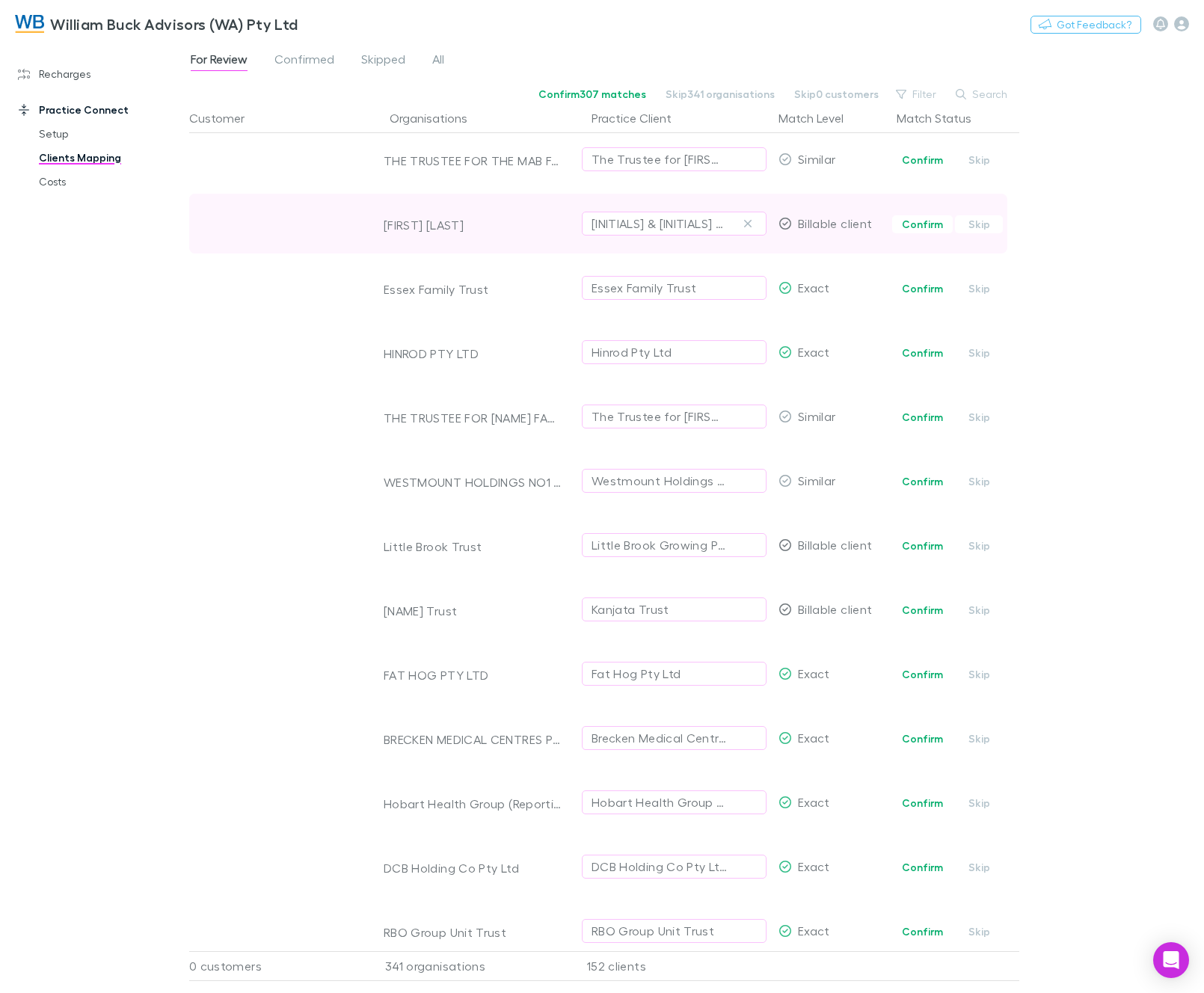 scroll, scrollTop: 5, scrollLeft: 0, axis: vertical 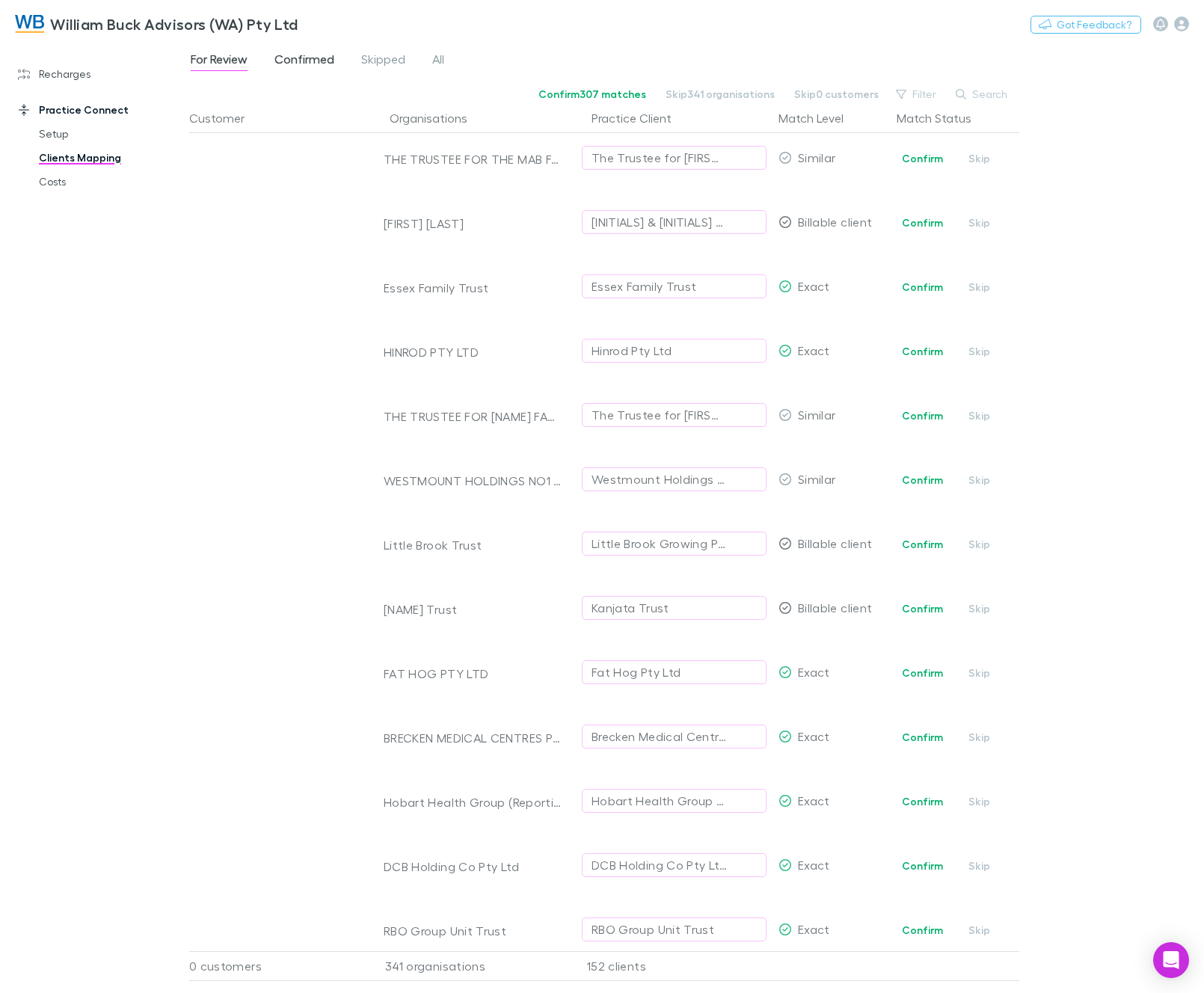 click on "Confirmed" at bounding box center [304, 61] 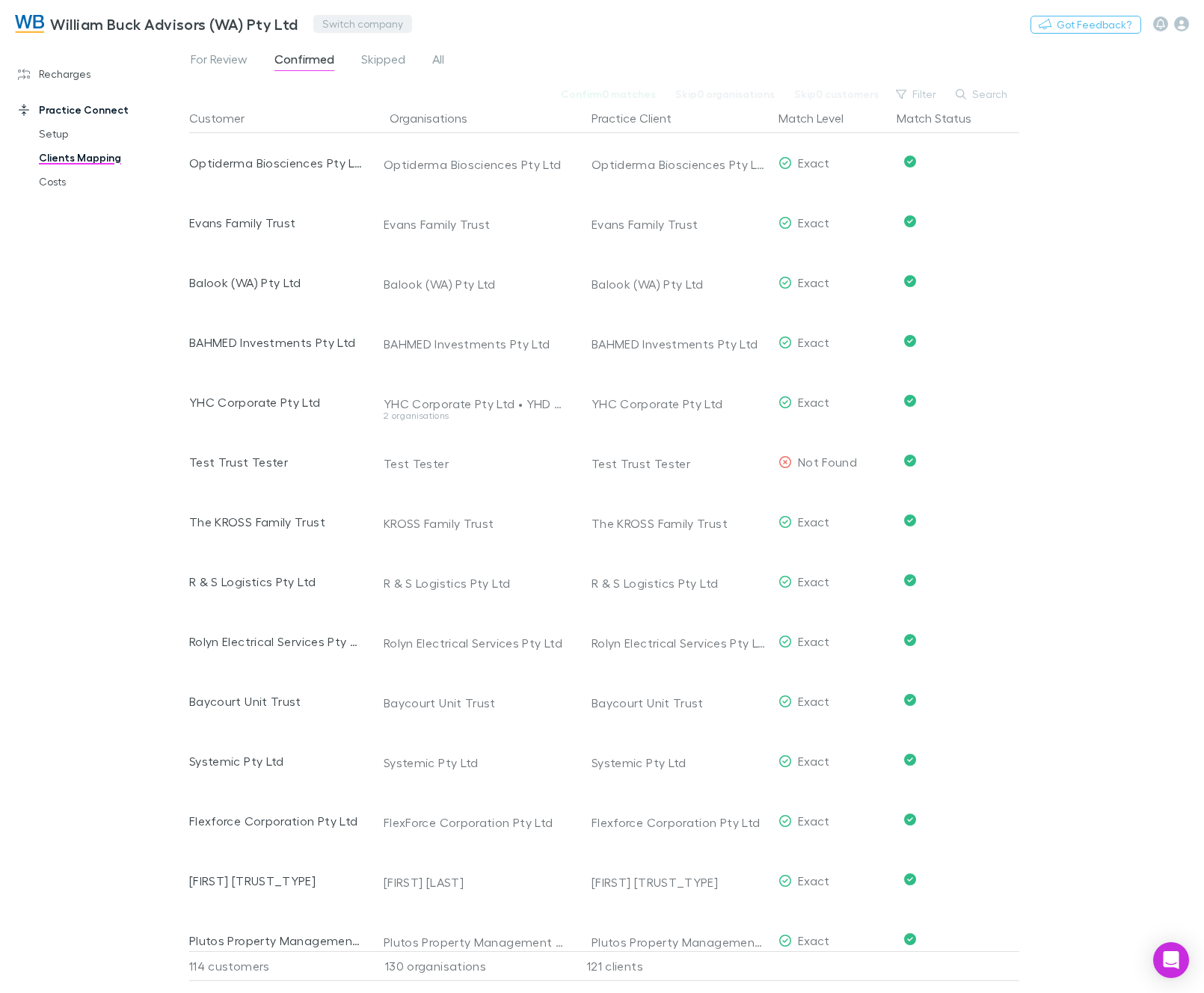 click on "Switch company" at bounding box center [363, 24] 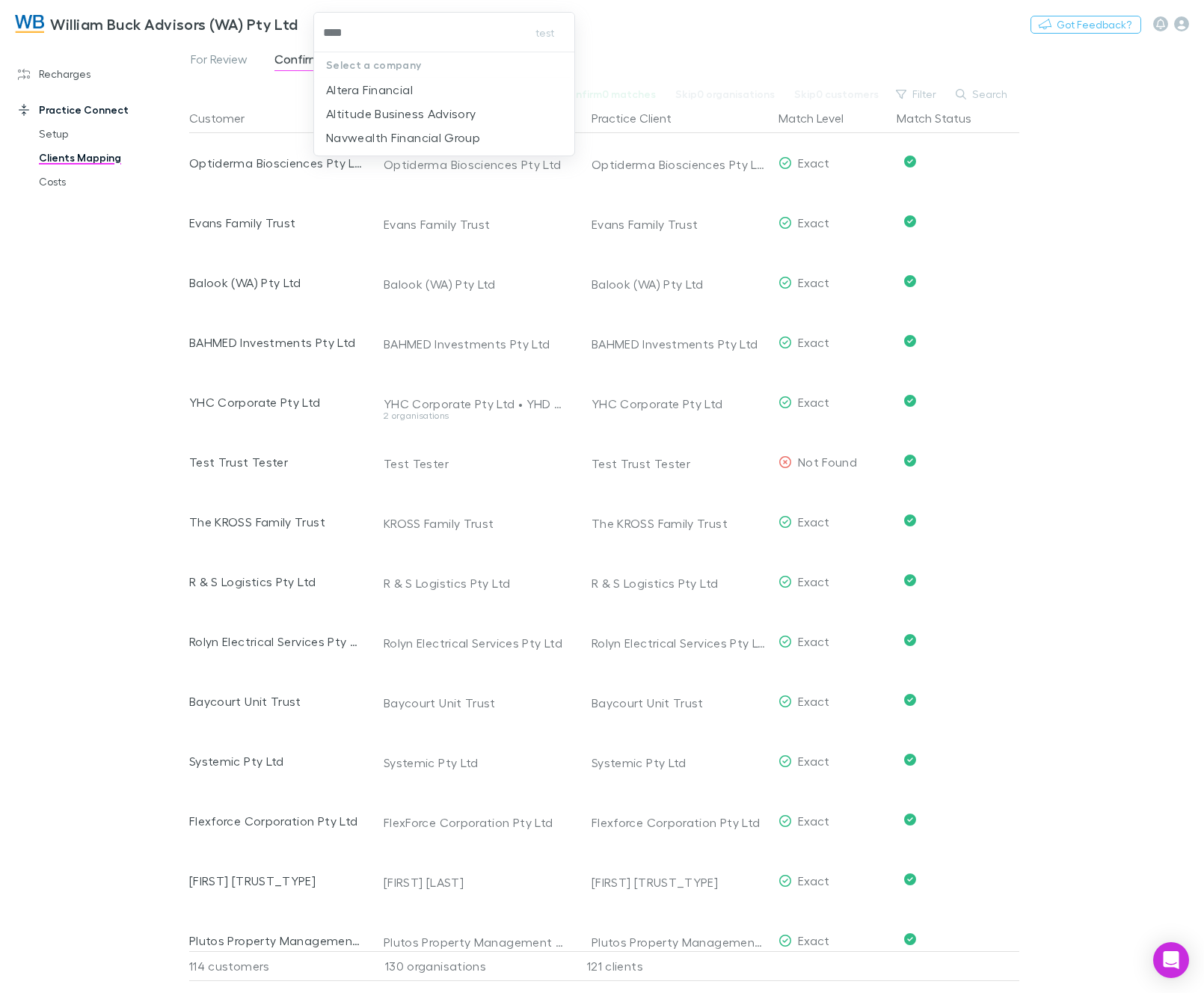 type on "*****" 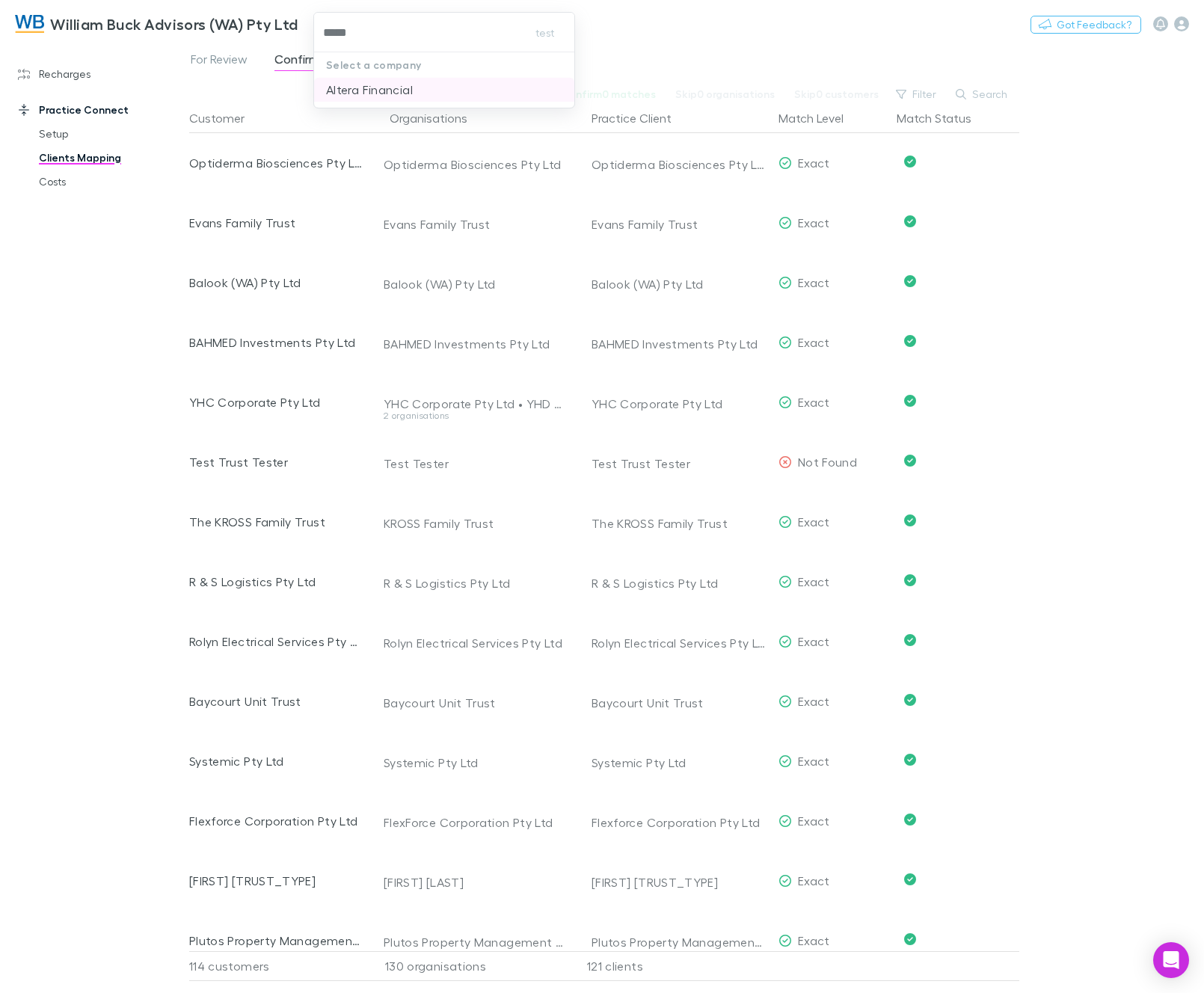 click on "Altera Financial" at bounding box center [369, 90] 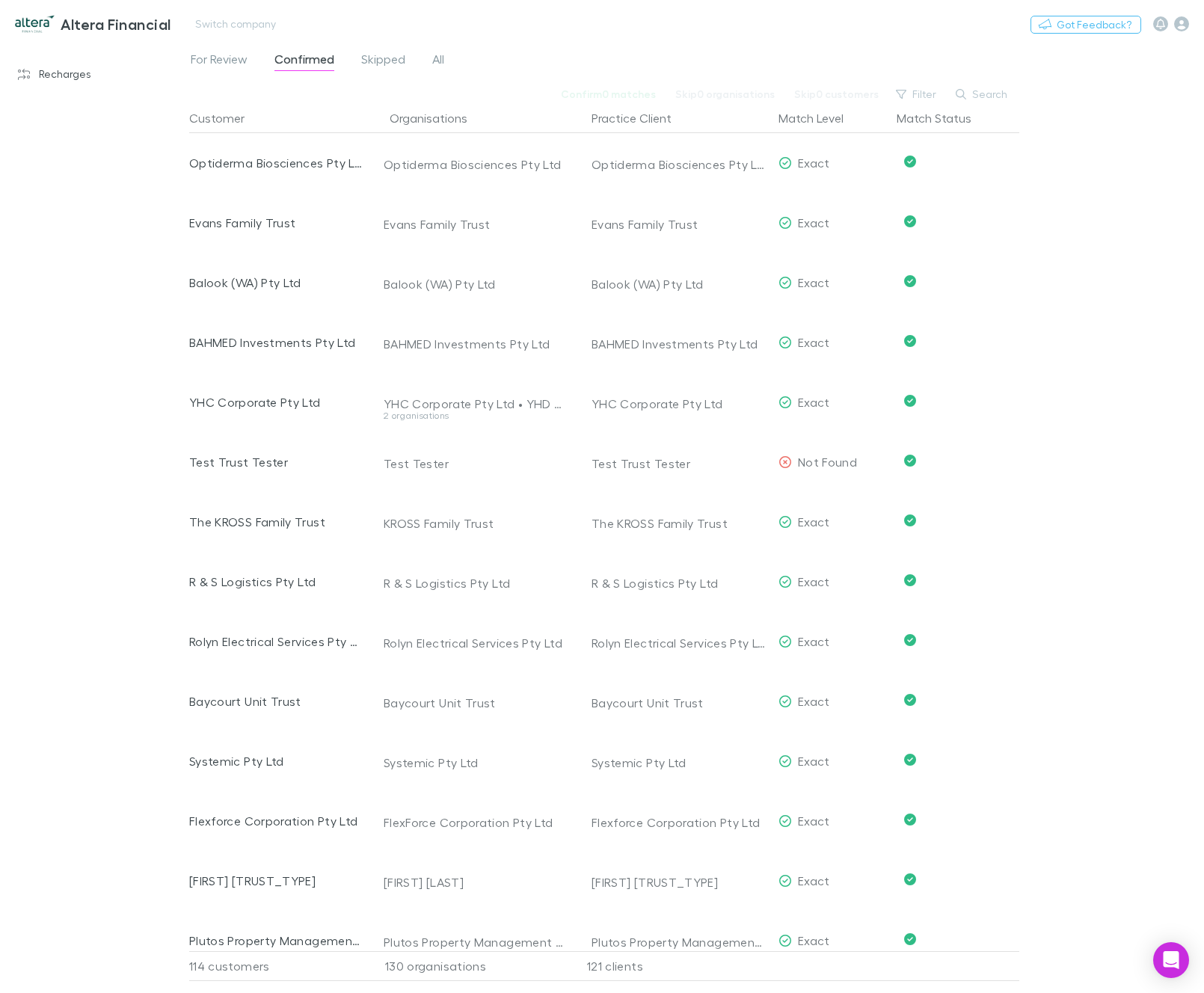 click on "Altera Financial" at bounding box center (93, 24) 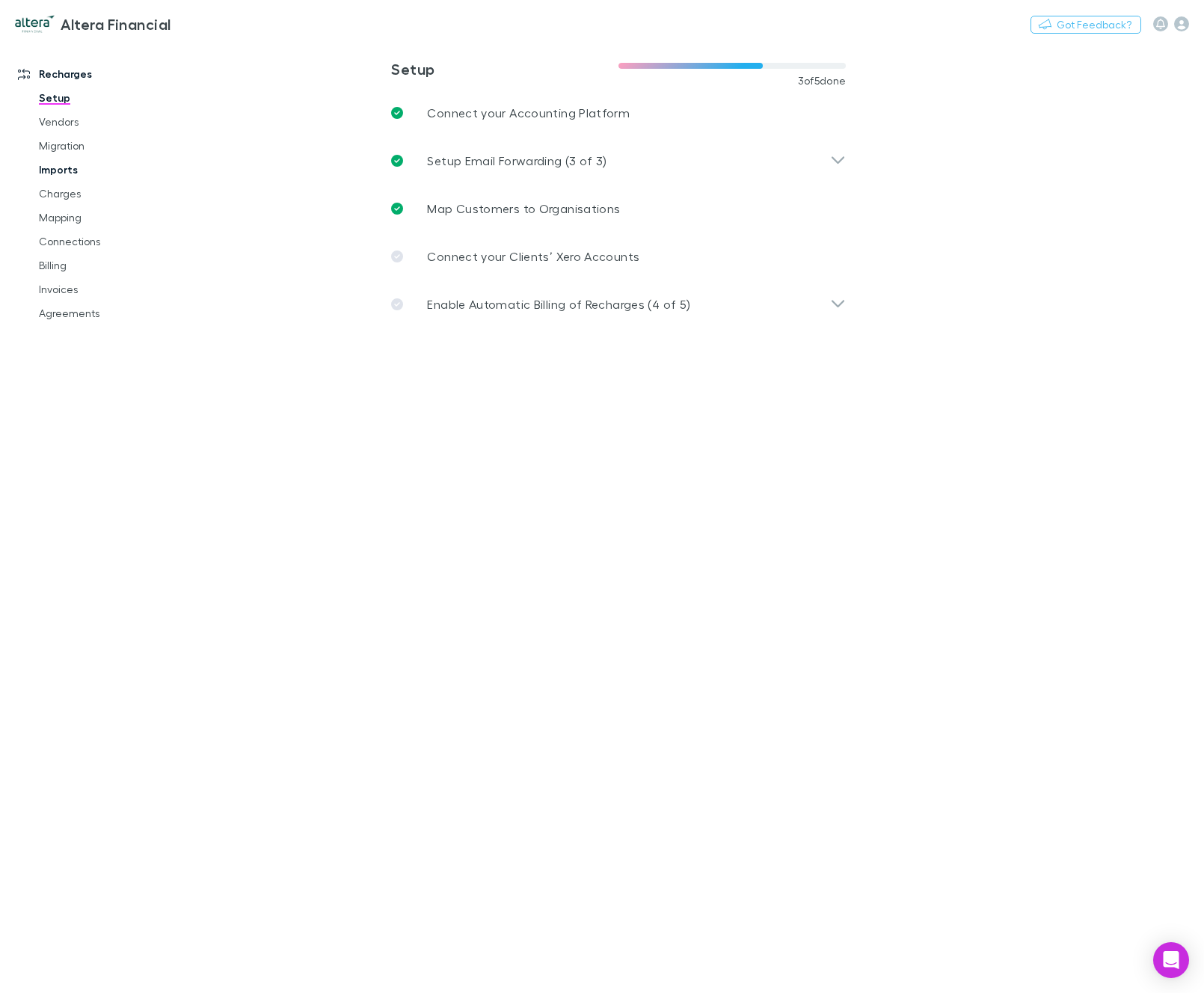 click on "Imports" at bounding box center (105, 170) 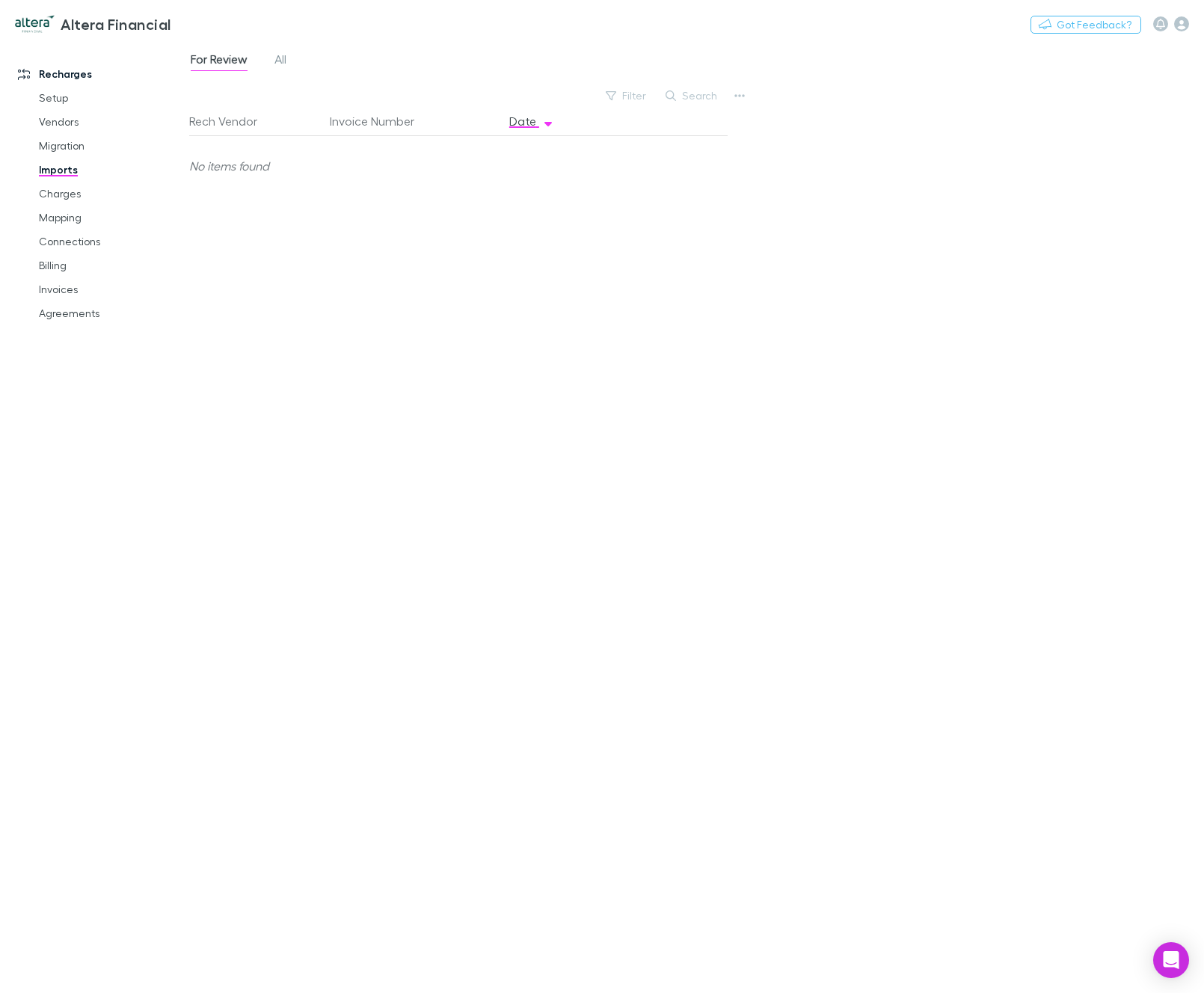 click on "For Review All" at bounding box center [245, 61] 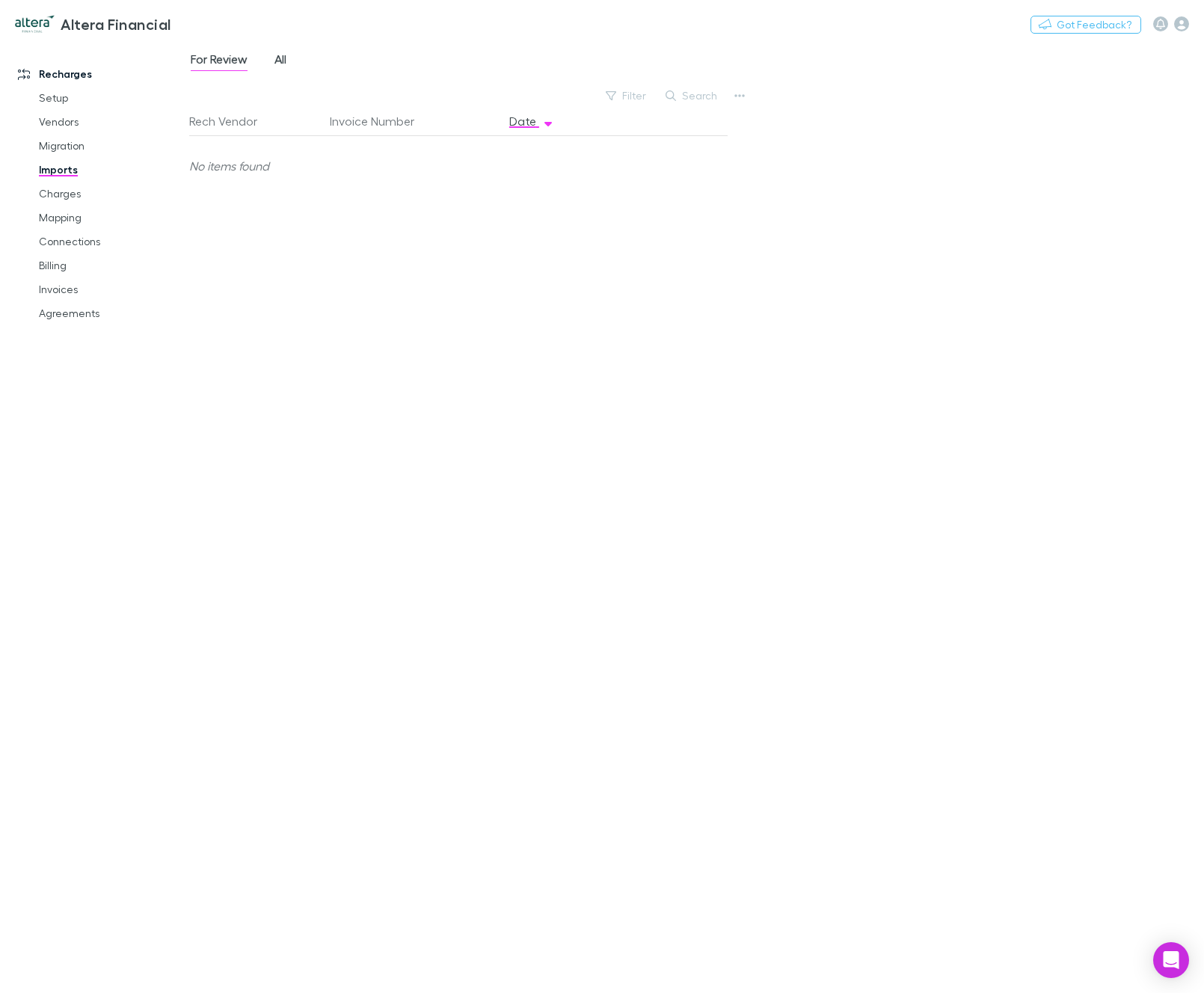 click on "All" at bounding box center (280, 61) 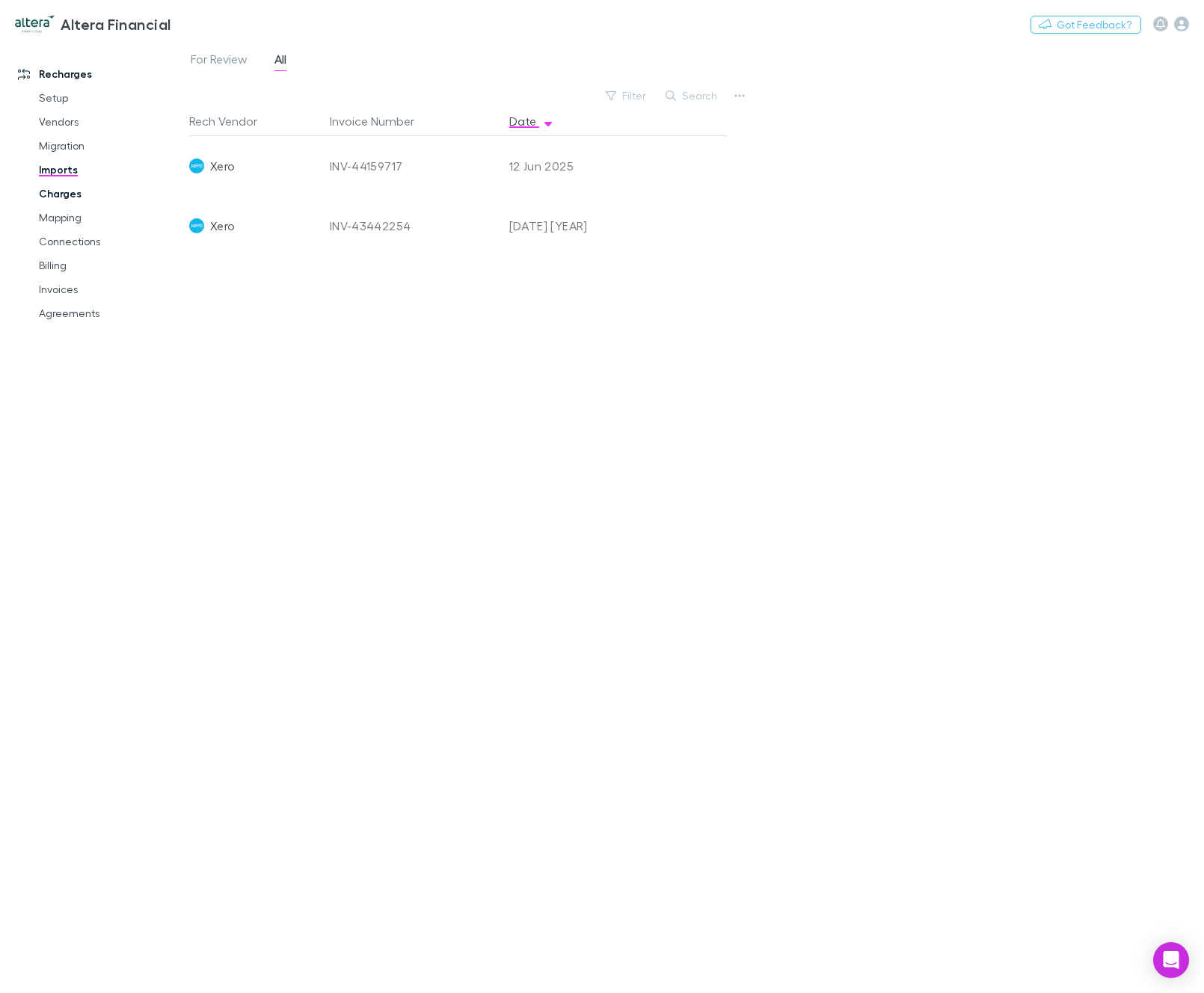click on "Charges" at bounding box center [105, 194] 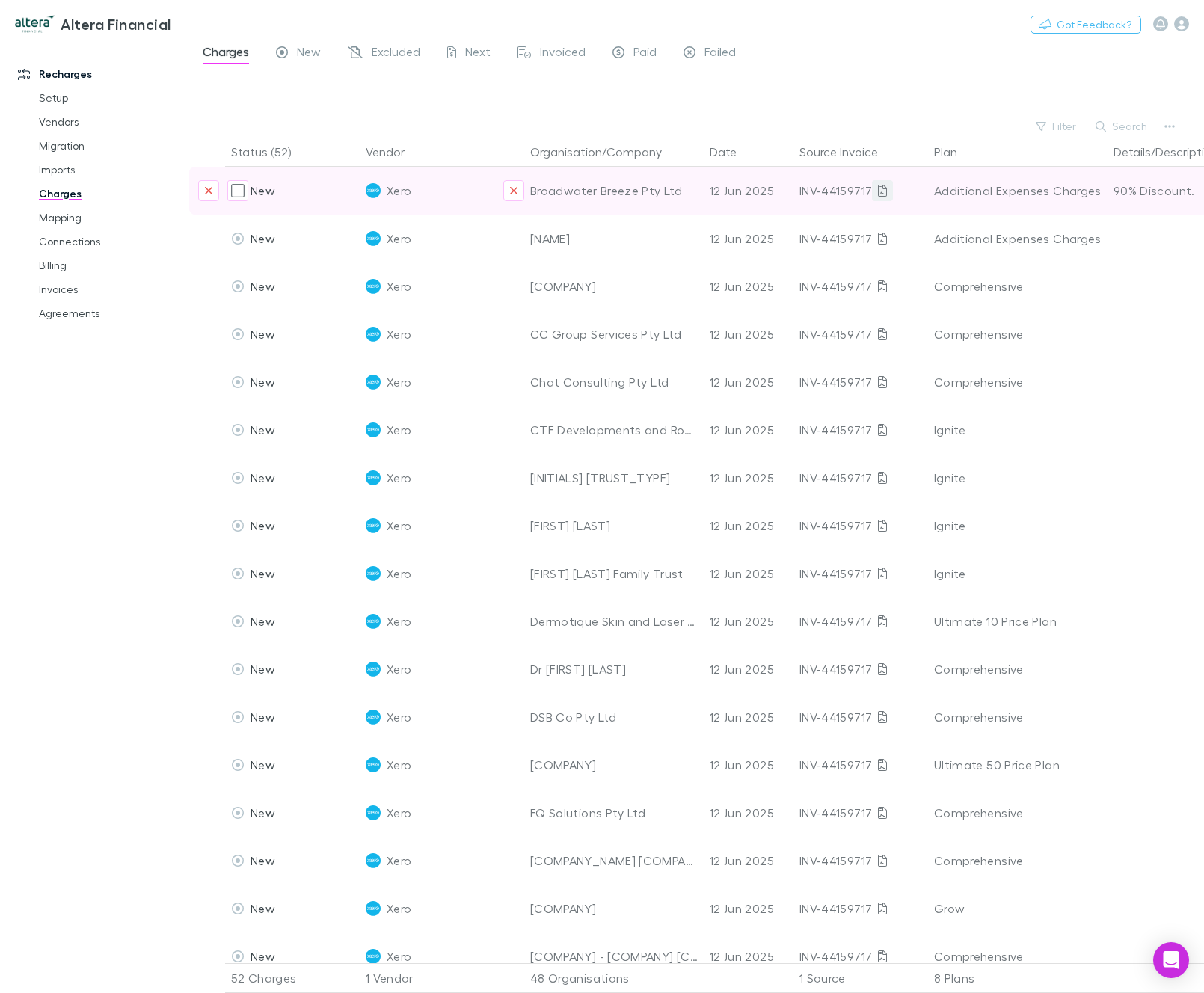 click 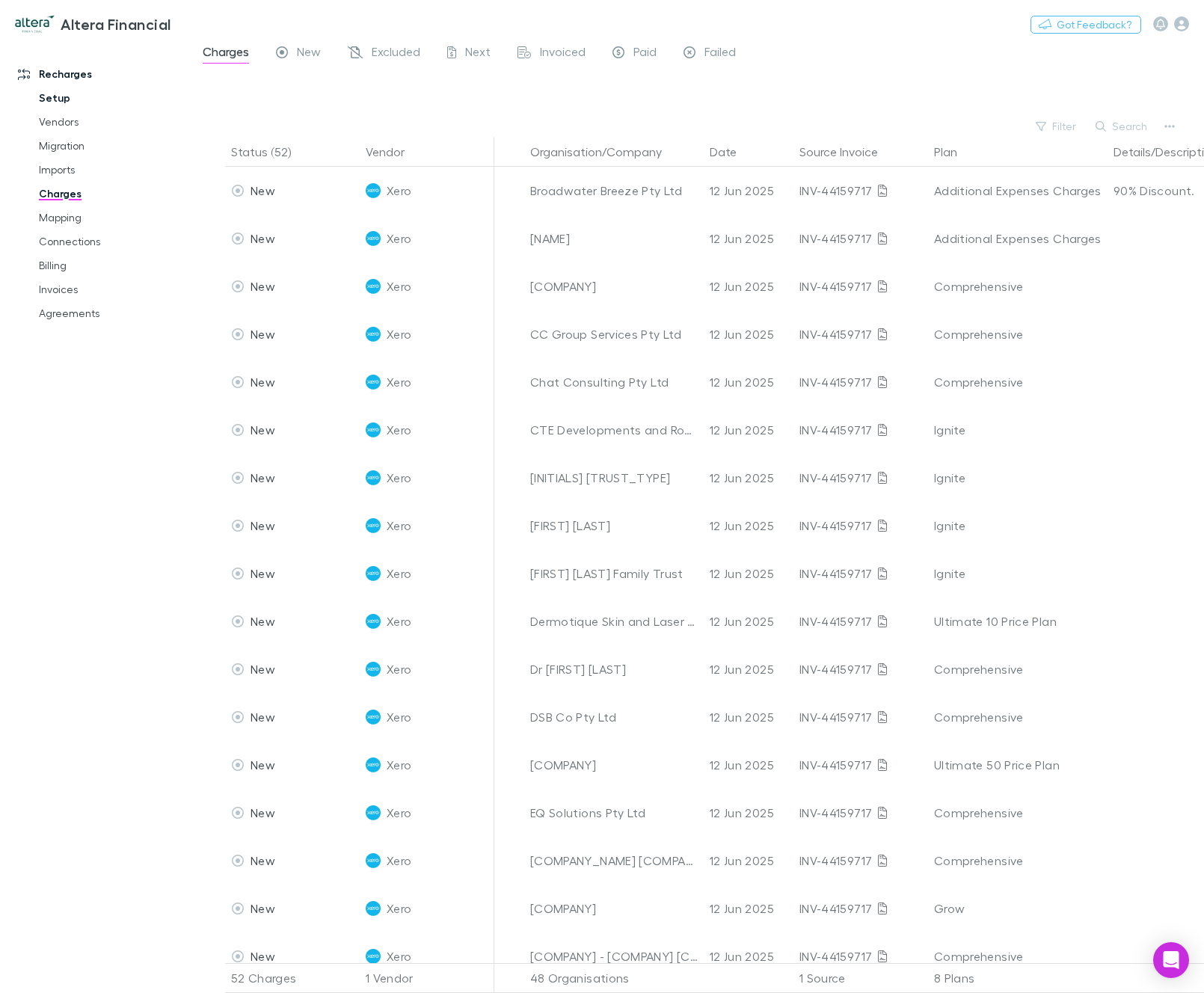 click on "Setup" at bounding box center [105, 98] 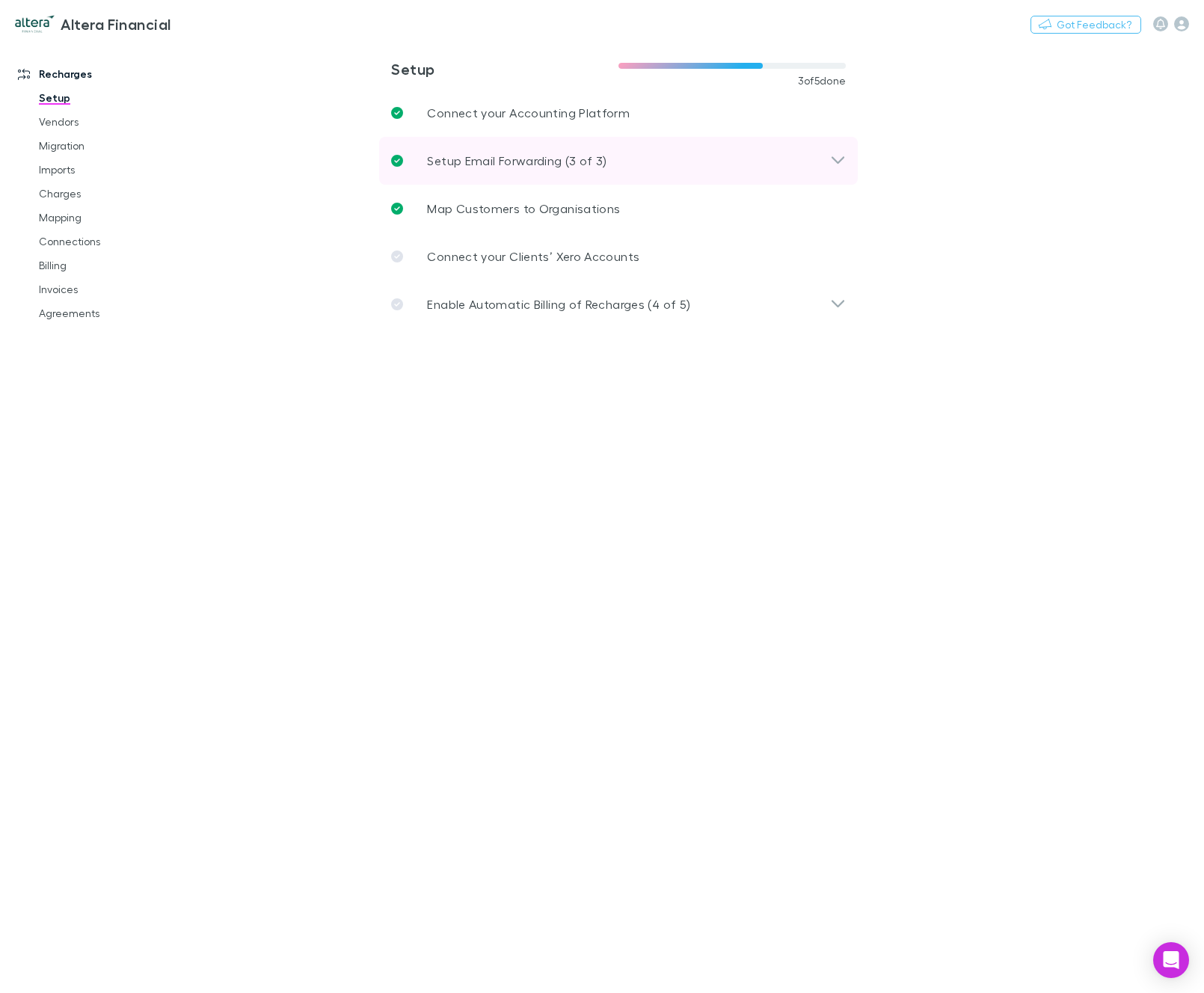 drag, startPoint x: 477, startPoint y: 148, endPoint x: 486, endPoint y: 156, distance: 12.0416 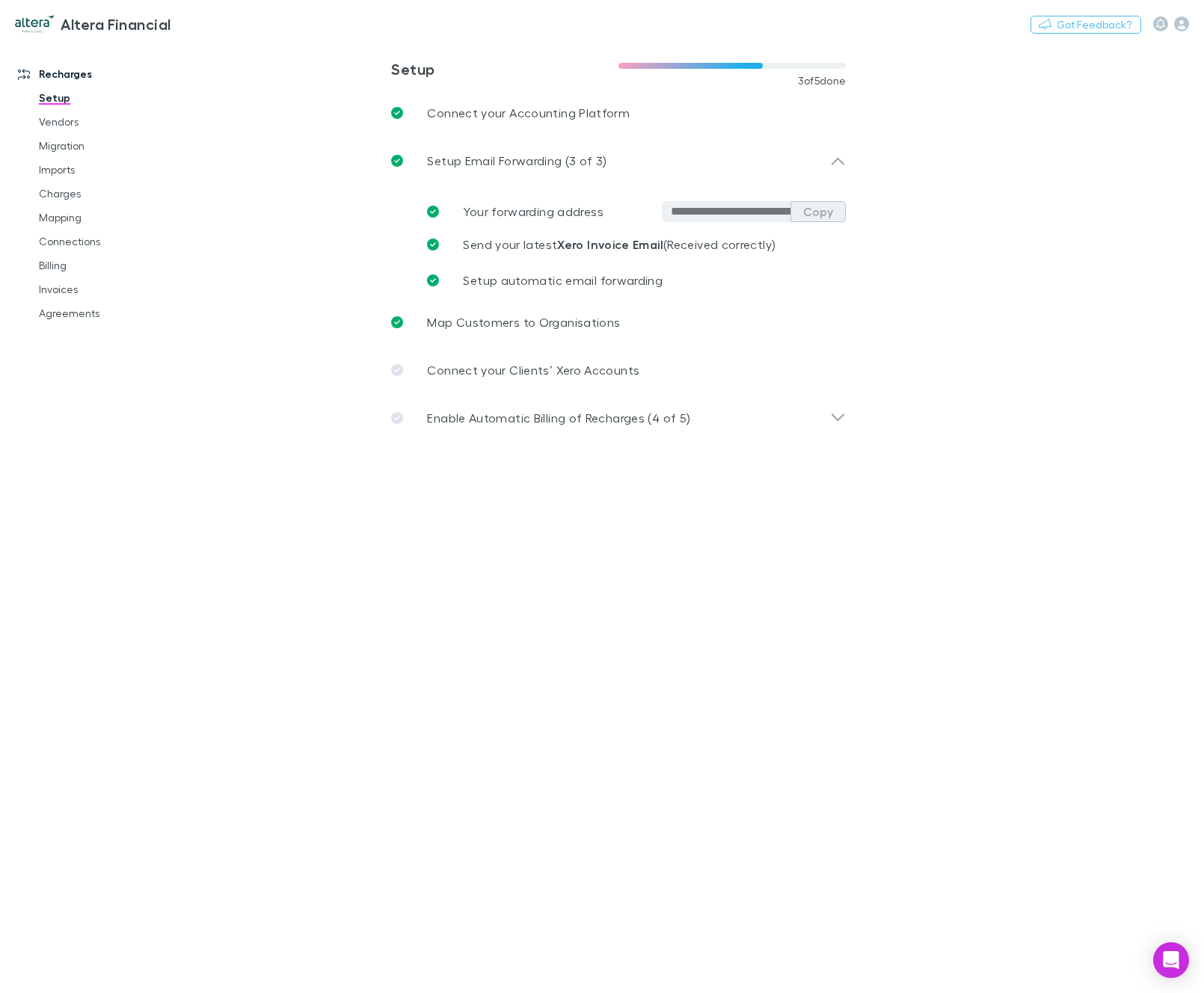 click on "Copy" at bounding box center [818, 212] 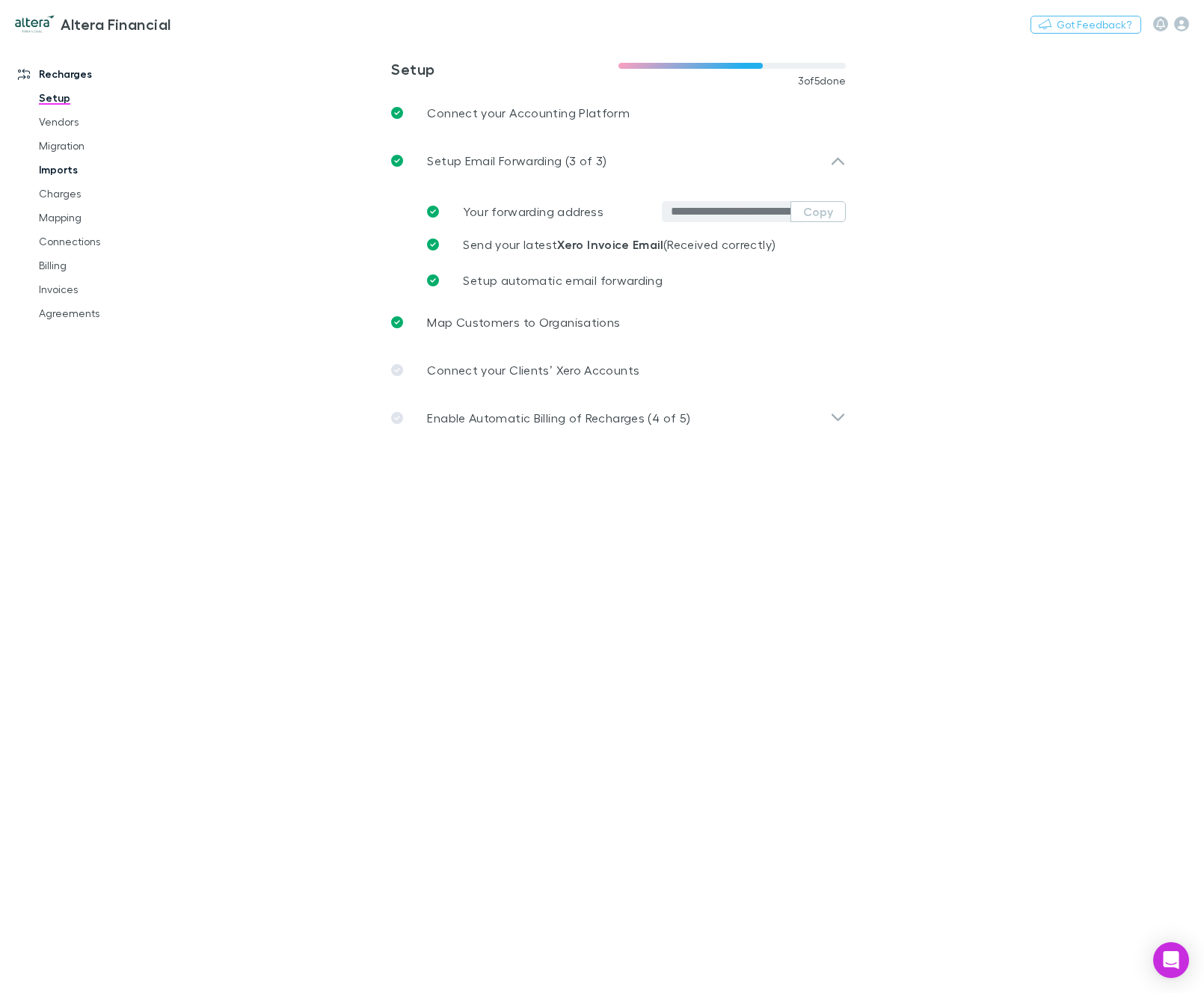 click on "Imports" at bounding box center (105, 170) 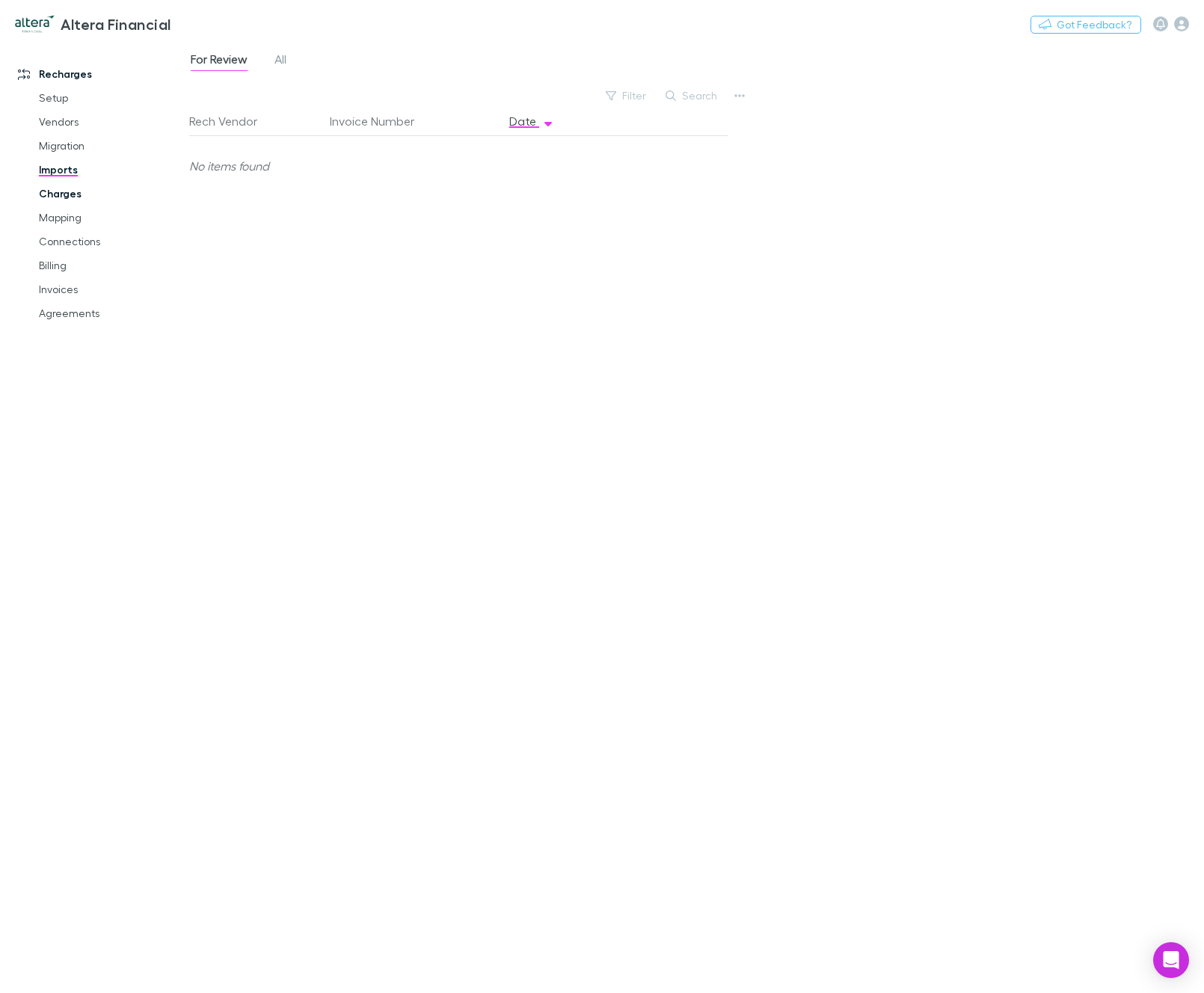 click on "Charges" at bounding box center [105, 194] 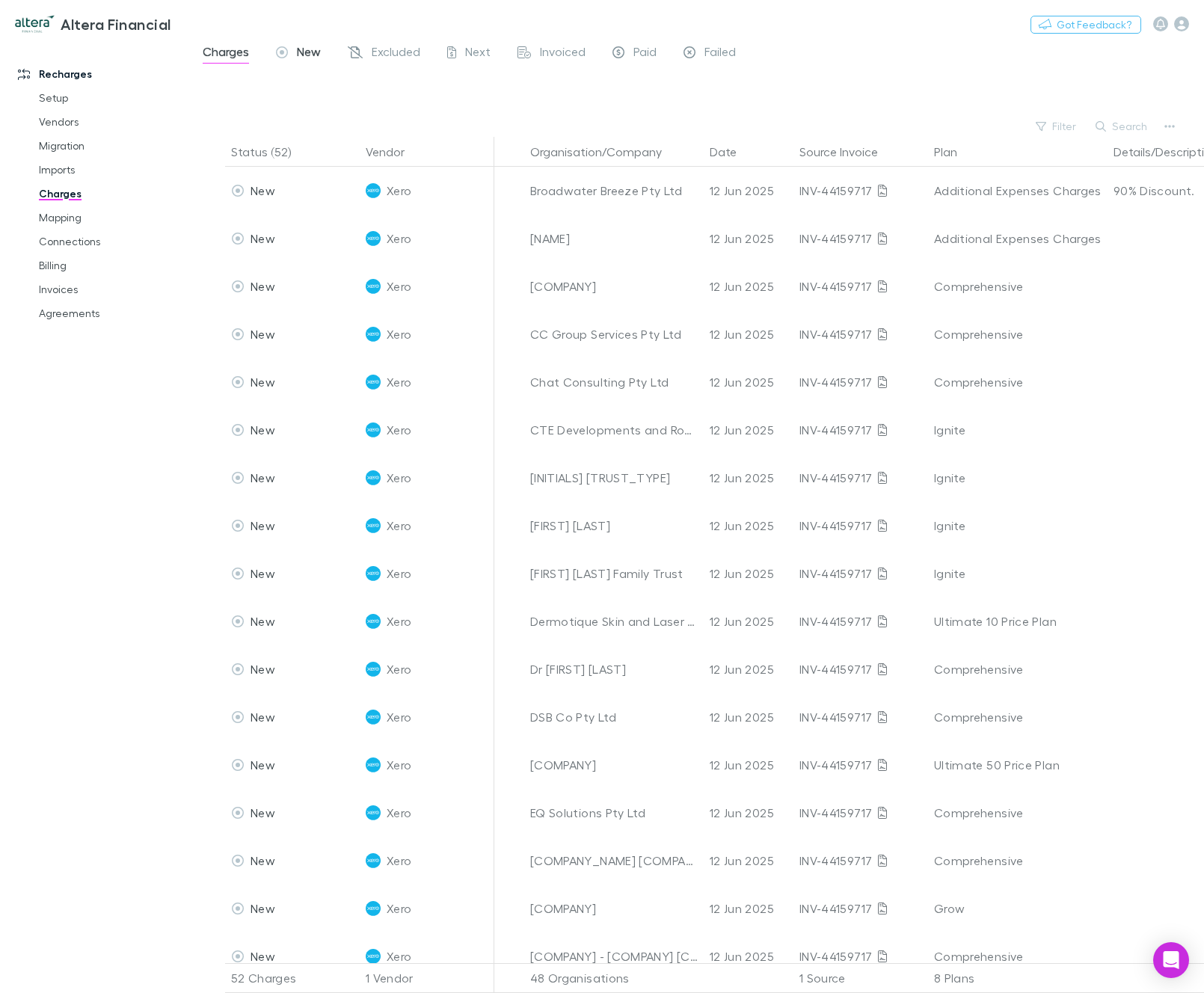 click on "New" at bounding box center (298, 54) 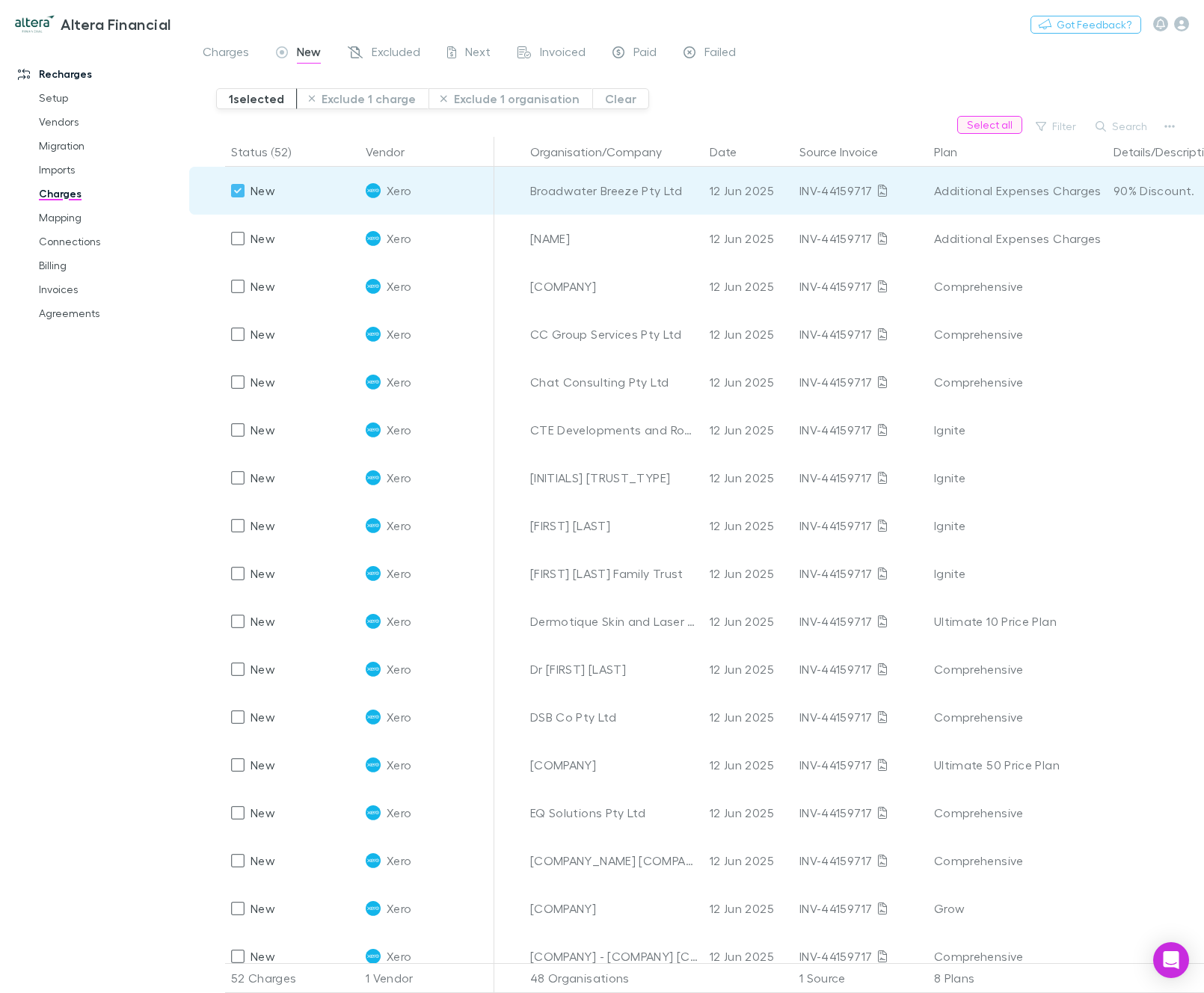 click on "Select all" at bounding box center [989, 125] 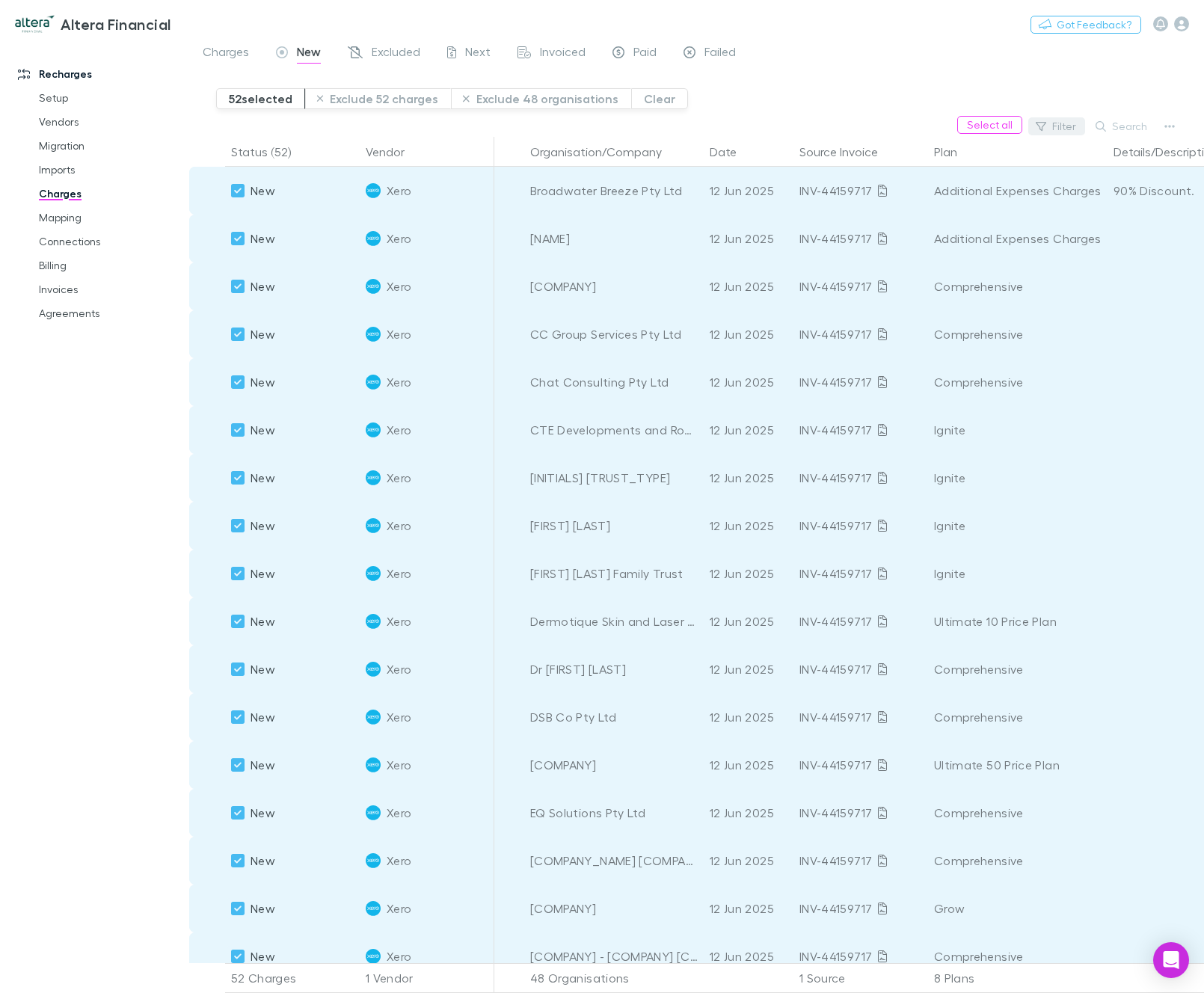 click on "Filter" at bounding box center (1057, 126) 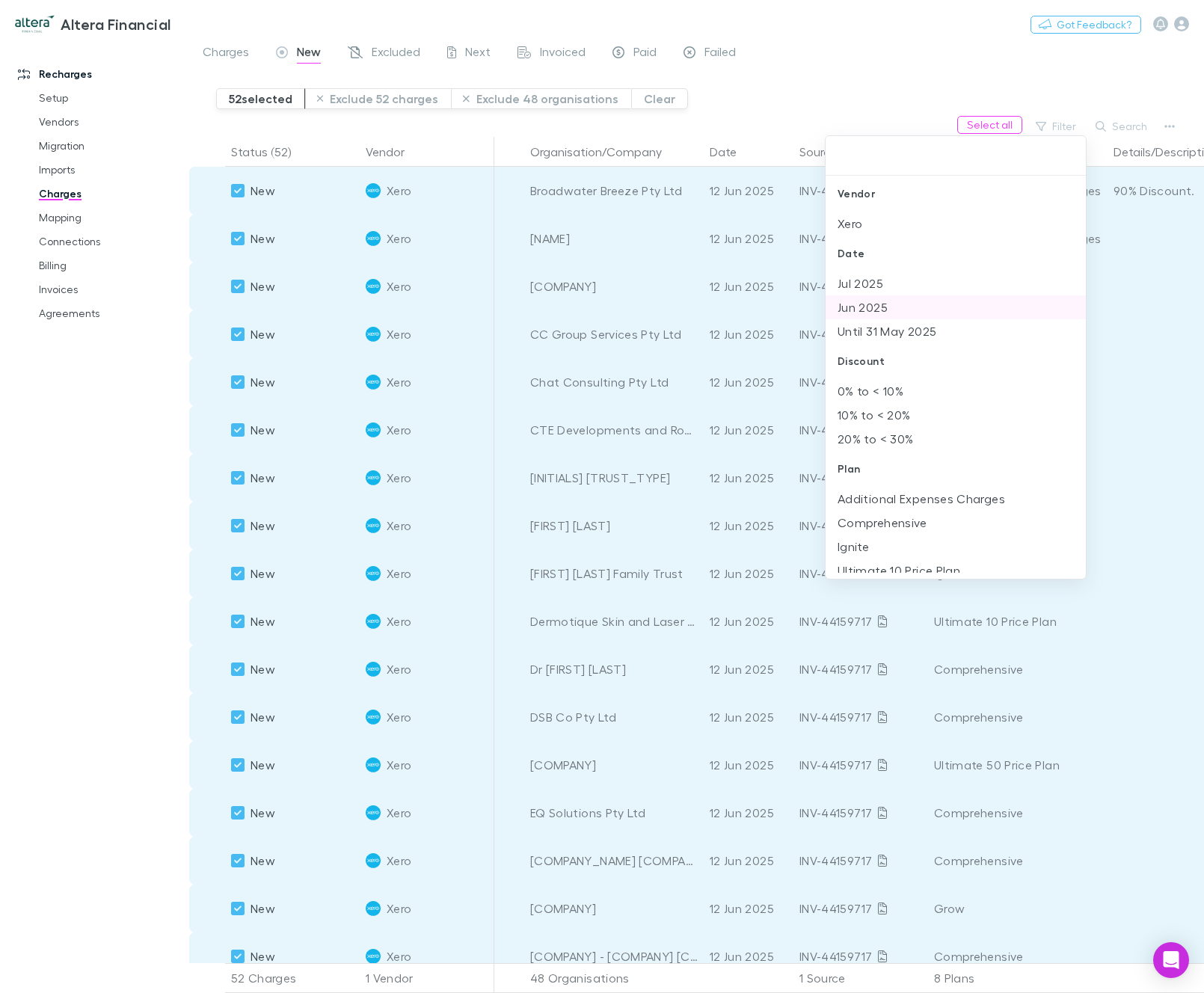 click on "Jun 2025" at bounding box center [956, 307] 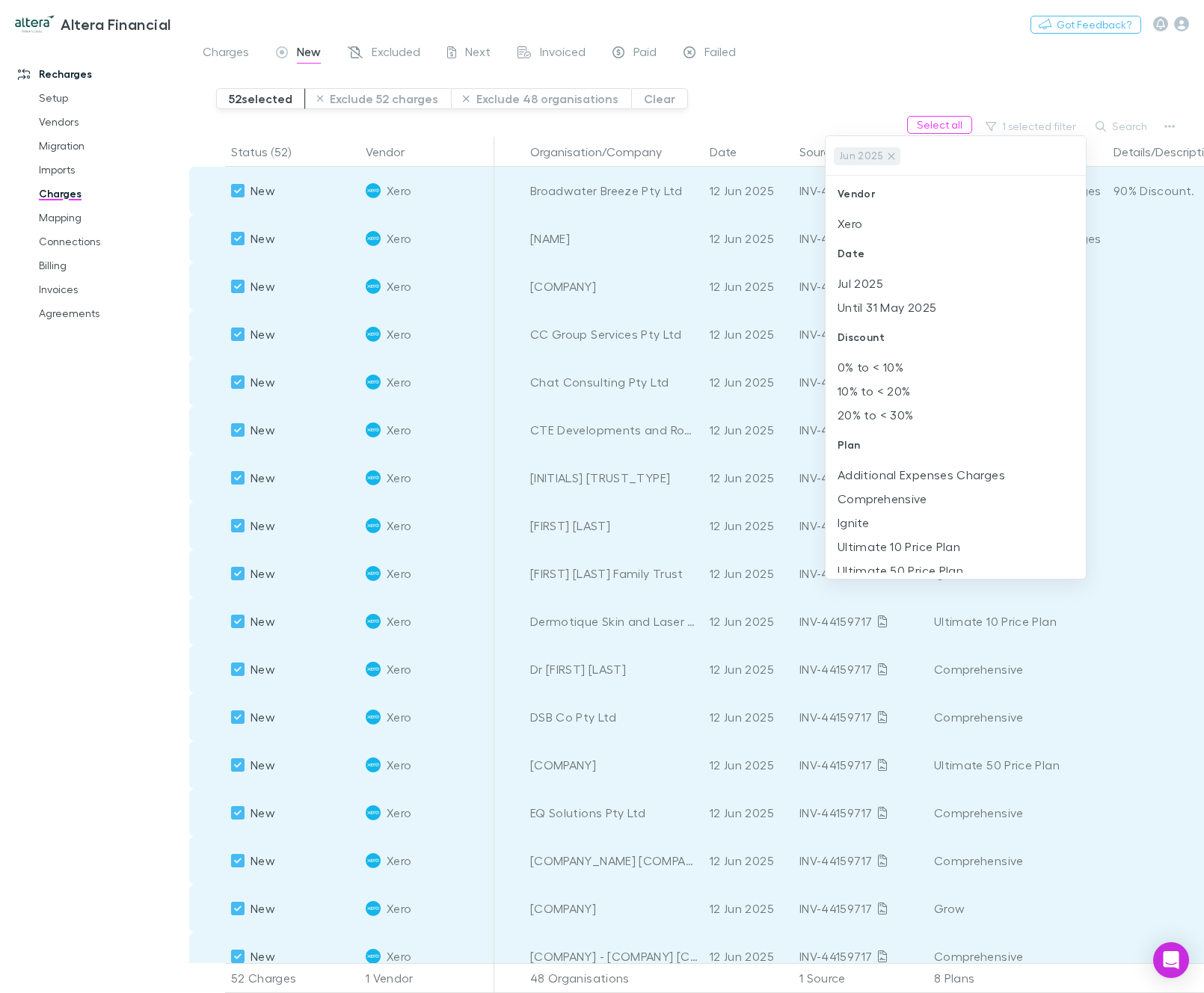 click at bounding box center (602, 496) 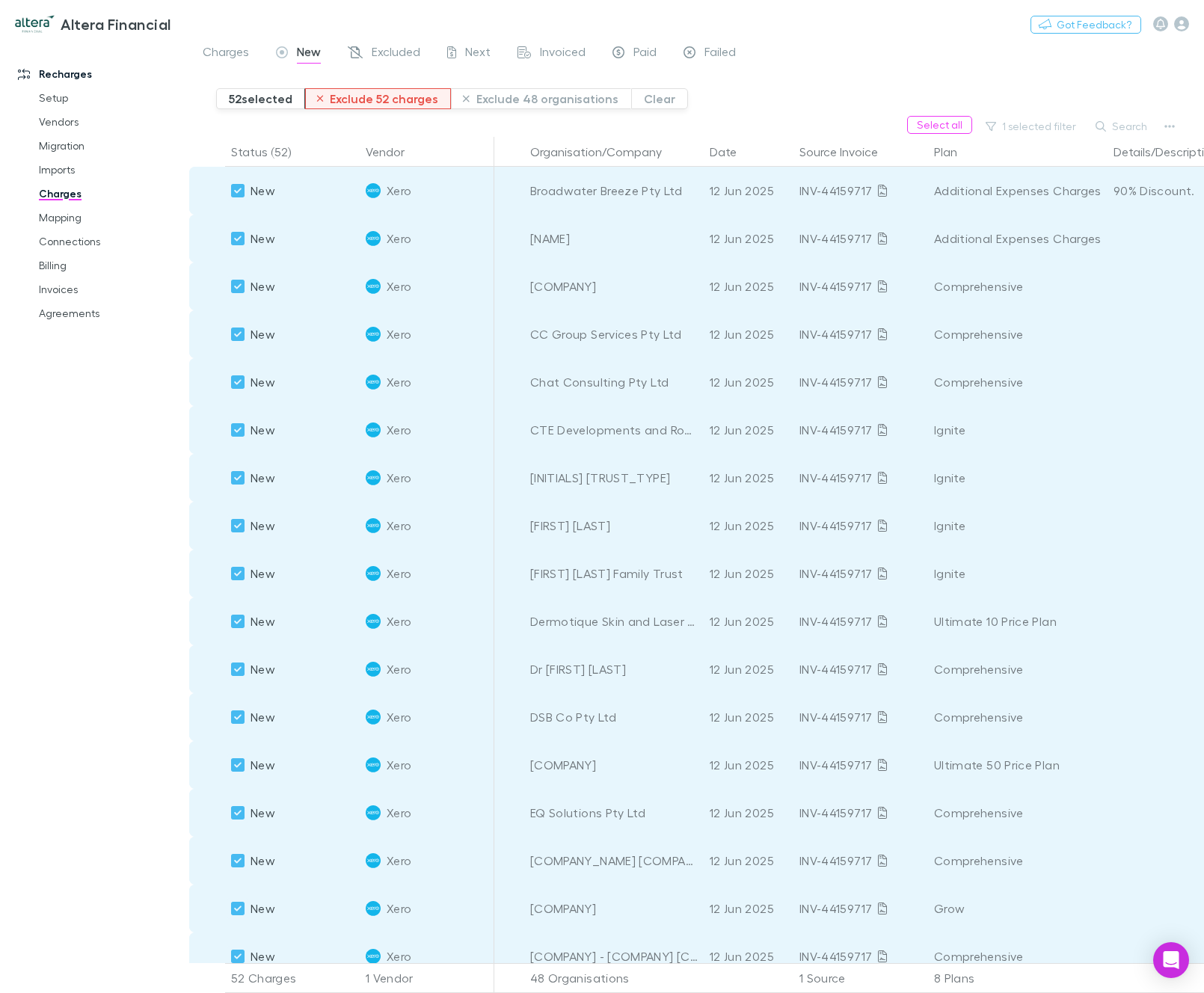 click on "Exclude 52 charges" at bounding box center (378, 99) 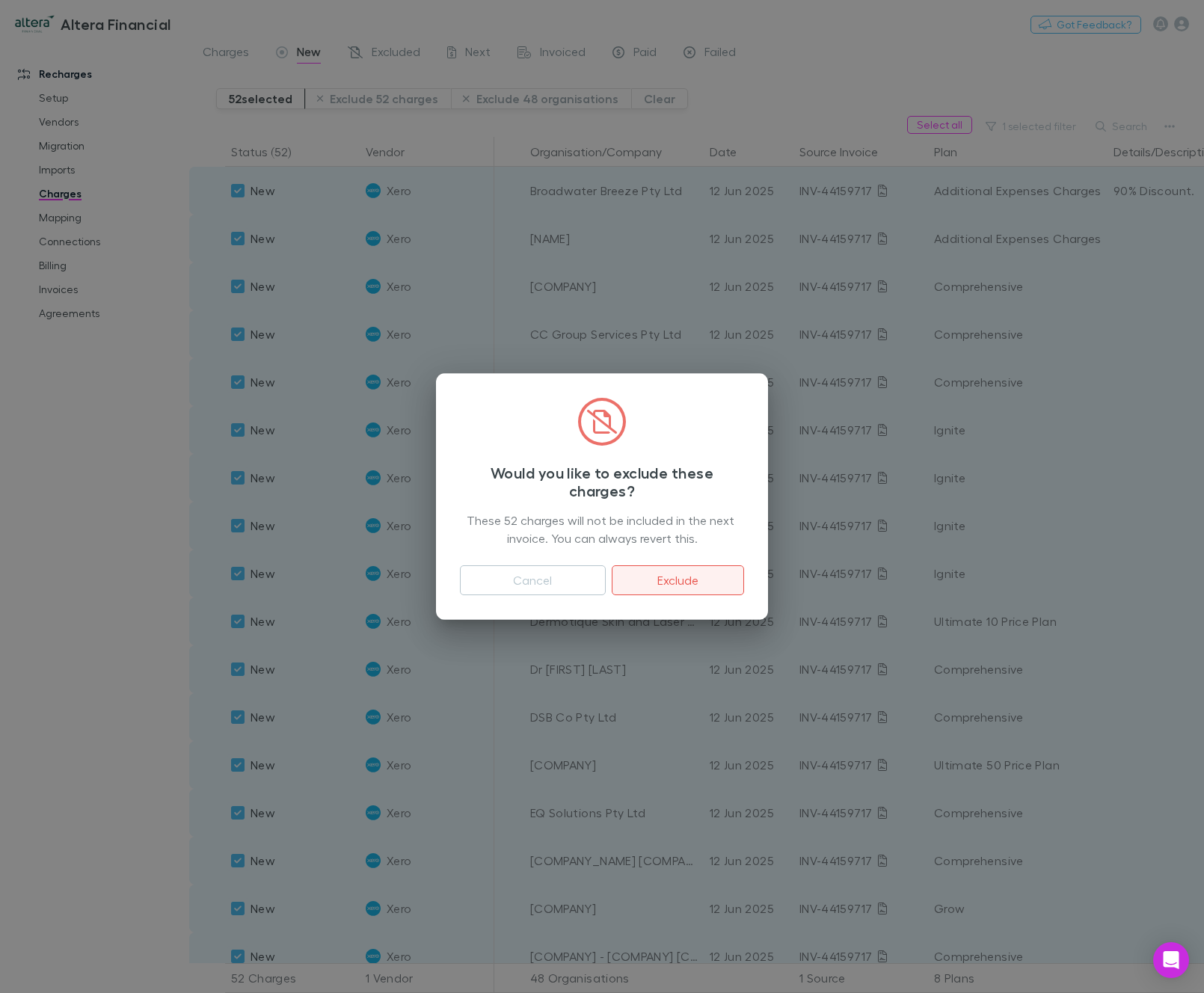 click on "Exclude" at bounding box center (678, 580) 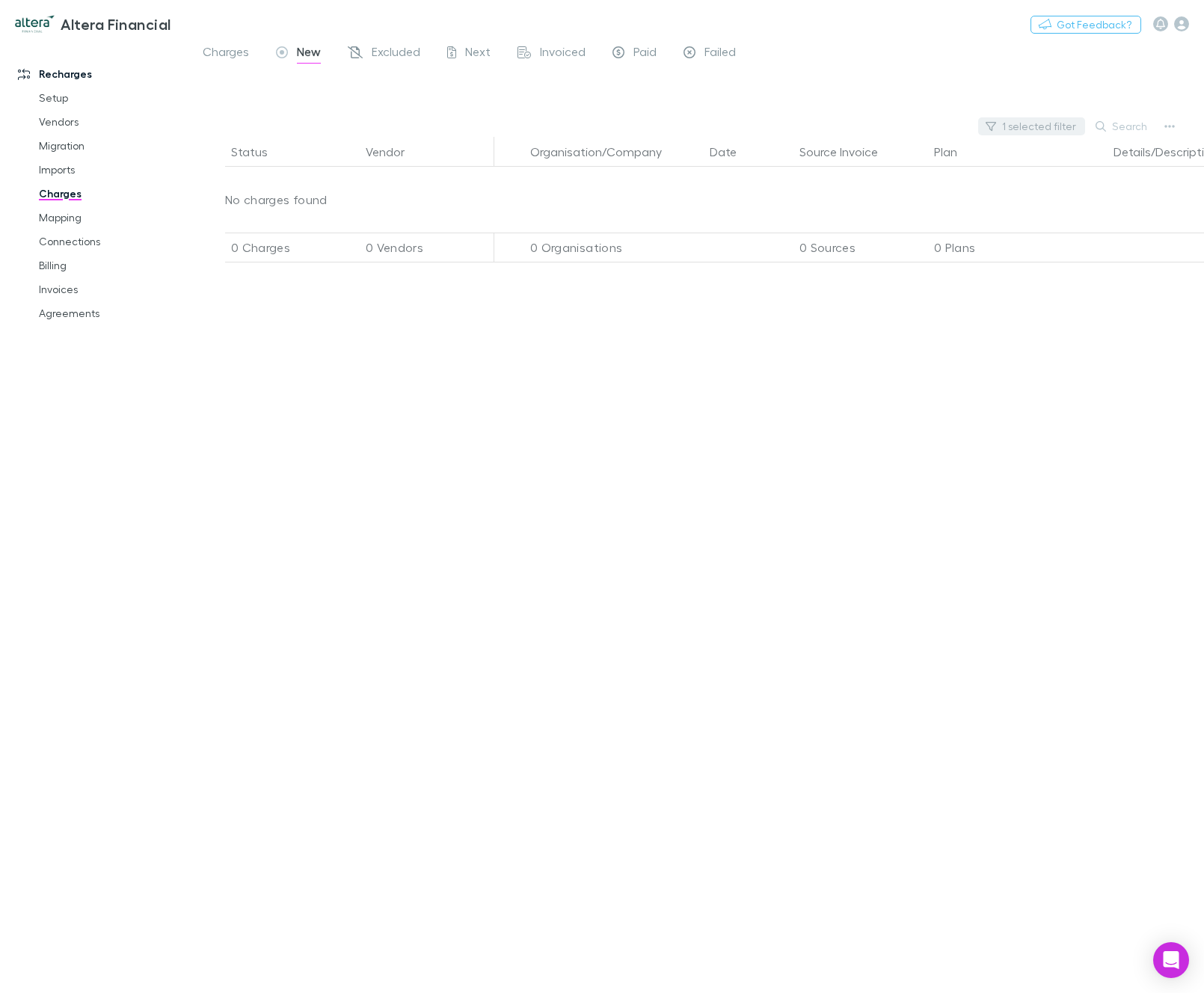 click on "1 selected filter" at bounding box center [1031, 126] 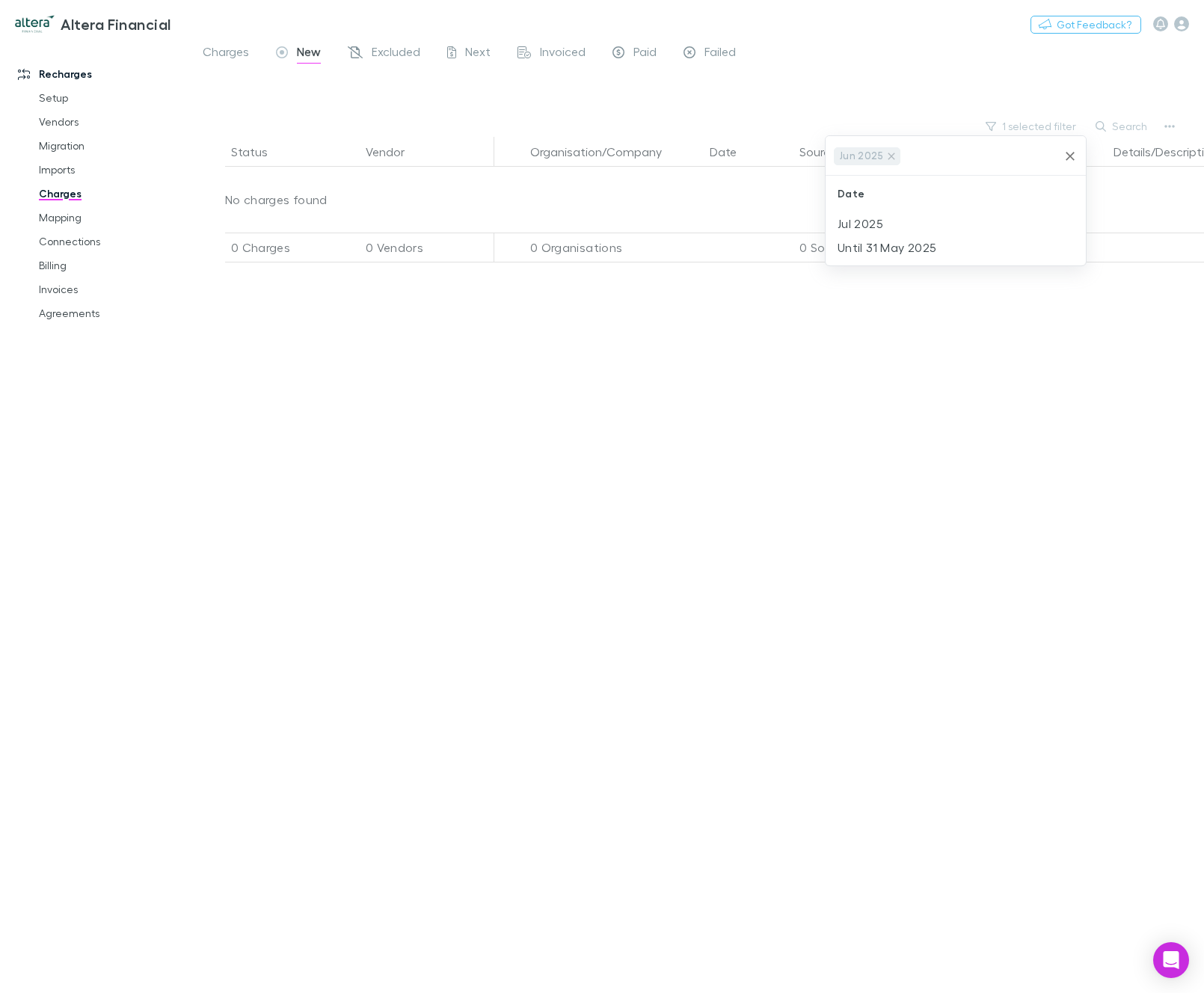 click 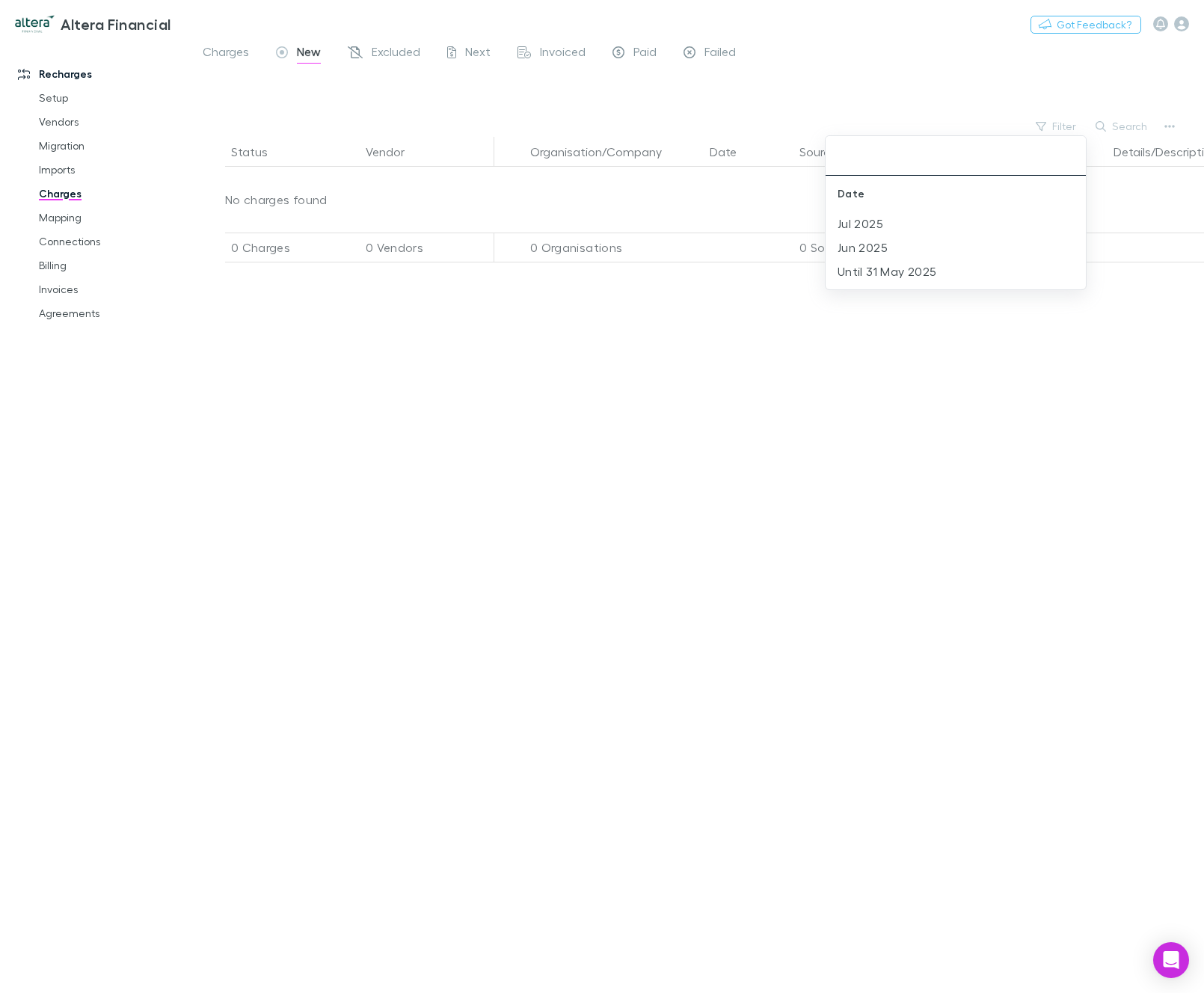click at bounding box center [602, 496] 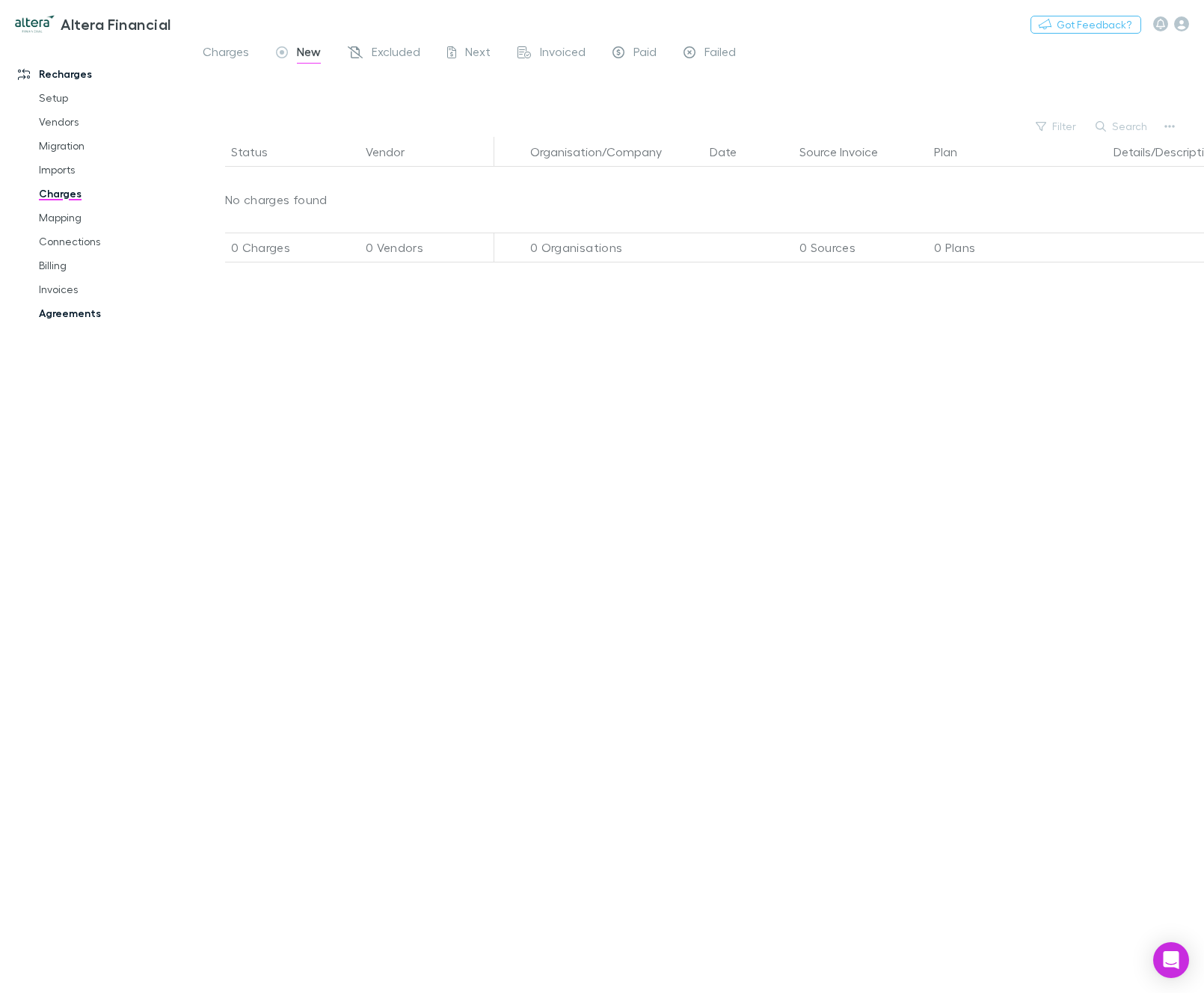 click on "Agreements" at bounding box center [105, 313] 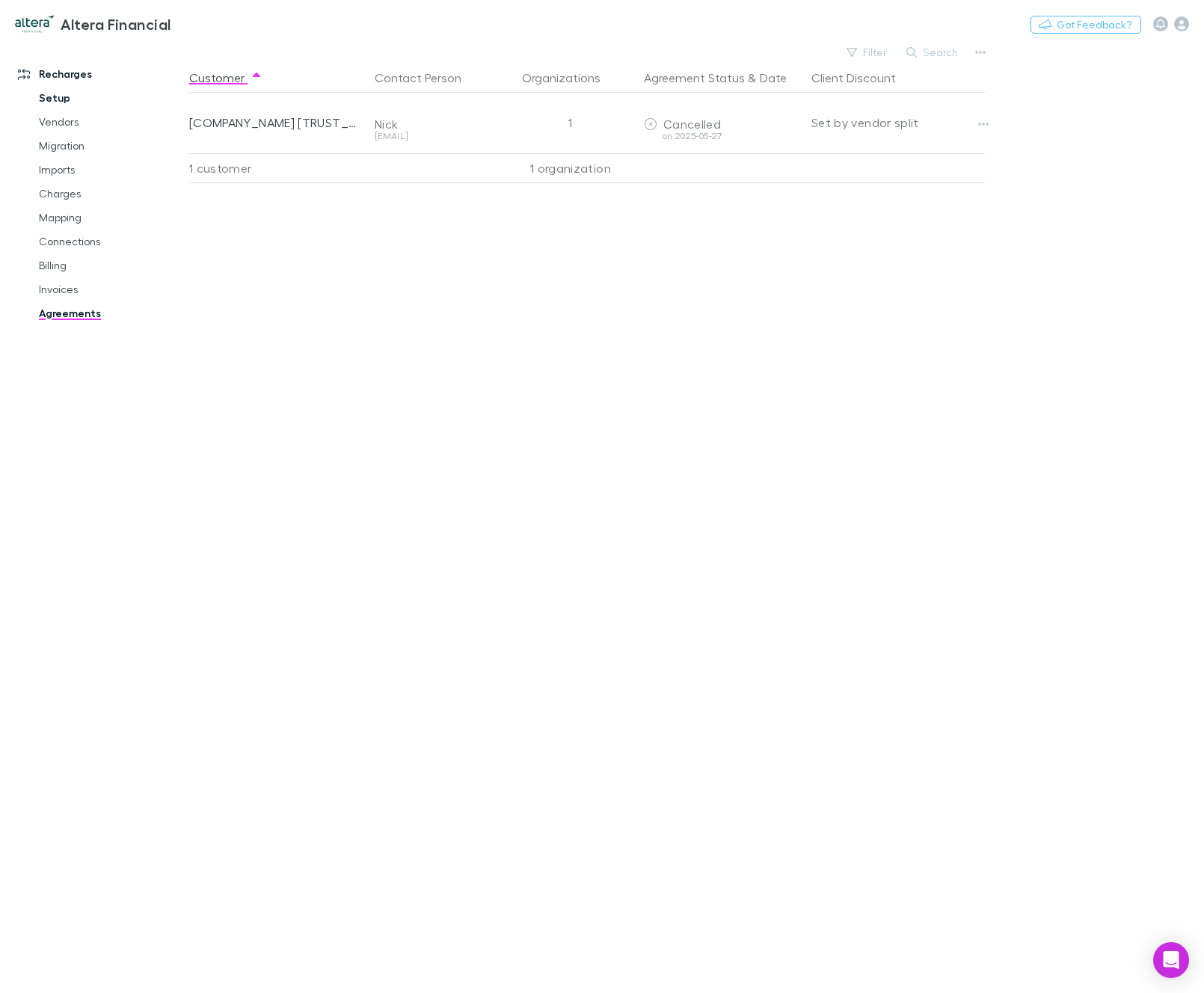 click on "Setup" at bounding box center [105, 98] 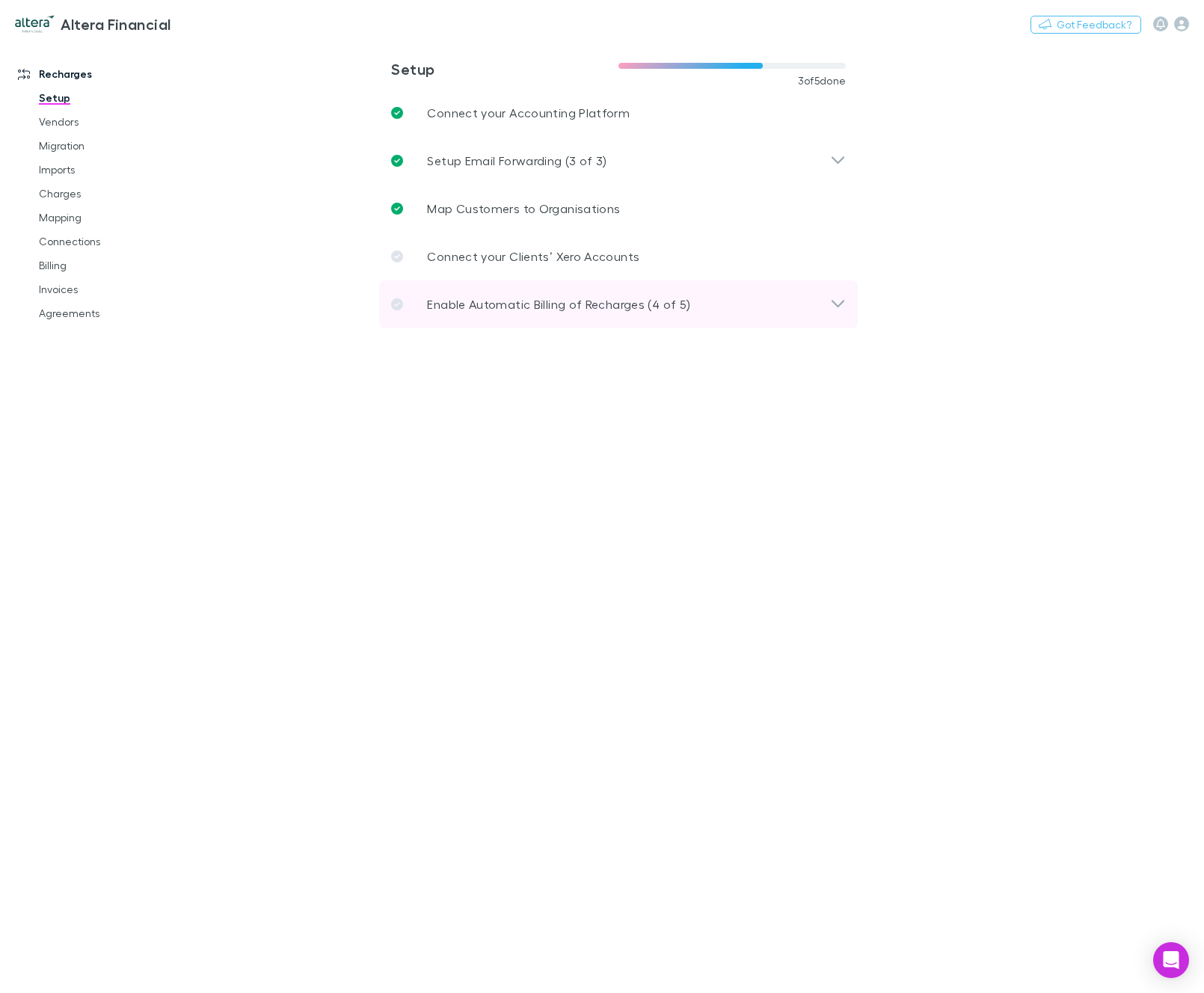 click on "Enable Automatic Billing of Recharges    (4 of 5)" at bounding box center [559, 304] 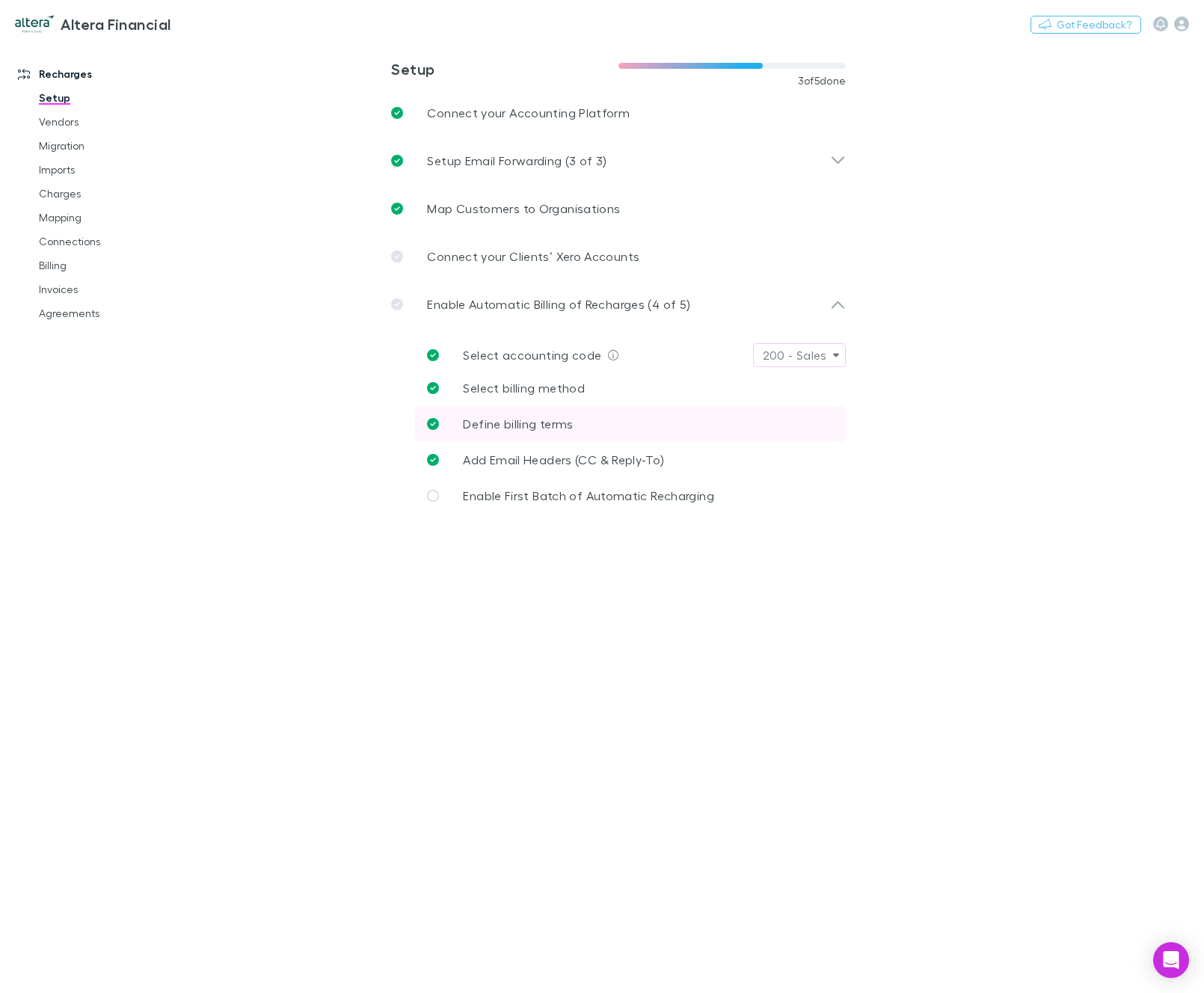 click on "Define billing terms" at bounding box center [517, 423] 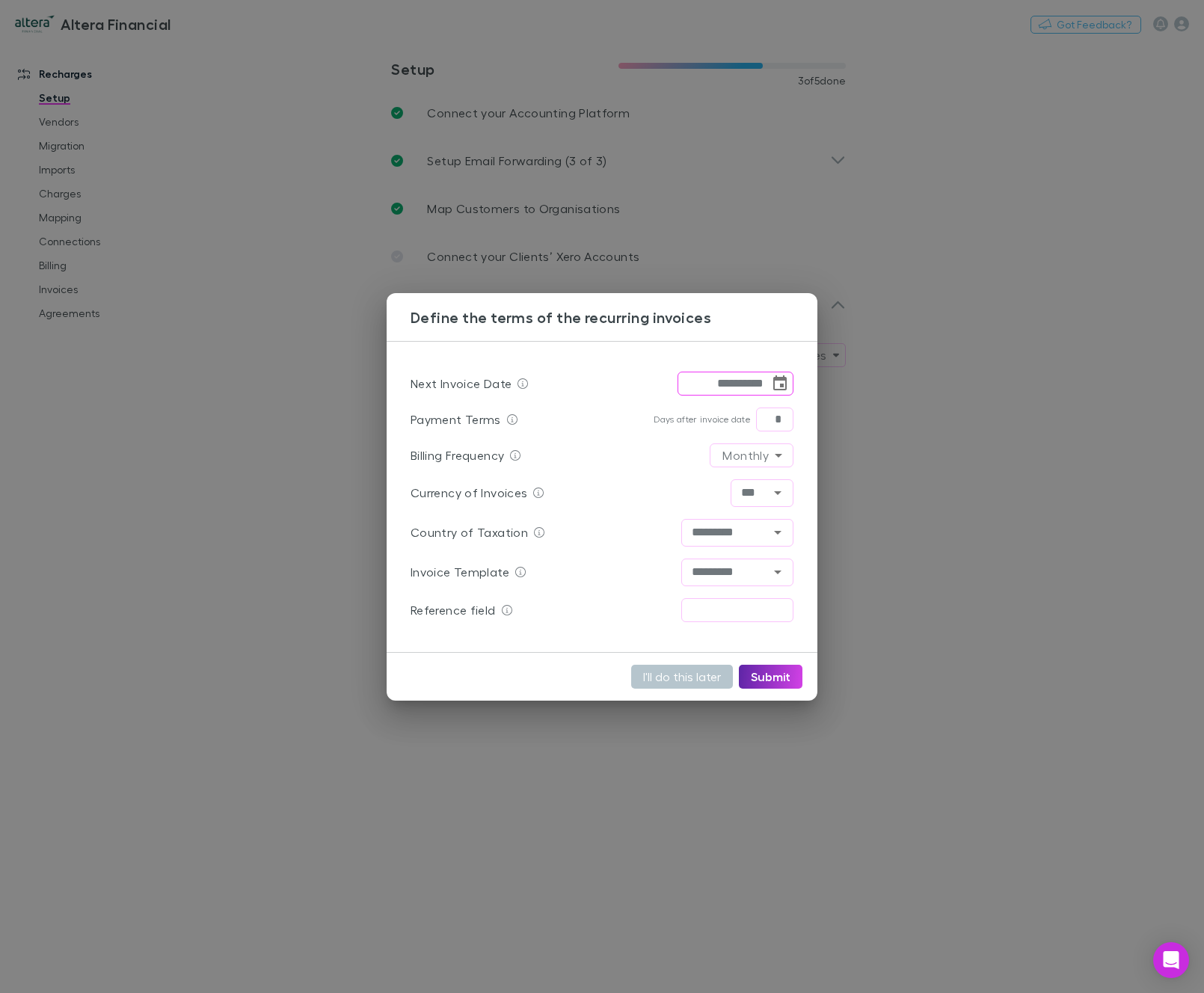 click on "**********" at bounding box center [602, 496] 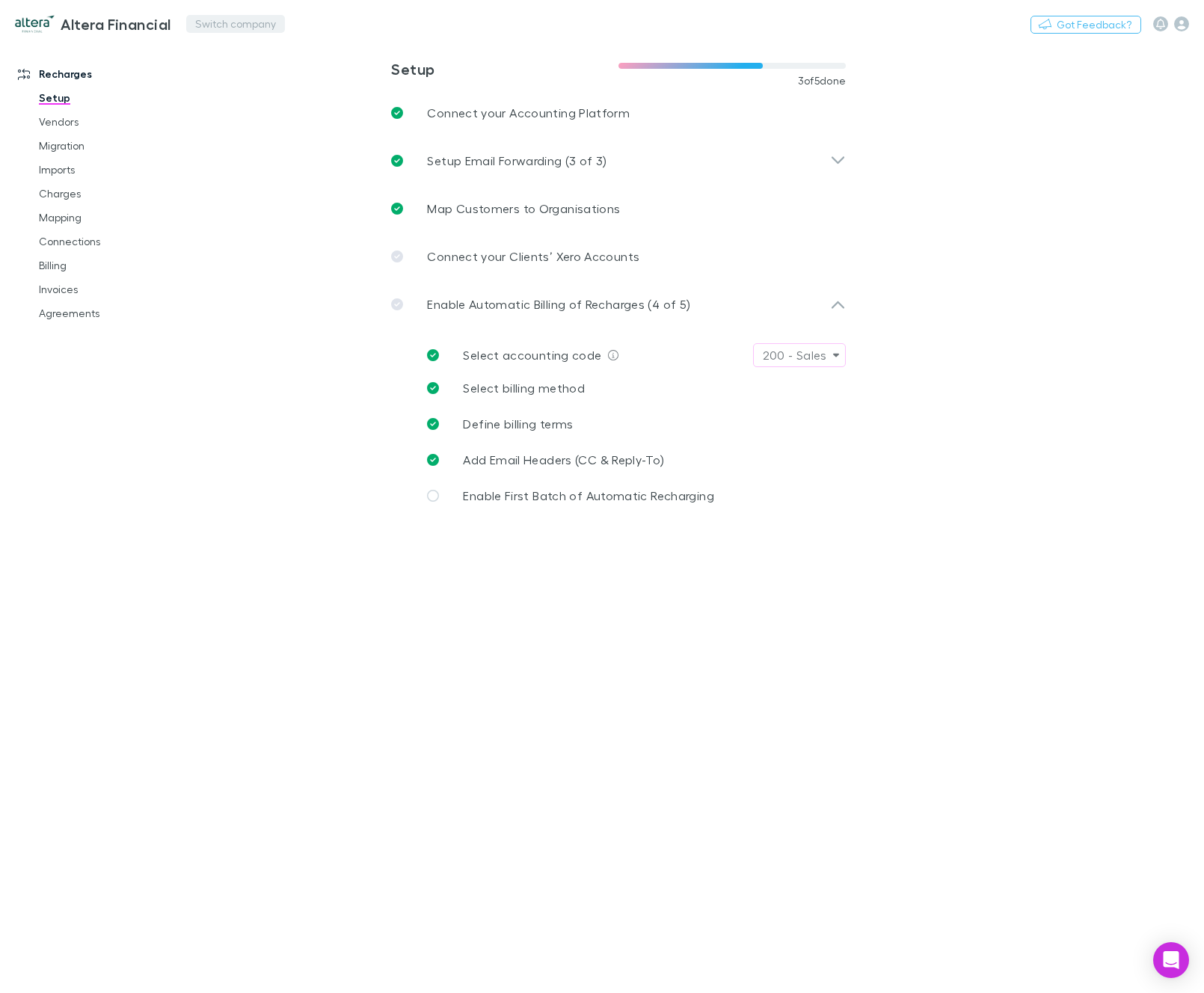 click on "Switch company" at bounding box center [236, 24] 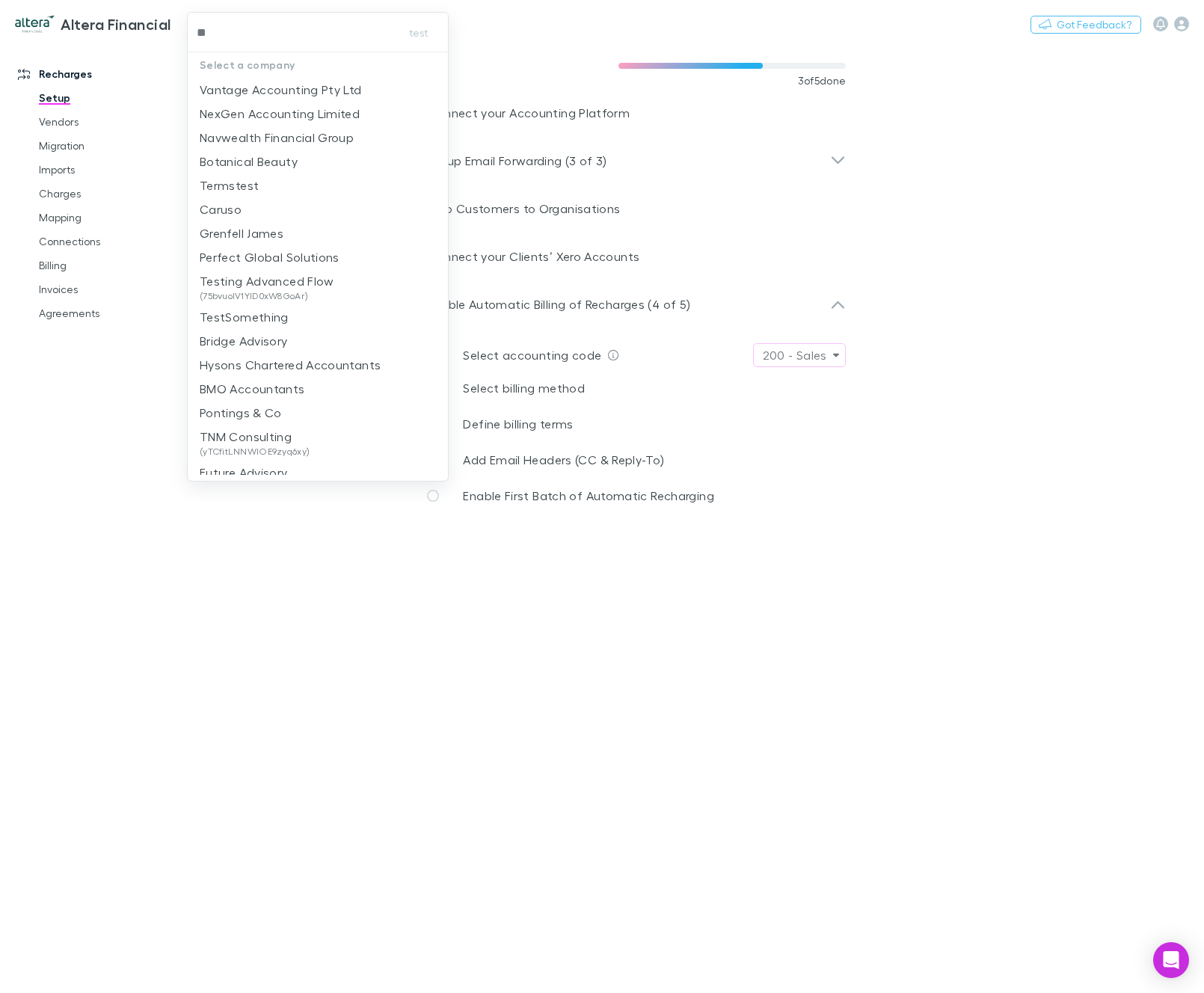 type on "***" 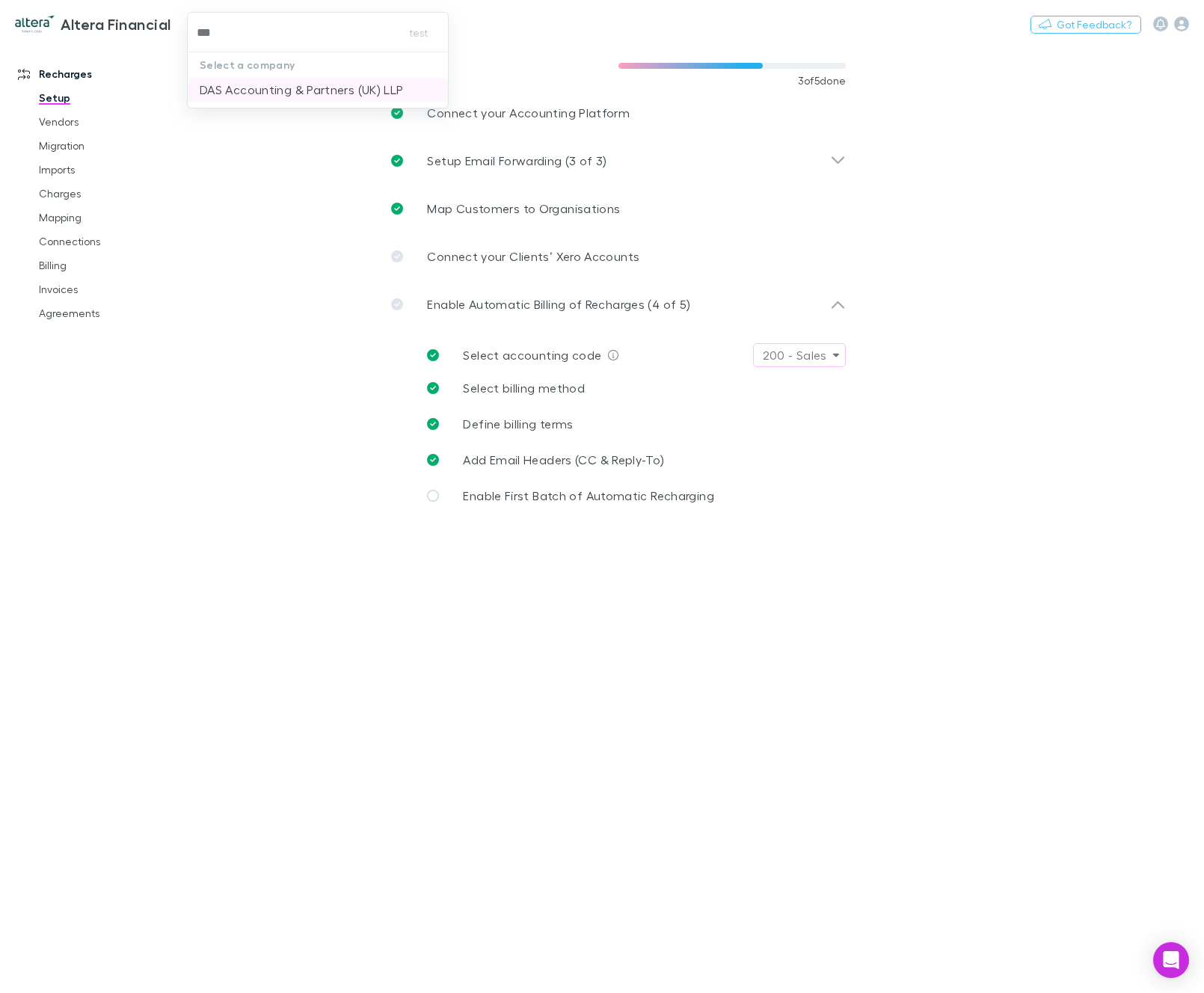 click on "DAS Accounting & Partners (UK) LLP" at bounding box center (301, 90) 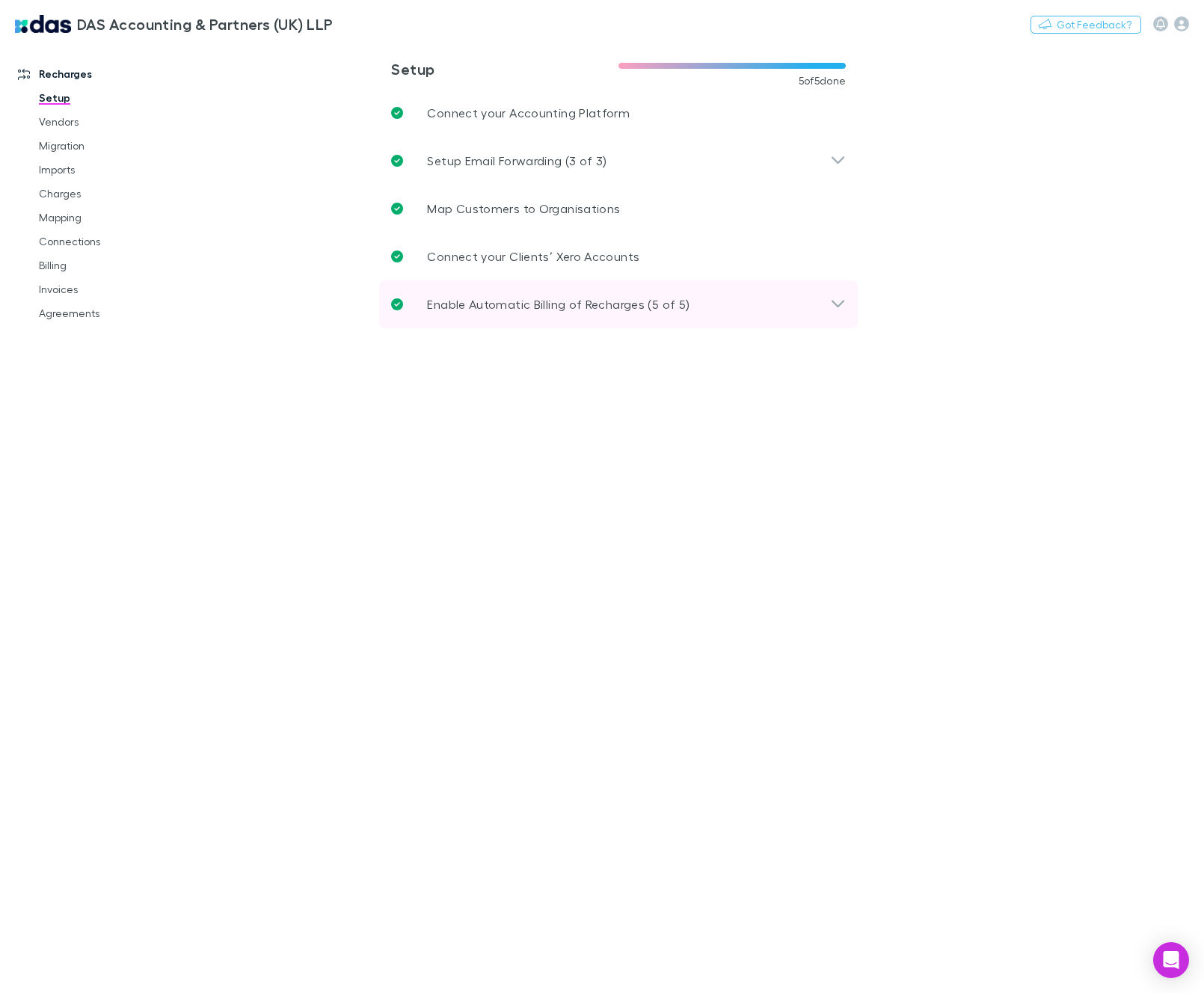 click on "Enable Automatic Billing of Recharges    (5 of 5)" at bounding box center (558, 304) 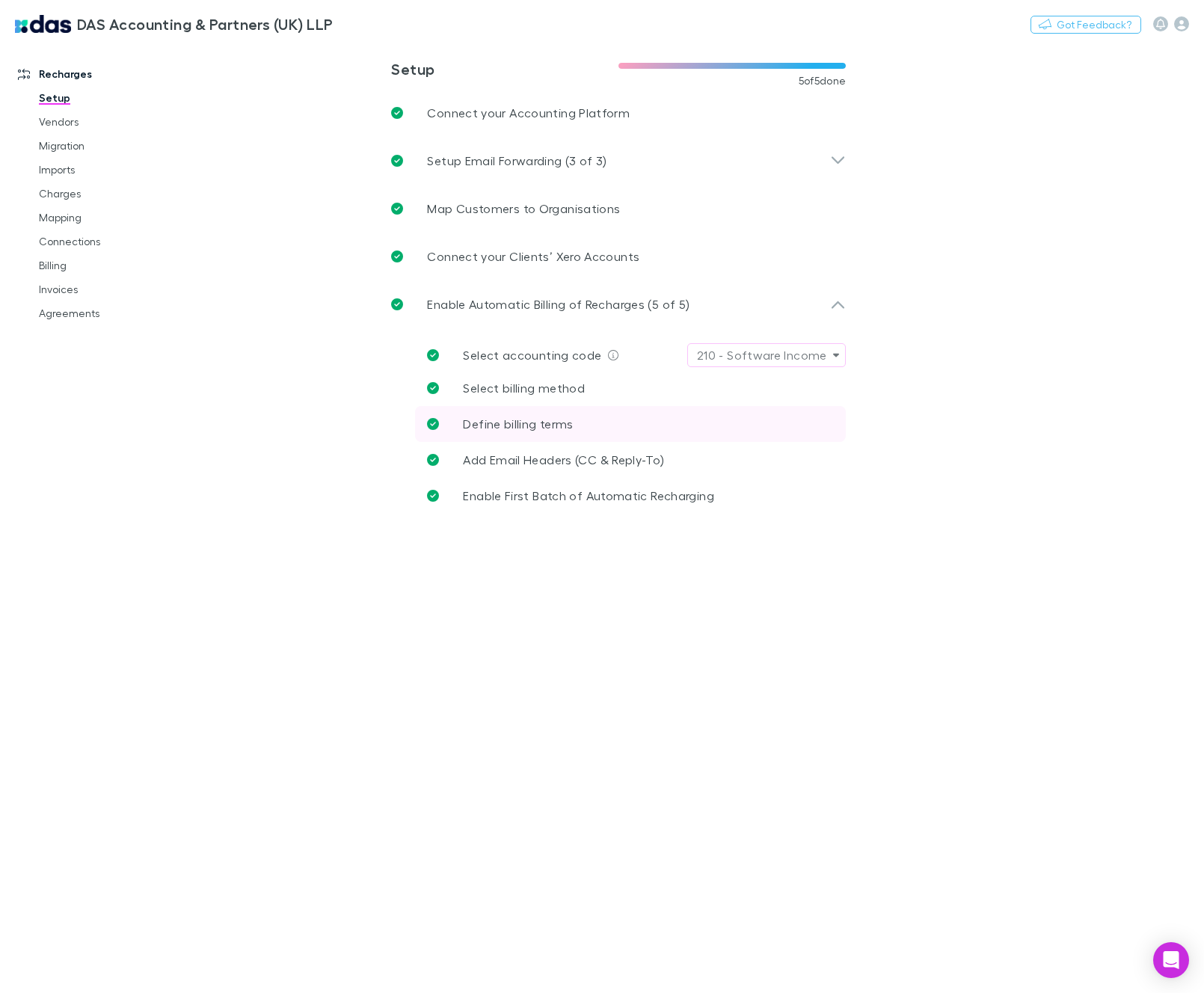 click on "Define billing terms" at bounding box center (630, 424) 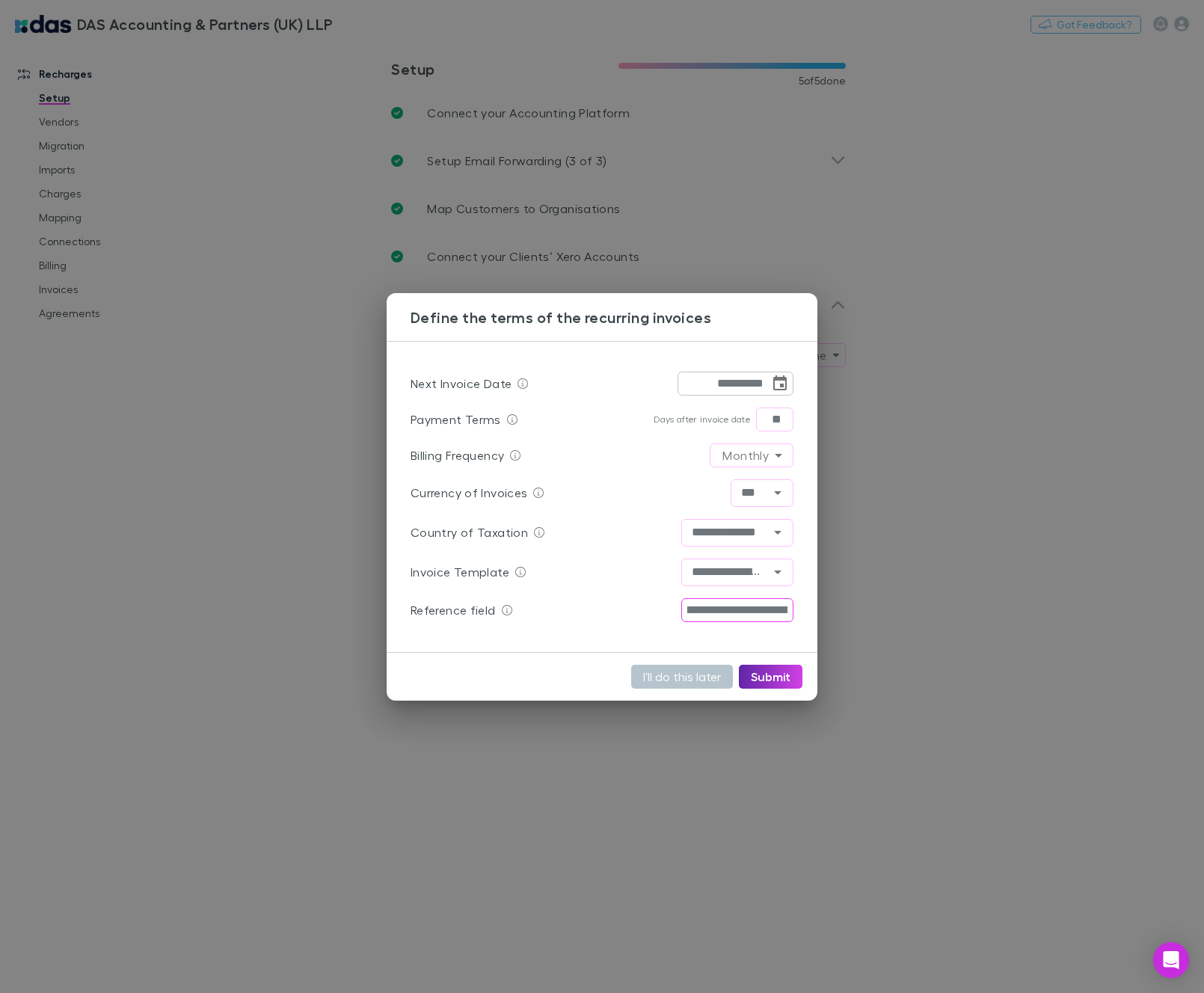 scroll, scrollTop: 0, scrollLeft: 207, axis: horizontal 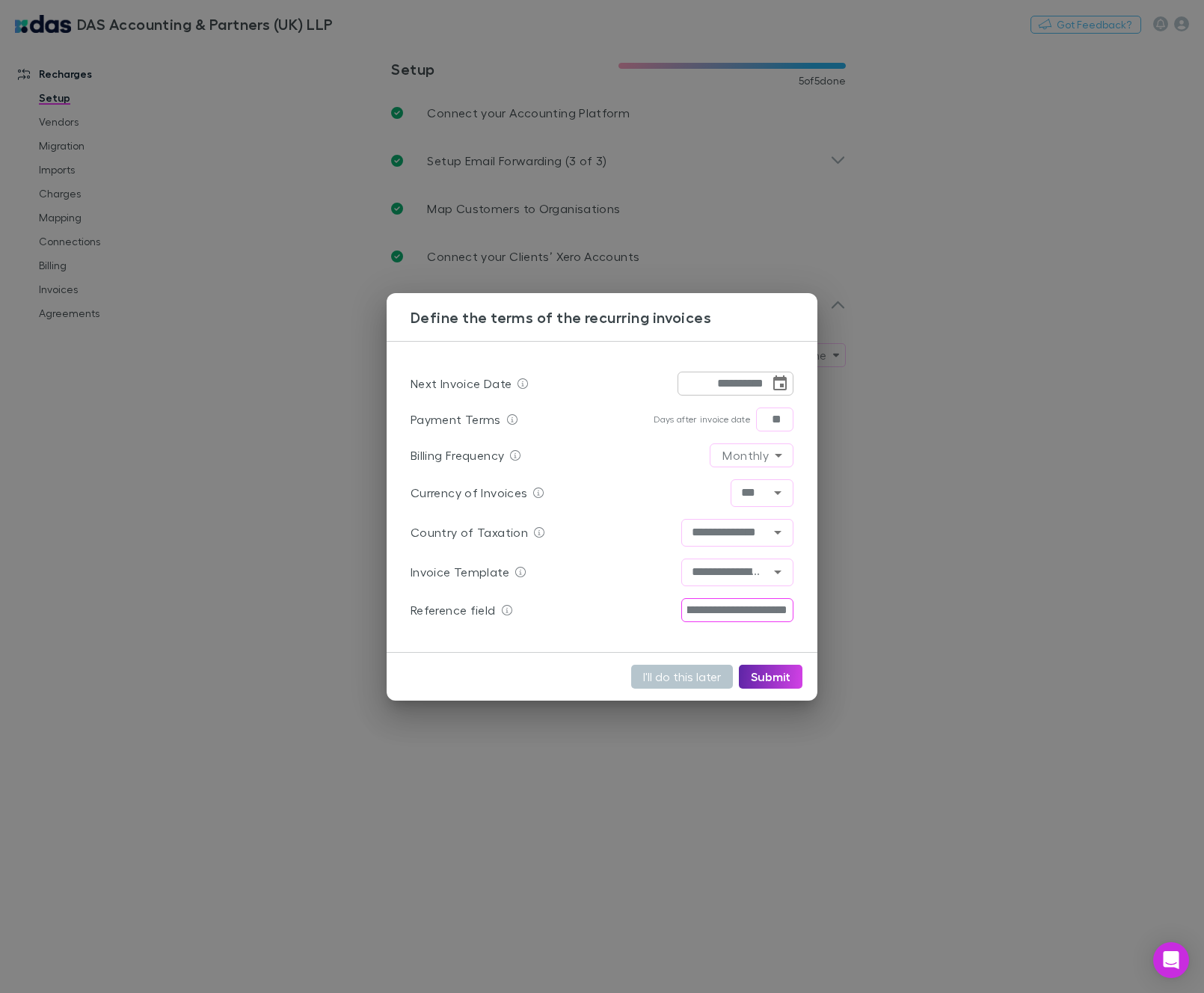 drag, startPoint x: 707, startPoint y: 607, endPoint x: 810, endPoint y: 611, distance: 103.07764 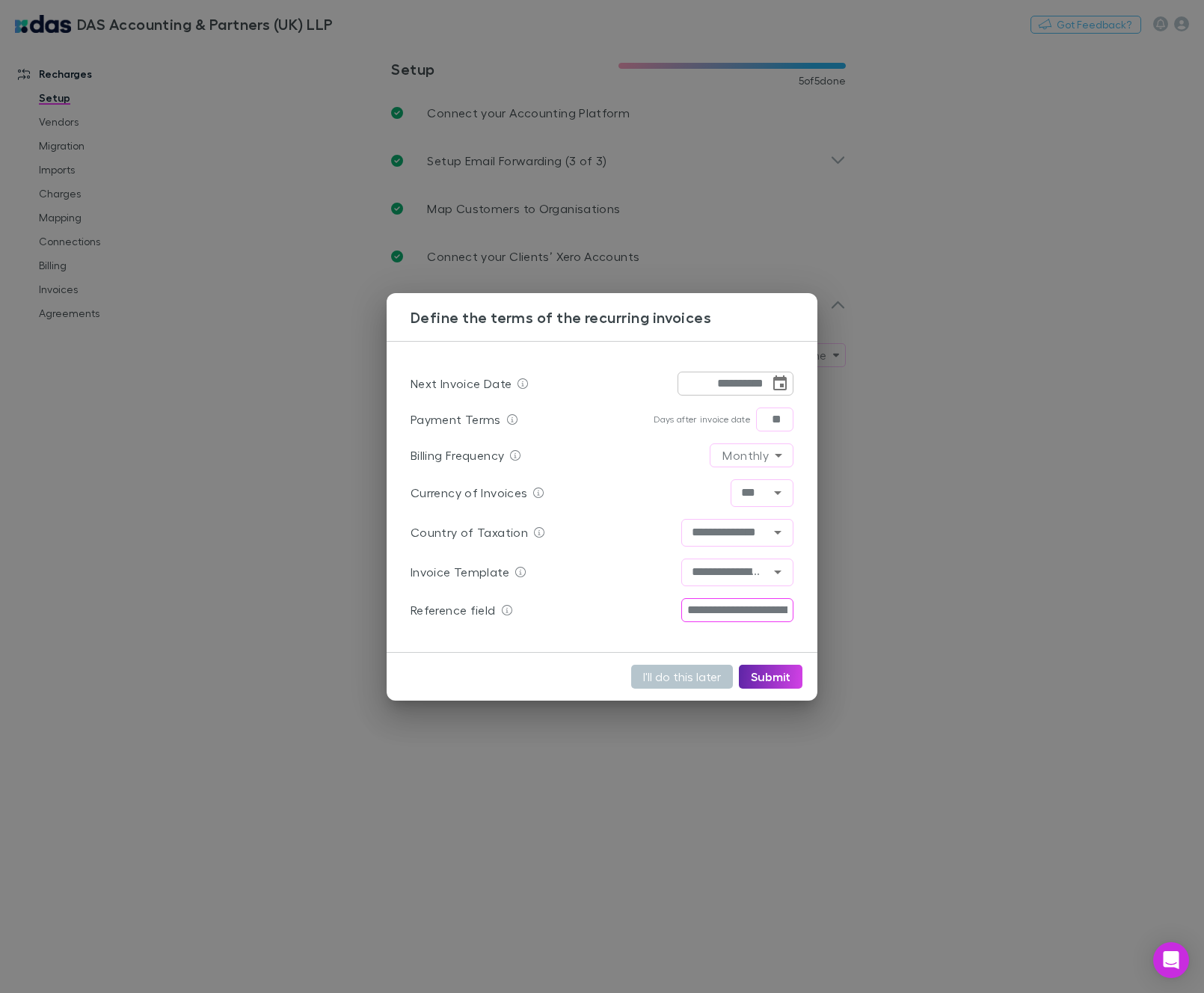 drag, startPoint x: 787, startPoint y: 610, endPoint x: 678, endPoint y: 610, distance: 109 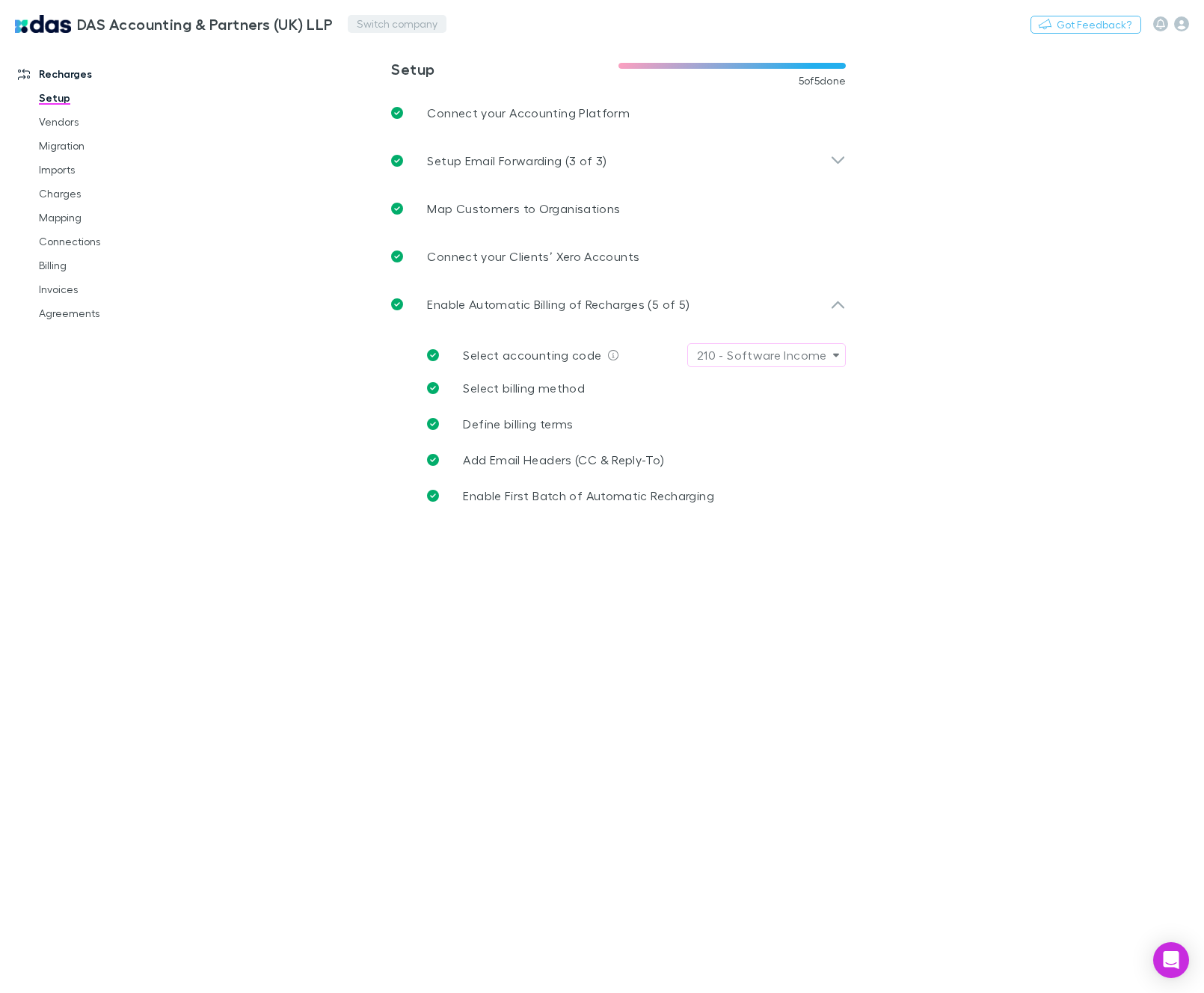 click on "Switch company" at bounding box center (397, 24) 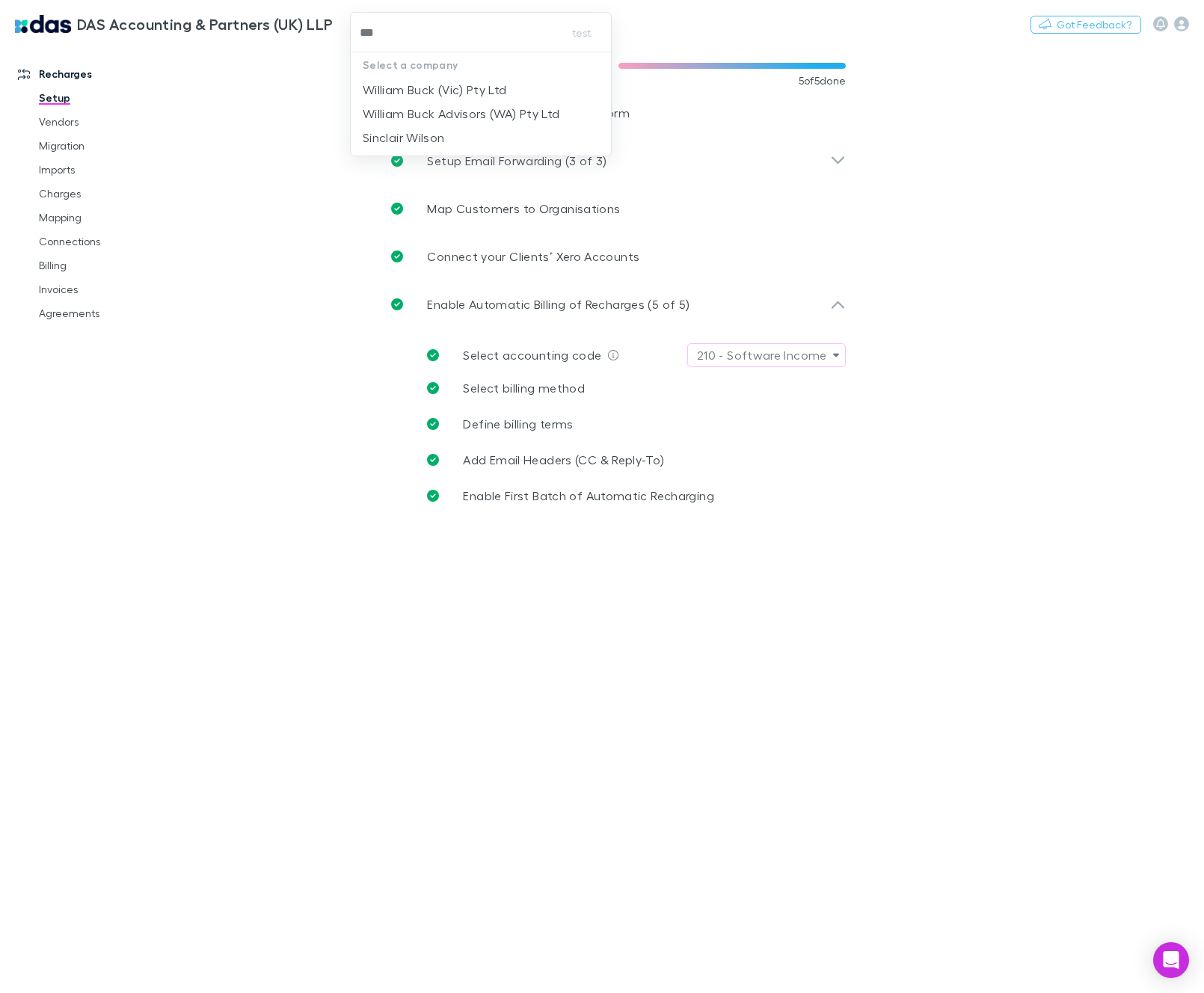 type on "****" 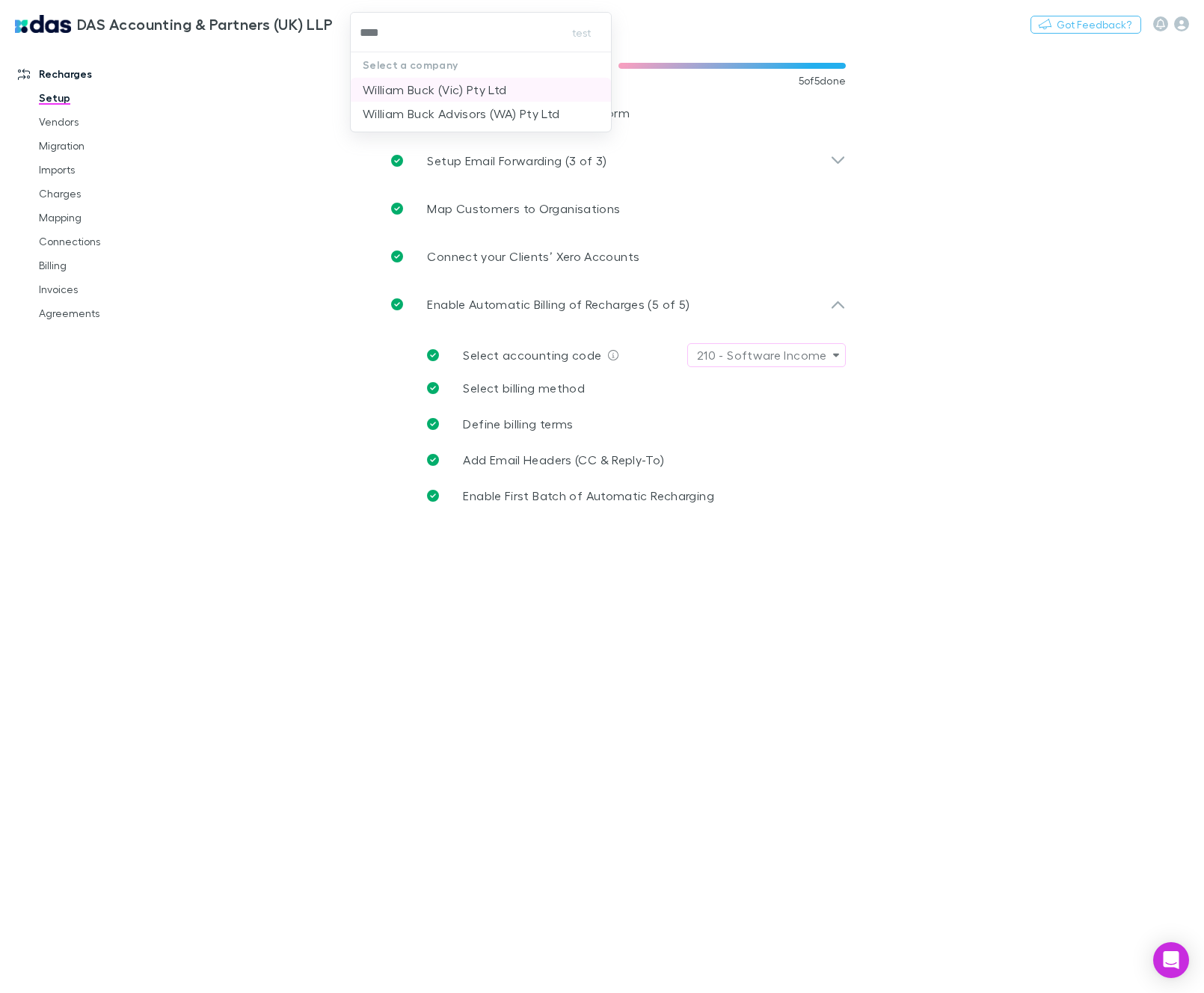 click on "William Buck (Vic) Pty Ltd" at bounding box center (434, 90) 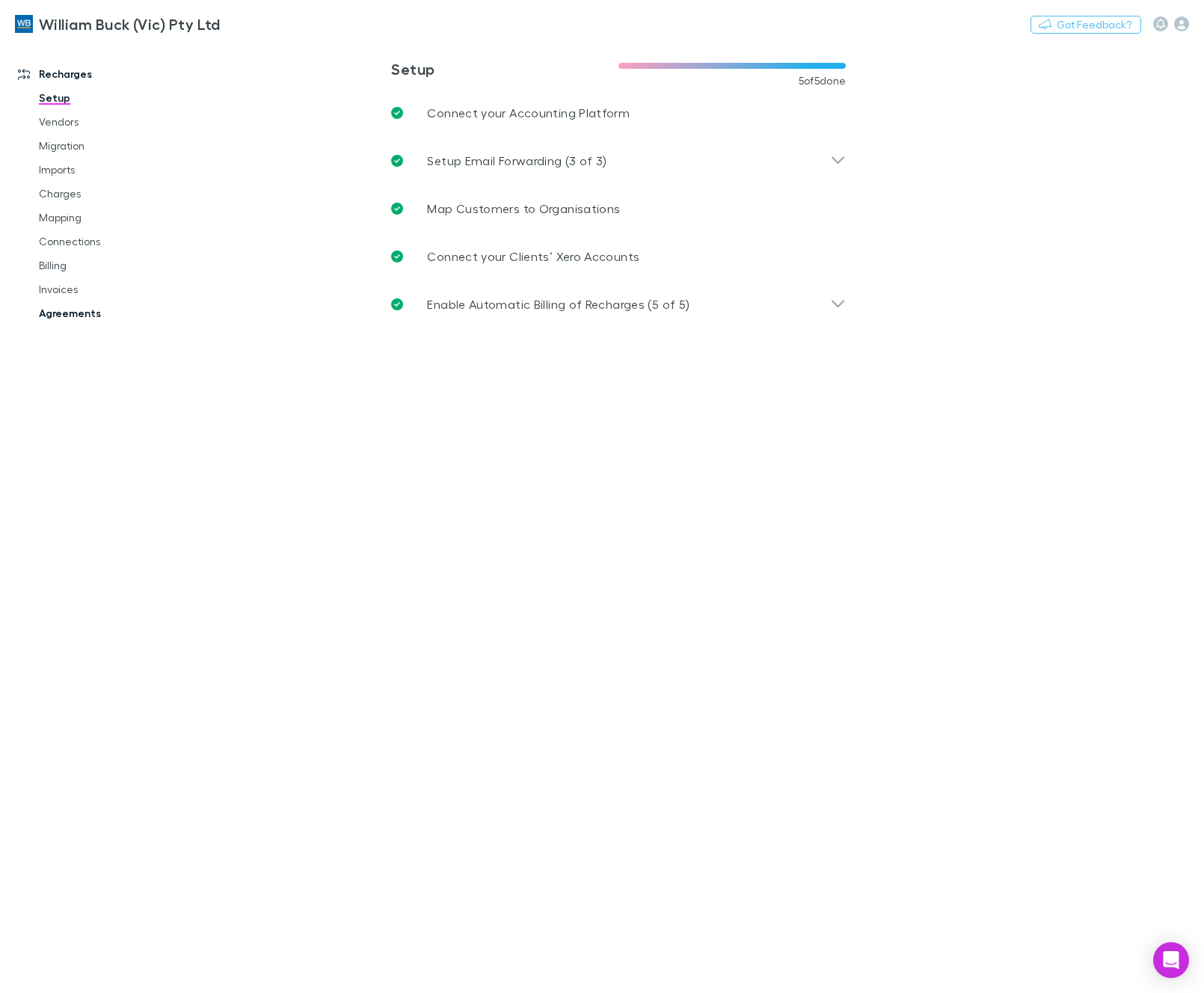 click on "Agreements" at bounding box center [105, 313] 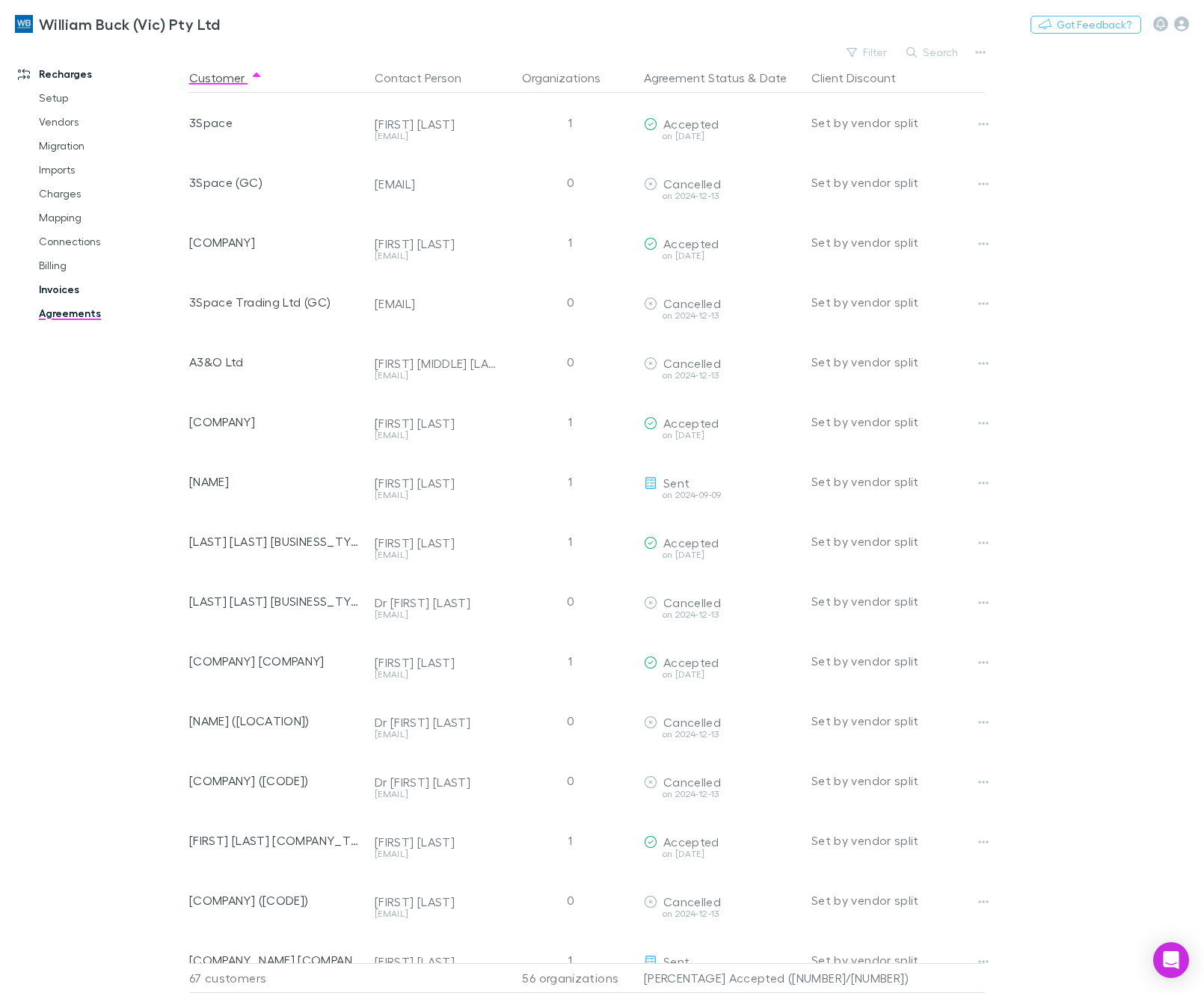 click on "Invoices" at bounding box center (105, 289) 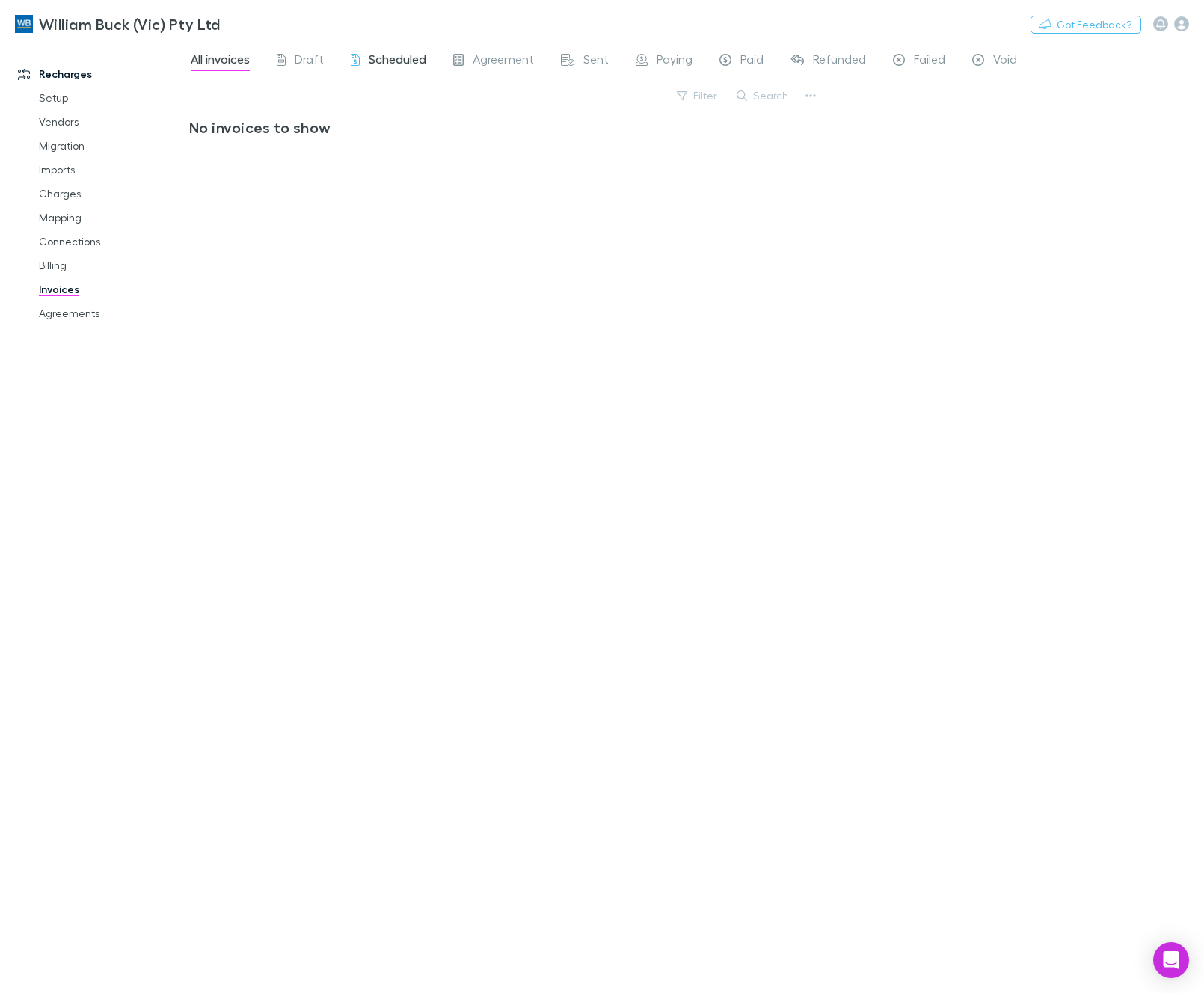 click on "Scheduled" at bounding box center [397, 61] 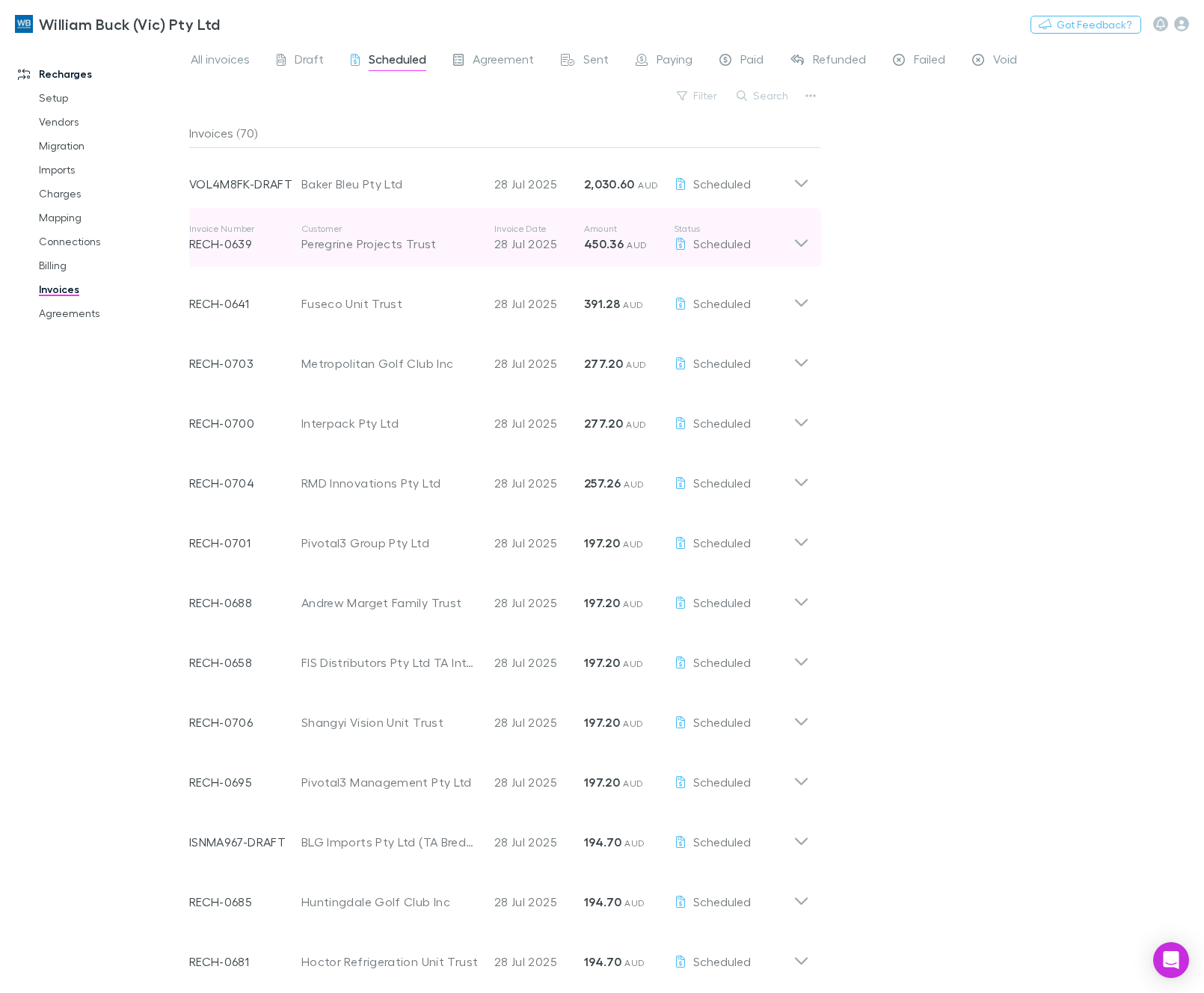 click on "Peregrine Projects Trust" at bounding box center [390, 244] 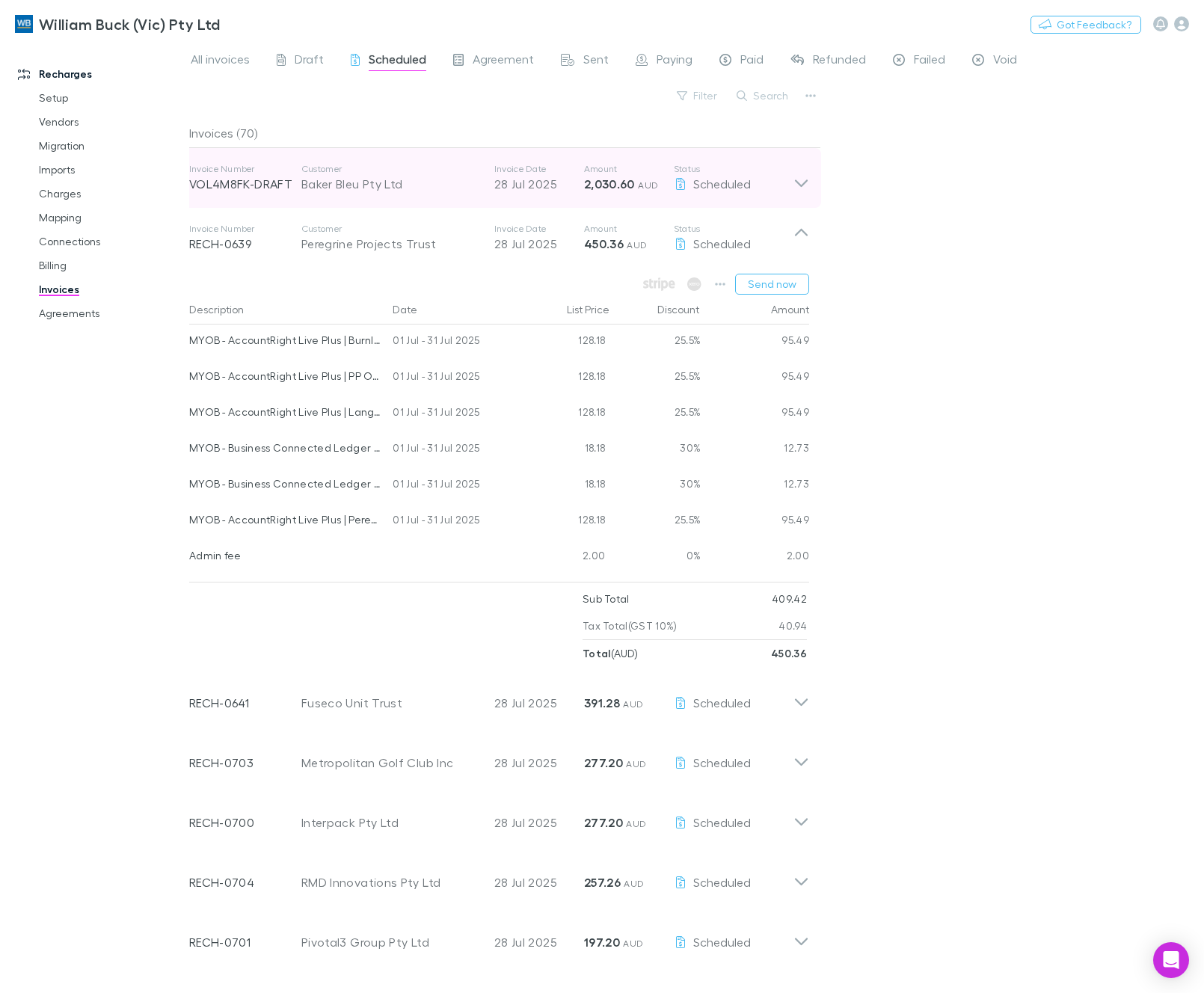 click on "2,030.60" at bounding box center [609, 184] 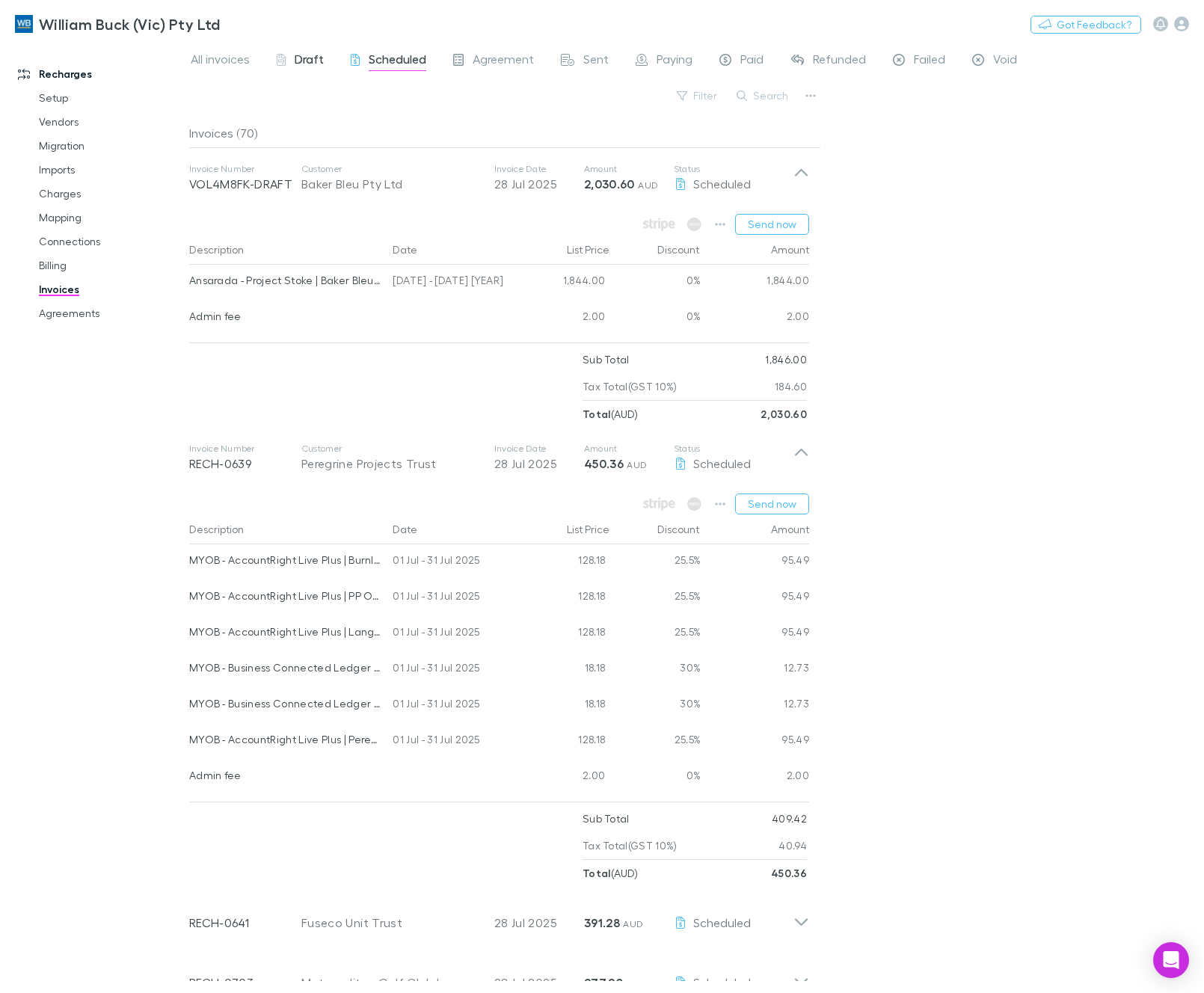 click on "Draft" at bounding box center (309, 61) 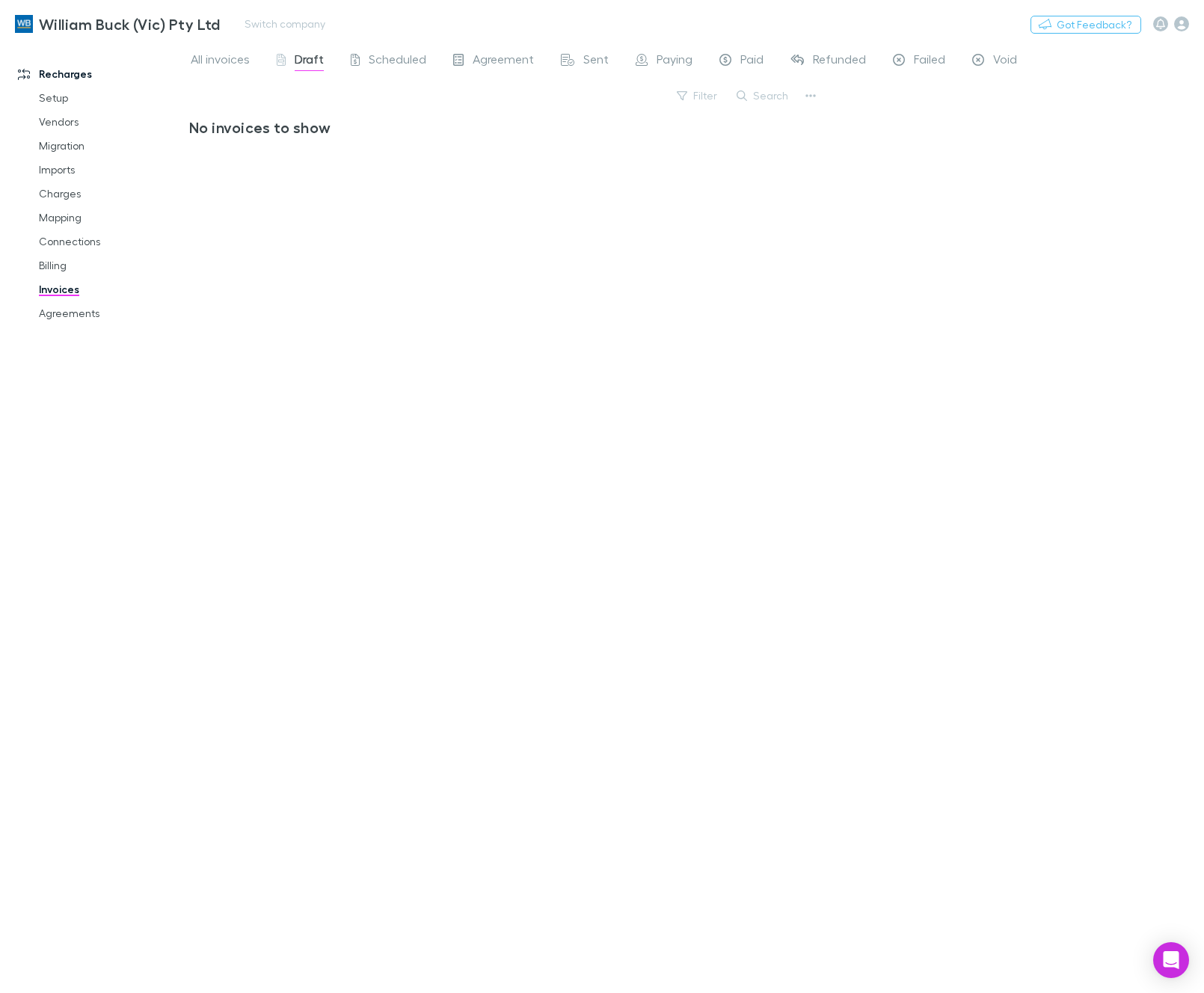 click on "William Buck (Vic) Pty Ltd Switch company Nothing Got Feedback?" at bounding box center (602, 24) 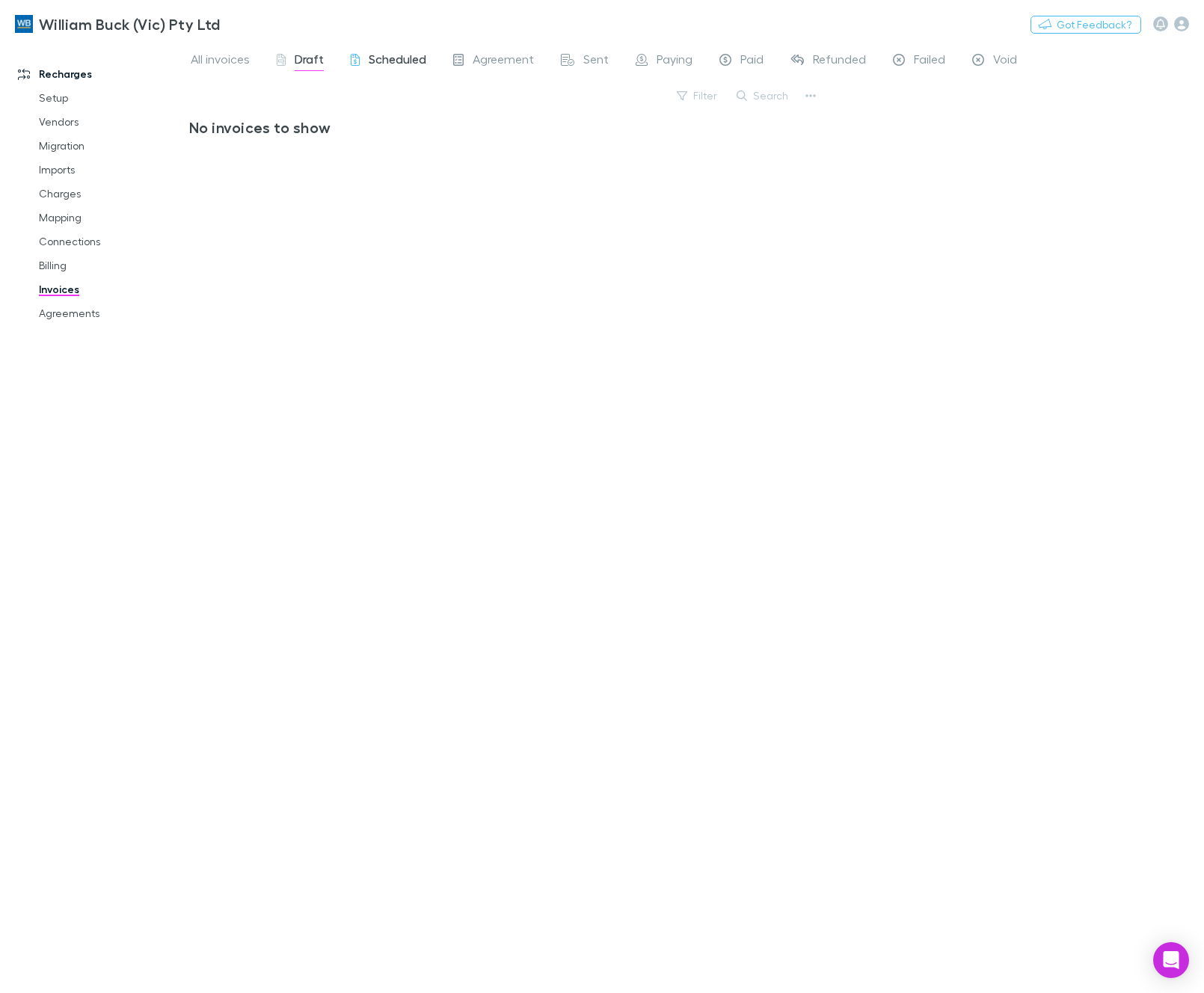 click on "Scheduled" at bounding box center (397, 61) 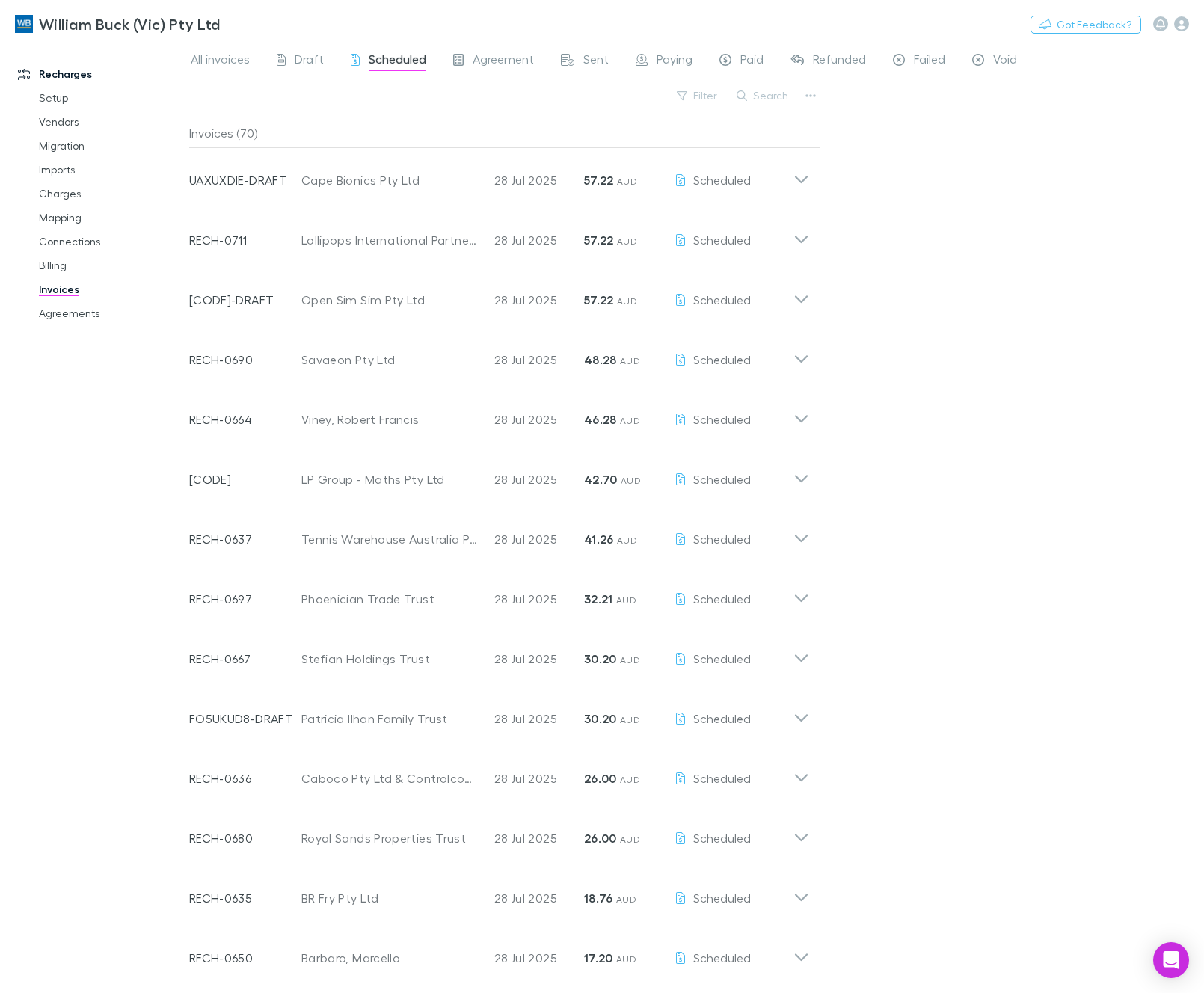 scroll, scrollTop: 2435, scrollLeft: 0, axis: vertical 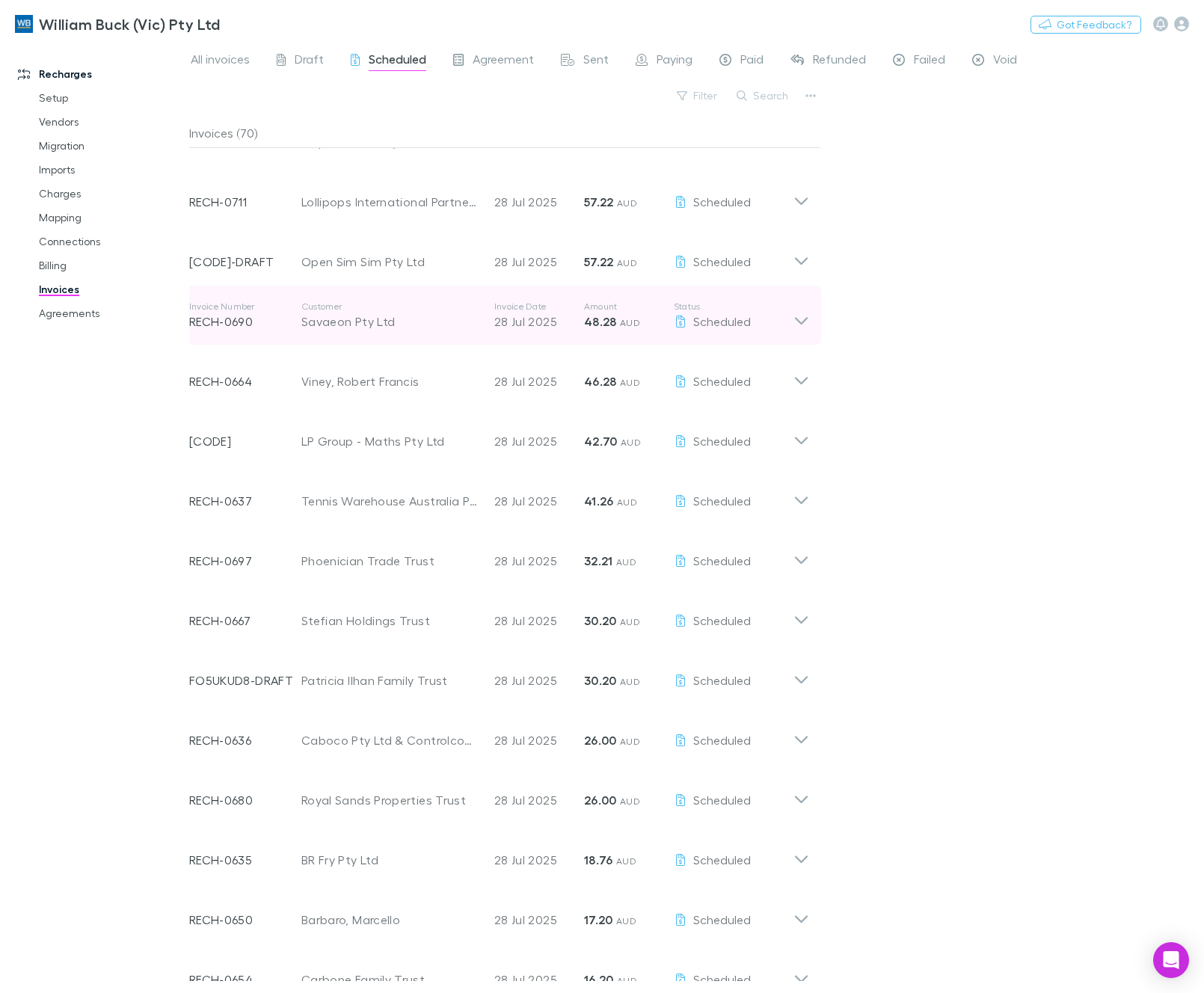 click on "Savaeon Pty Ltd" at bounding box center (390, 322) 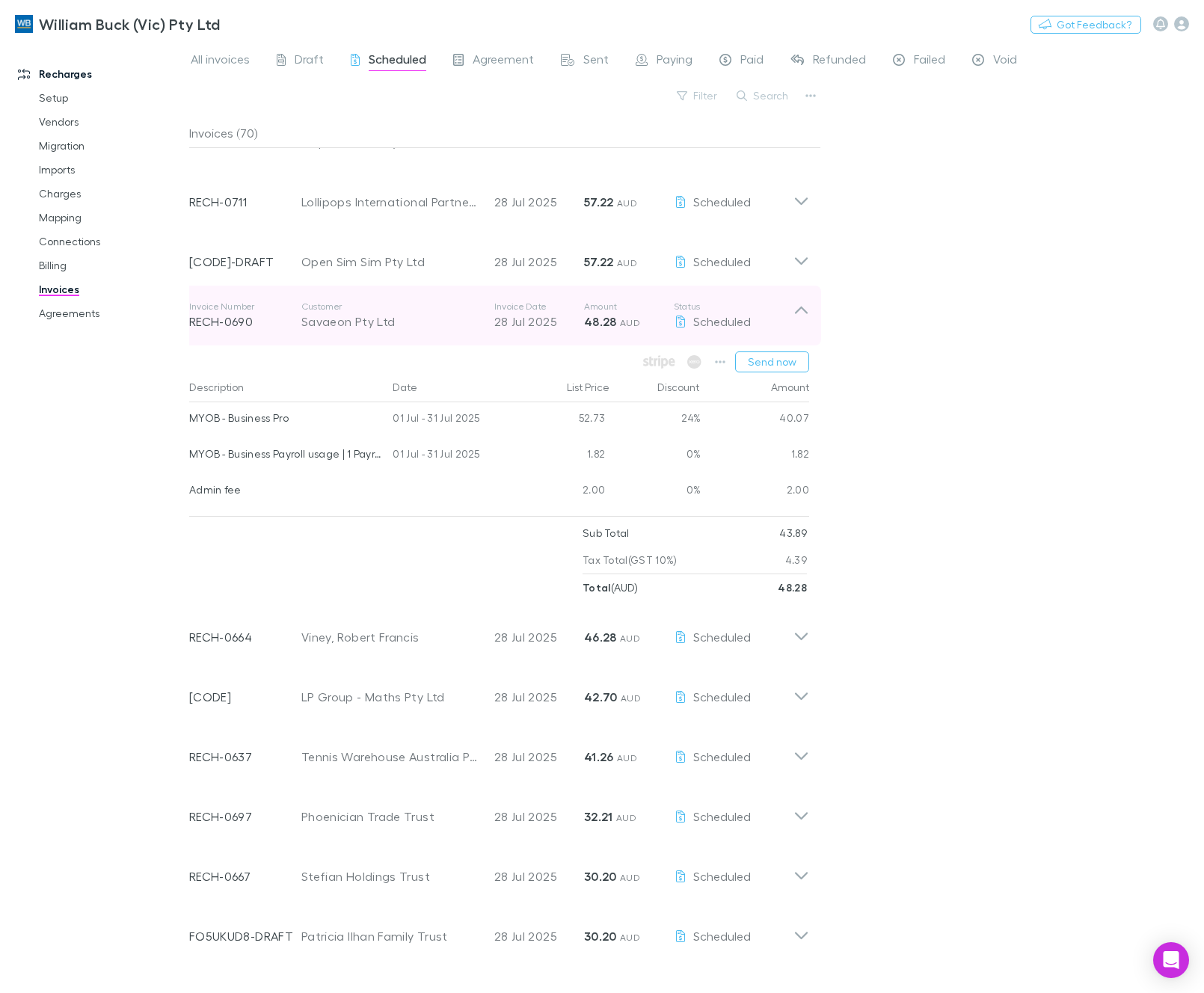 click on "Savaeon Pty Ltd" at bounding box center (390, 322) 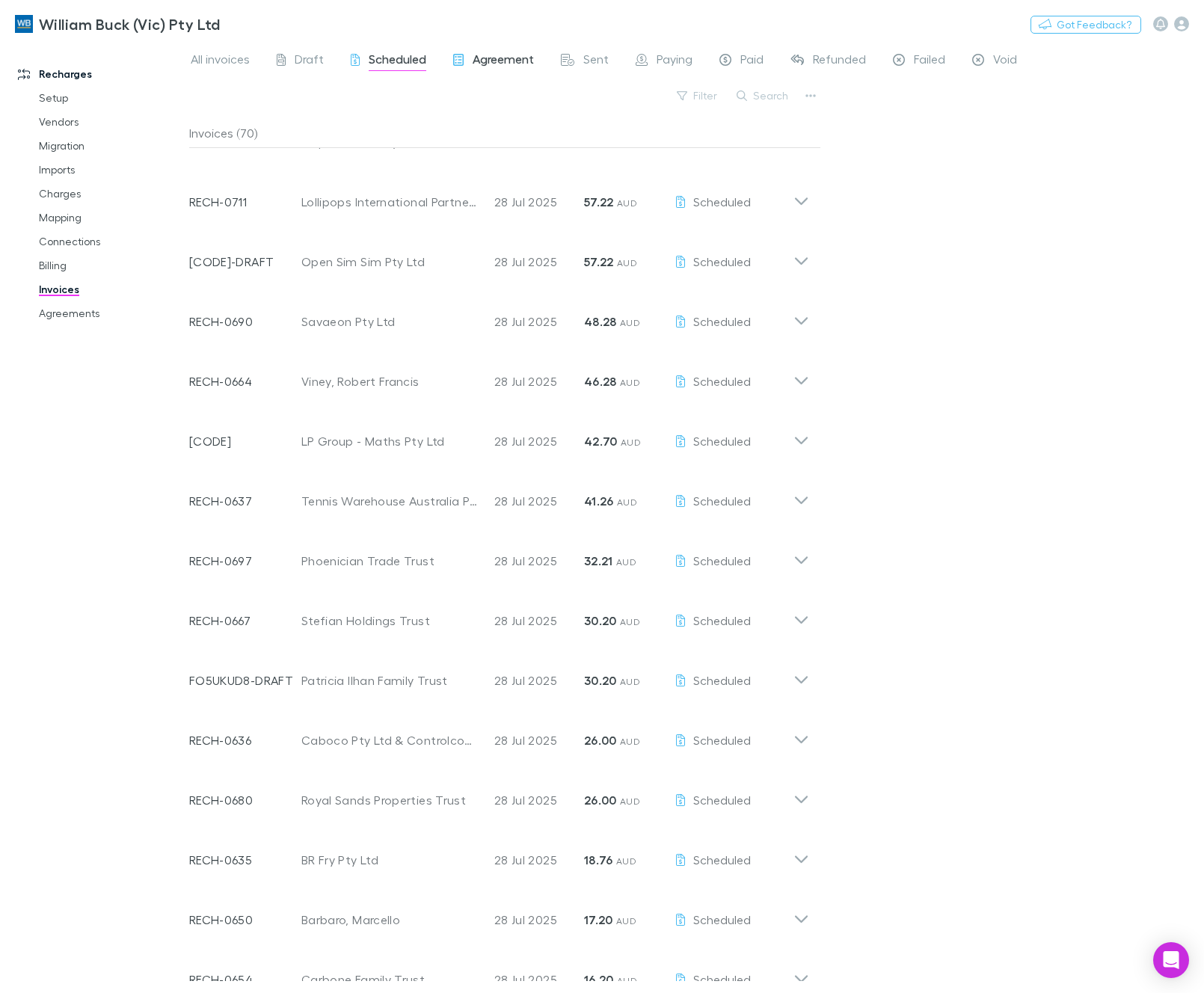 click on "Agreement" at bounding box center (503, 61) 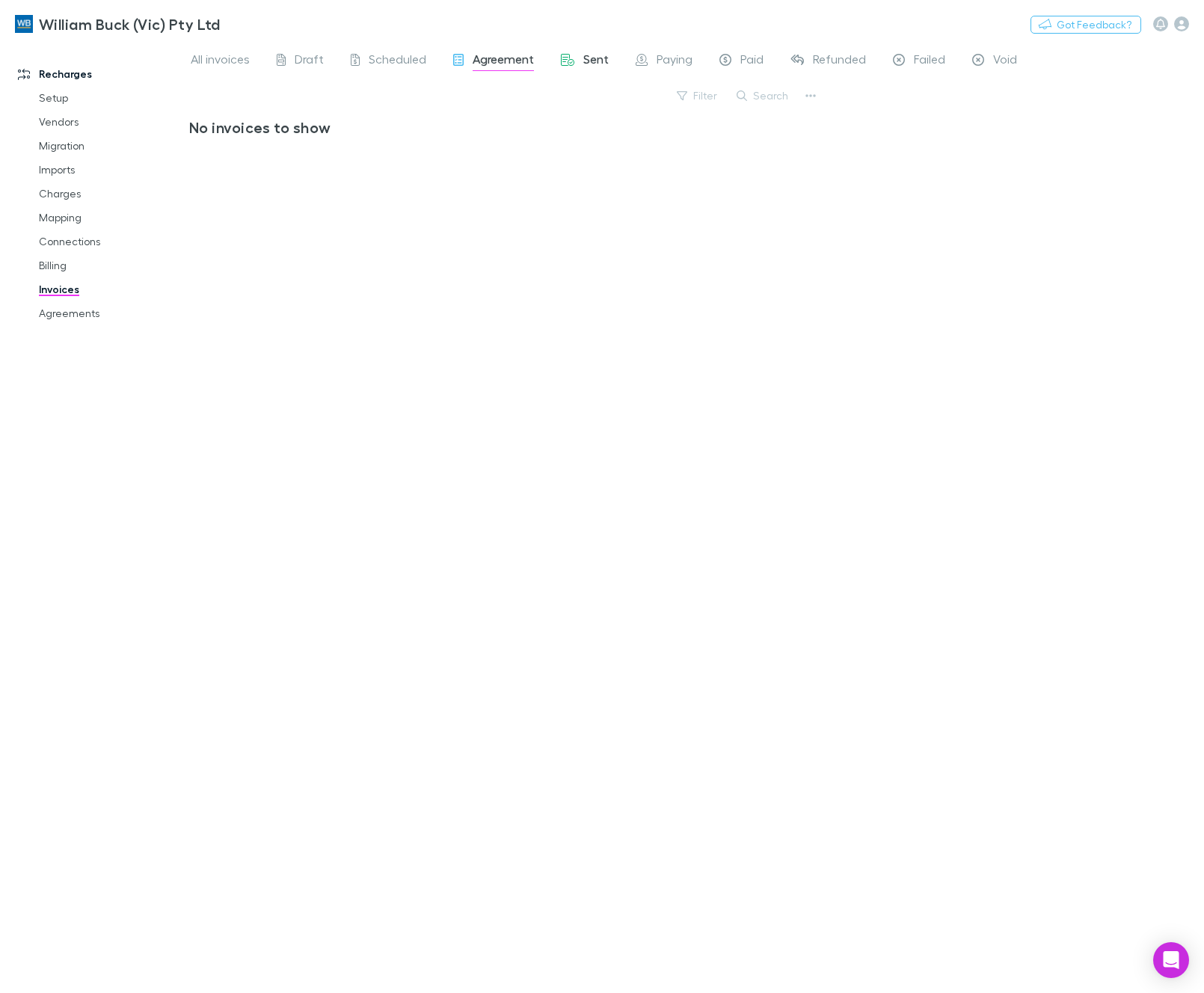 click on "Sent" at bounding box center [585, 61] 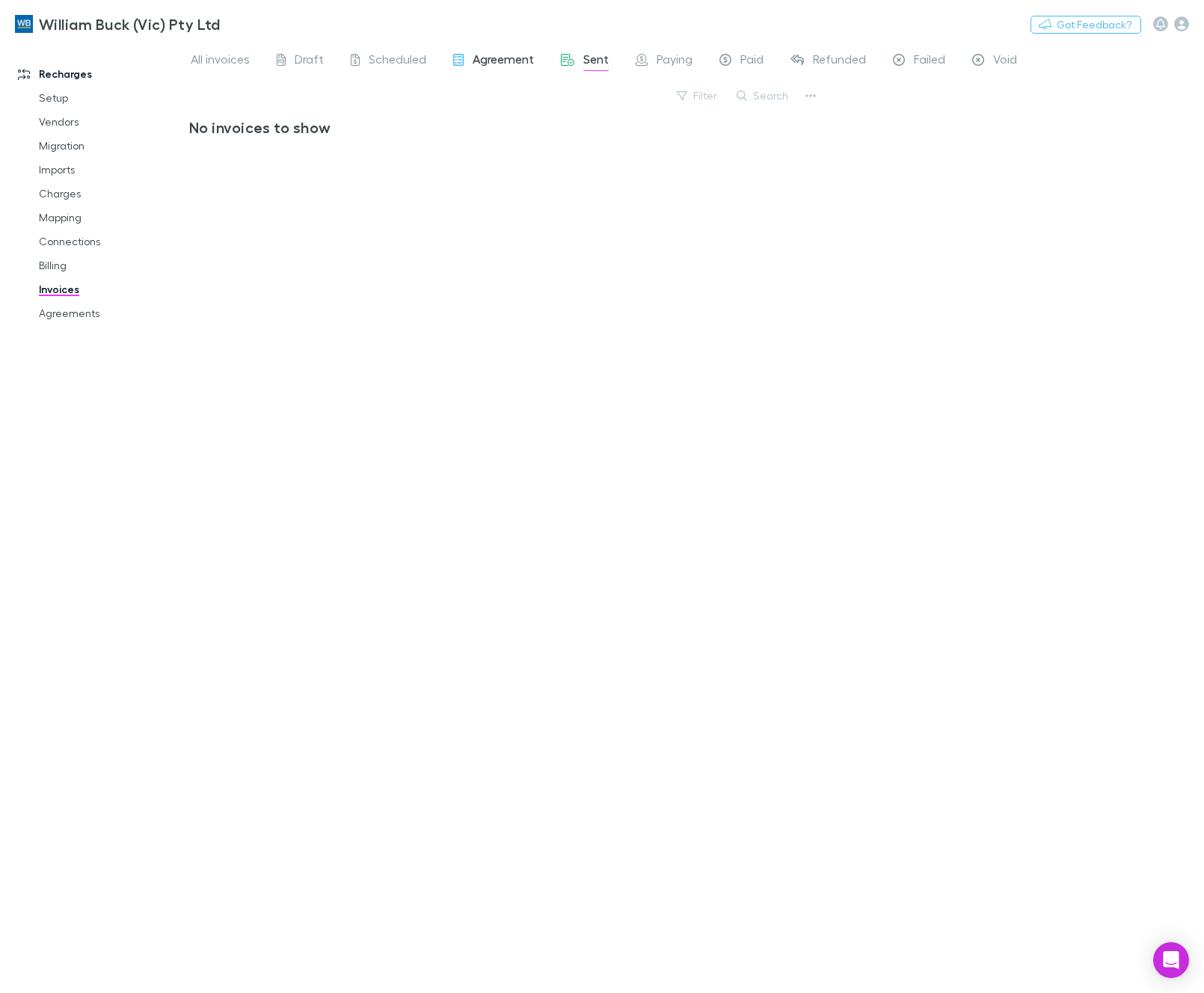 click on "Agreement" at bounding box center (503, 61) 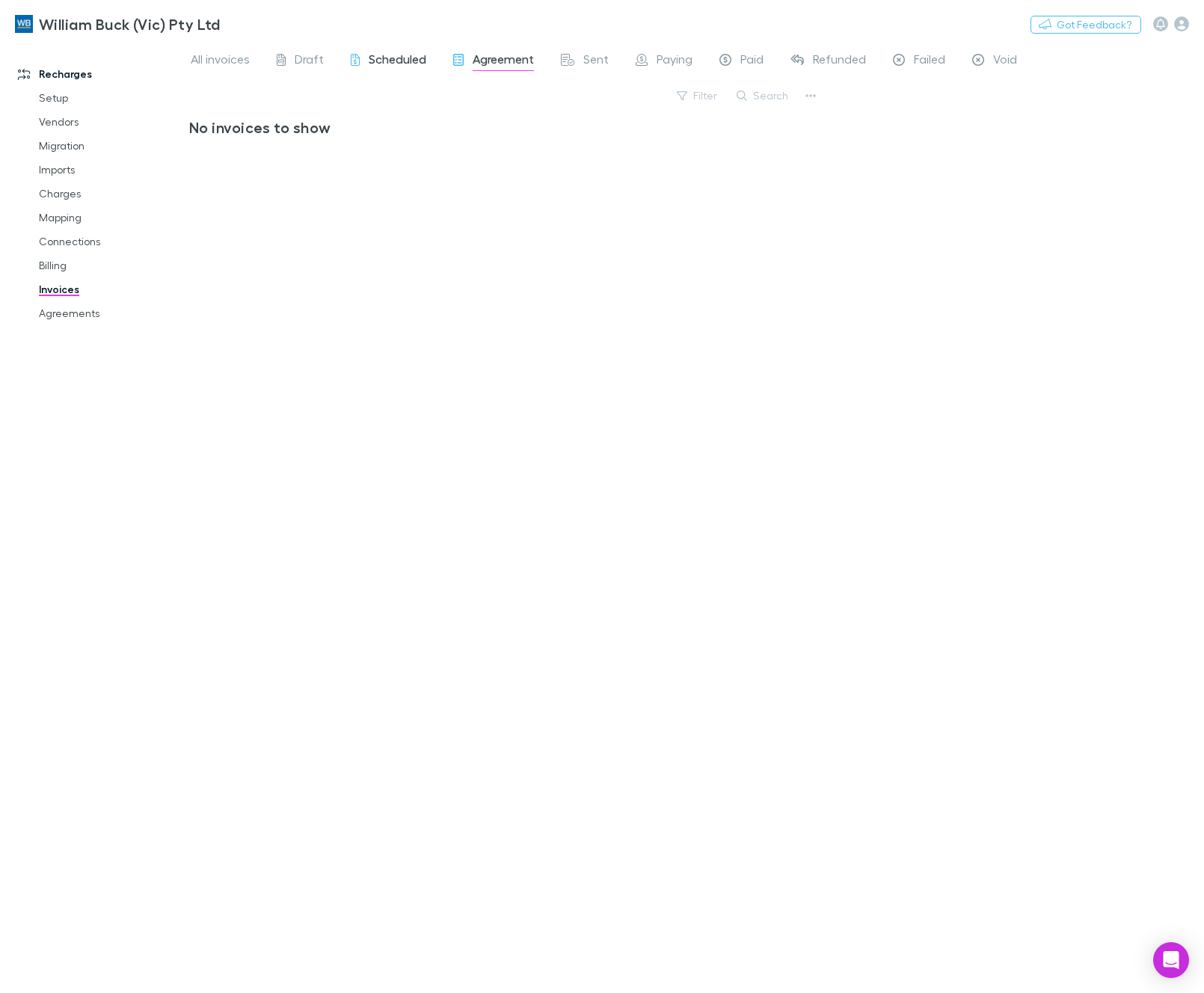 click on "Scheduled" at bounding box center (397, 61) 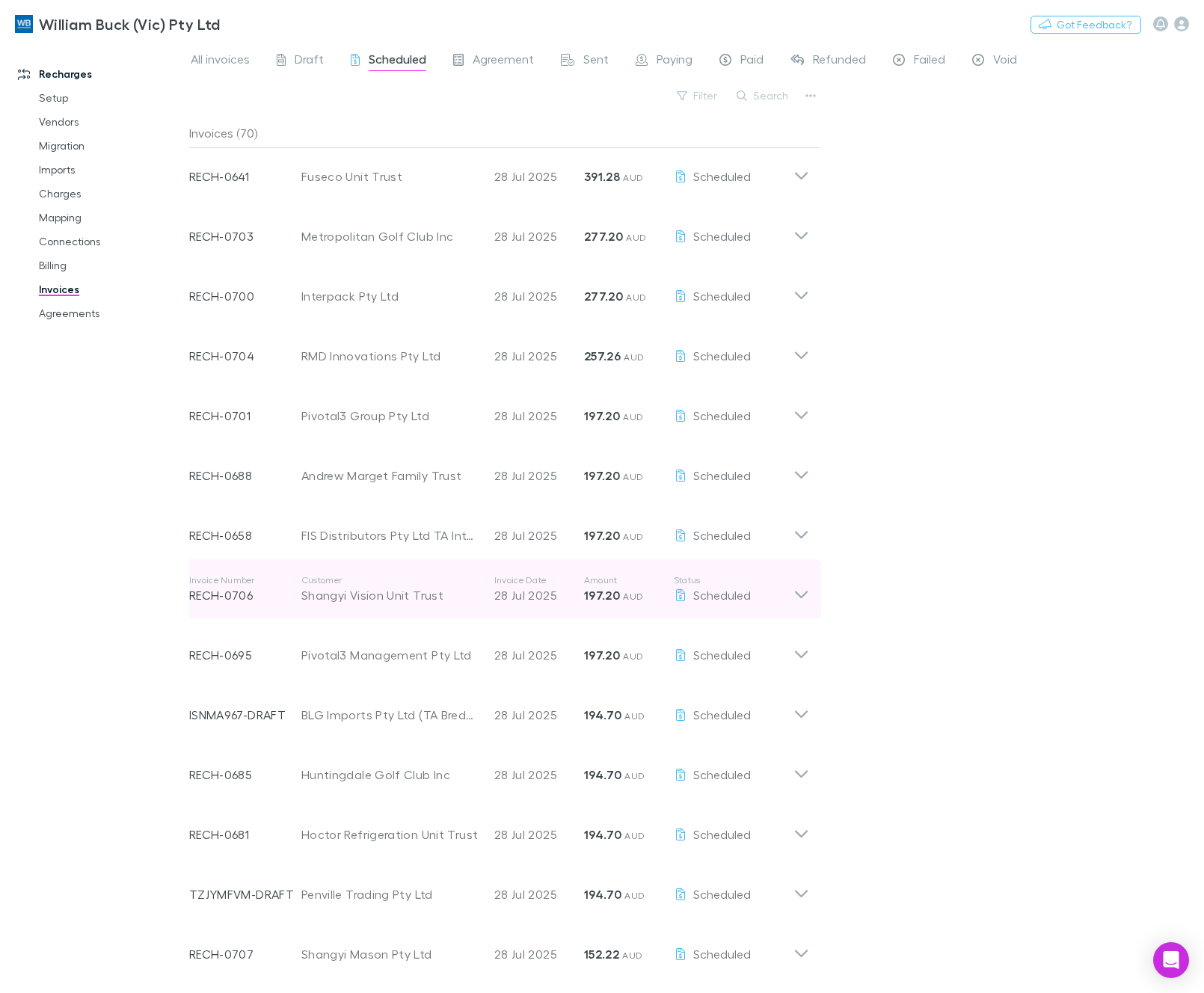 scroll, scrollTop: 0, scrollLeft: 0, axis: both 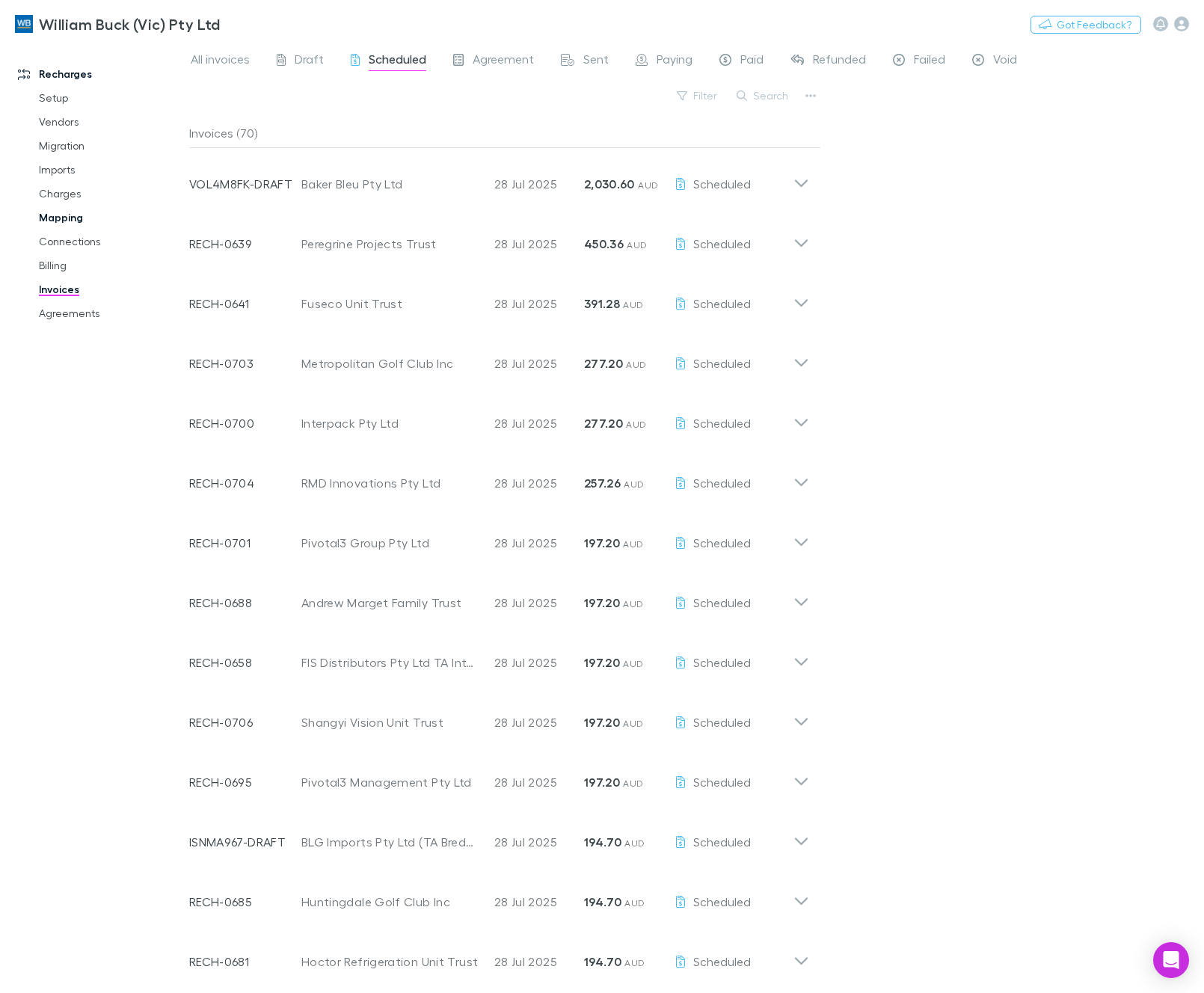 click on "Mapping" at bounding box center (105, 218) 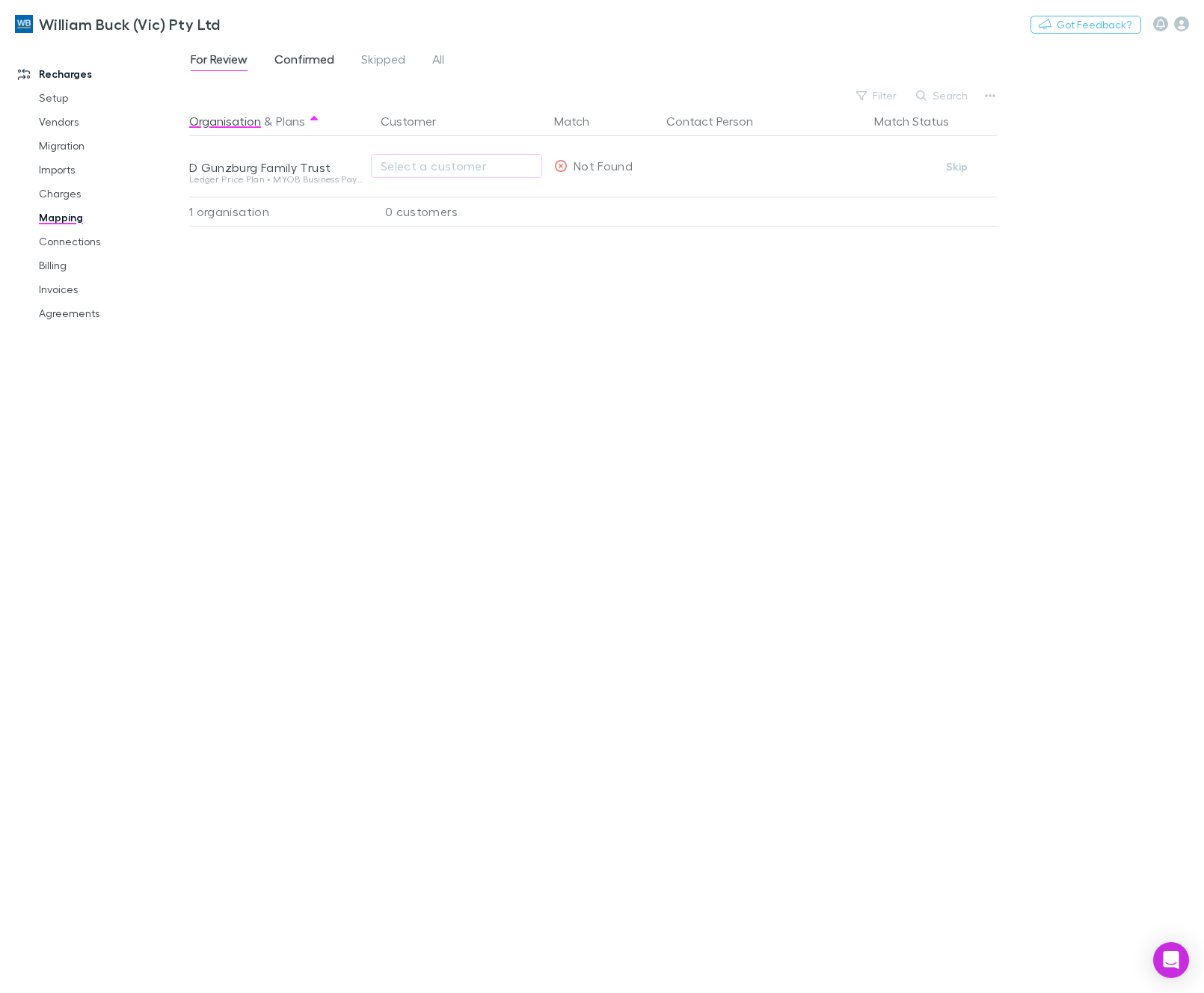 click on "Confirmed" at bounding box center (304, 61) 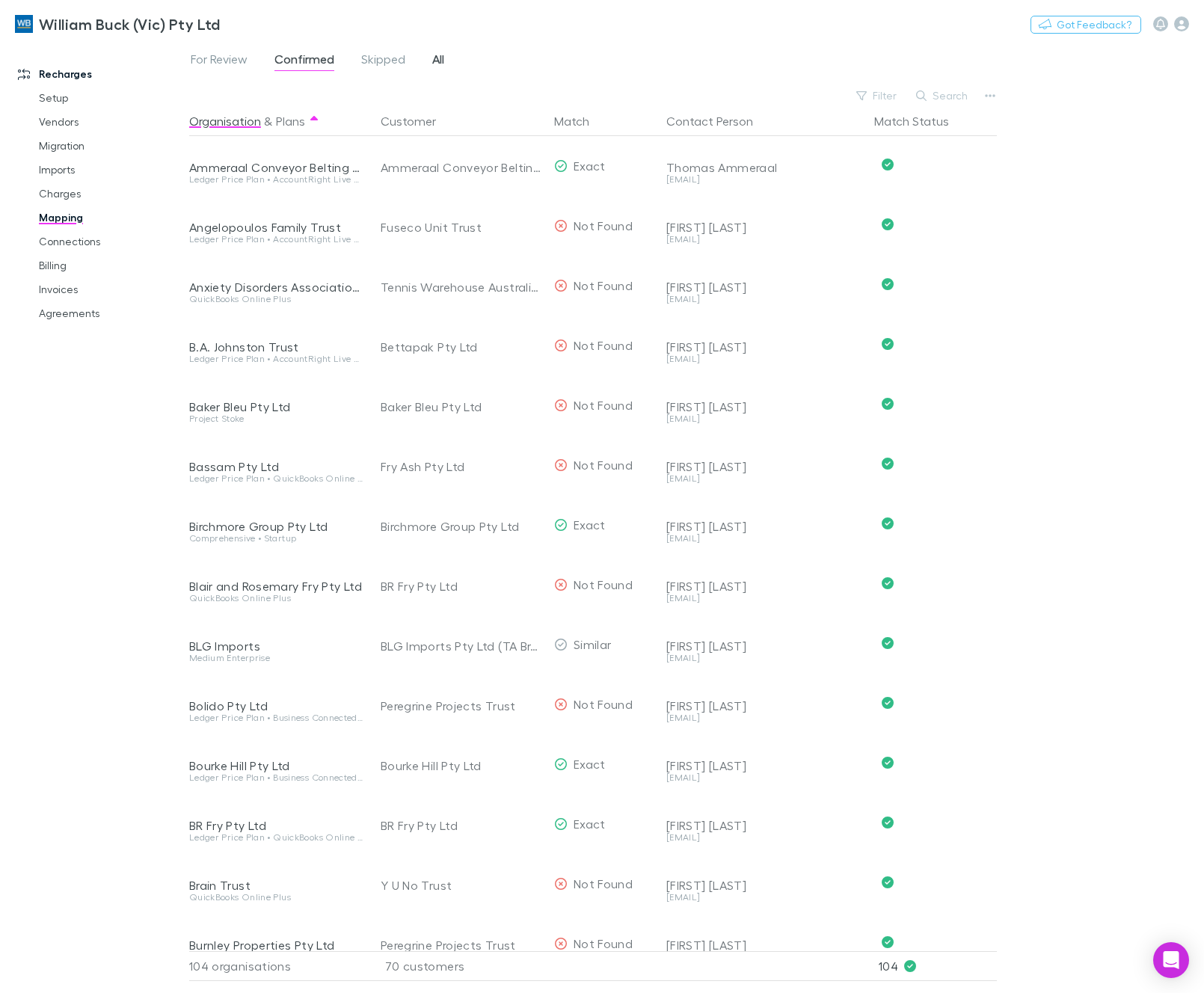 click on "All" at bounding box center [438, 61] 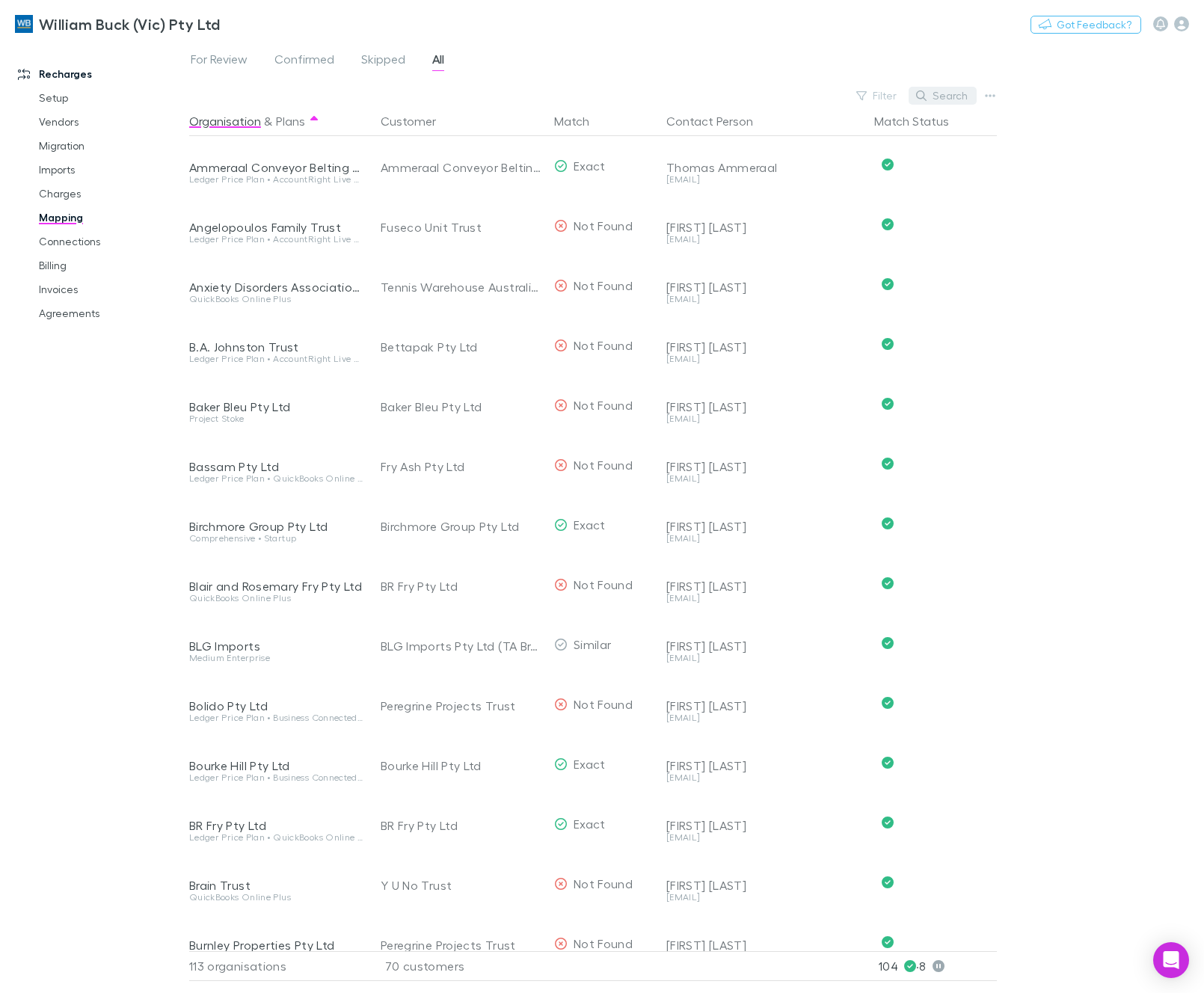 click on "Search" at bounding box center (942, 96) 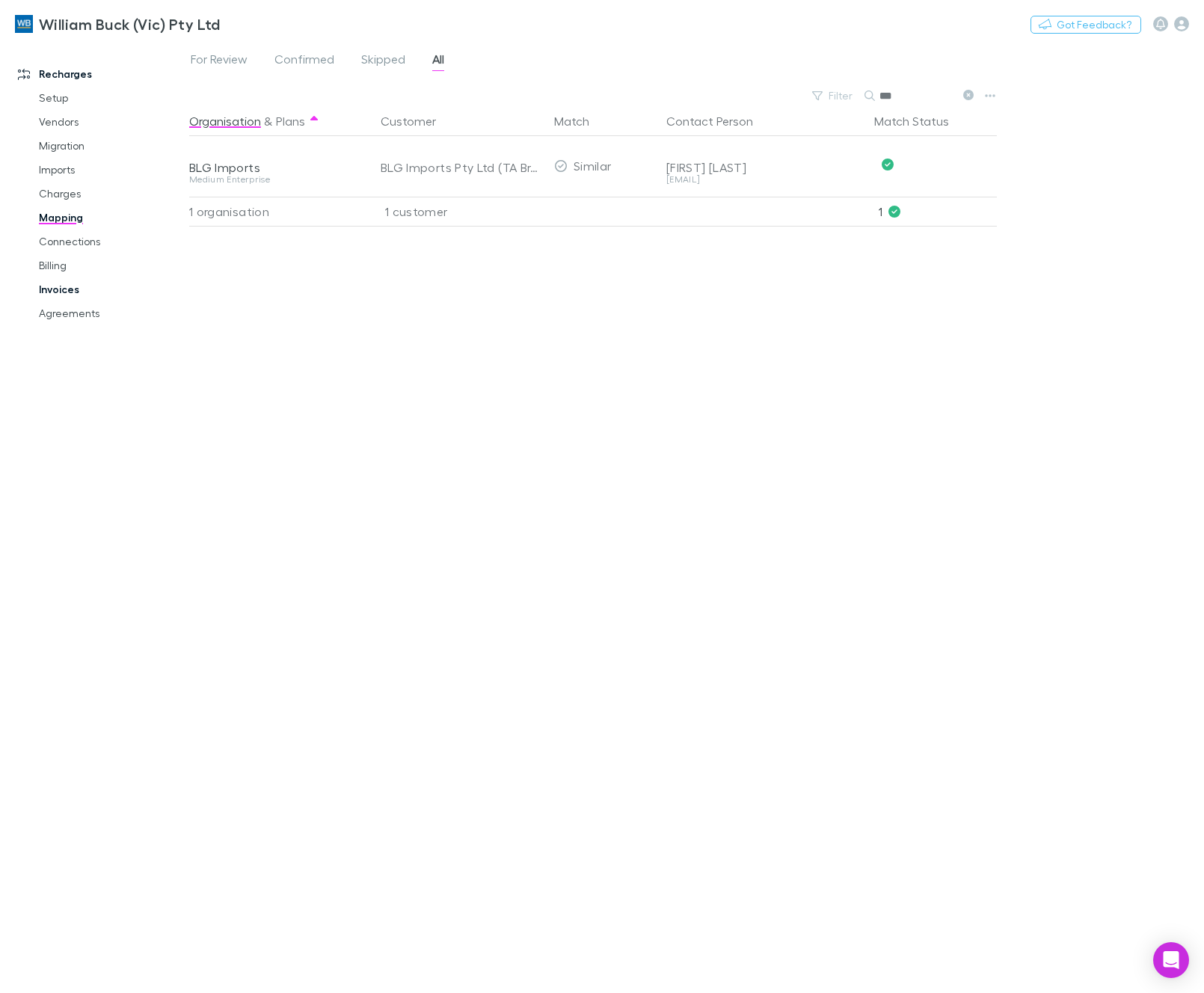 type on "***" 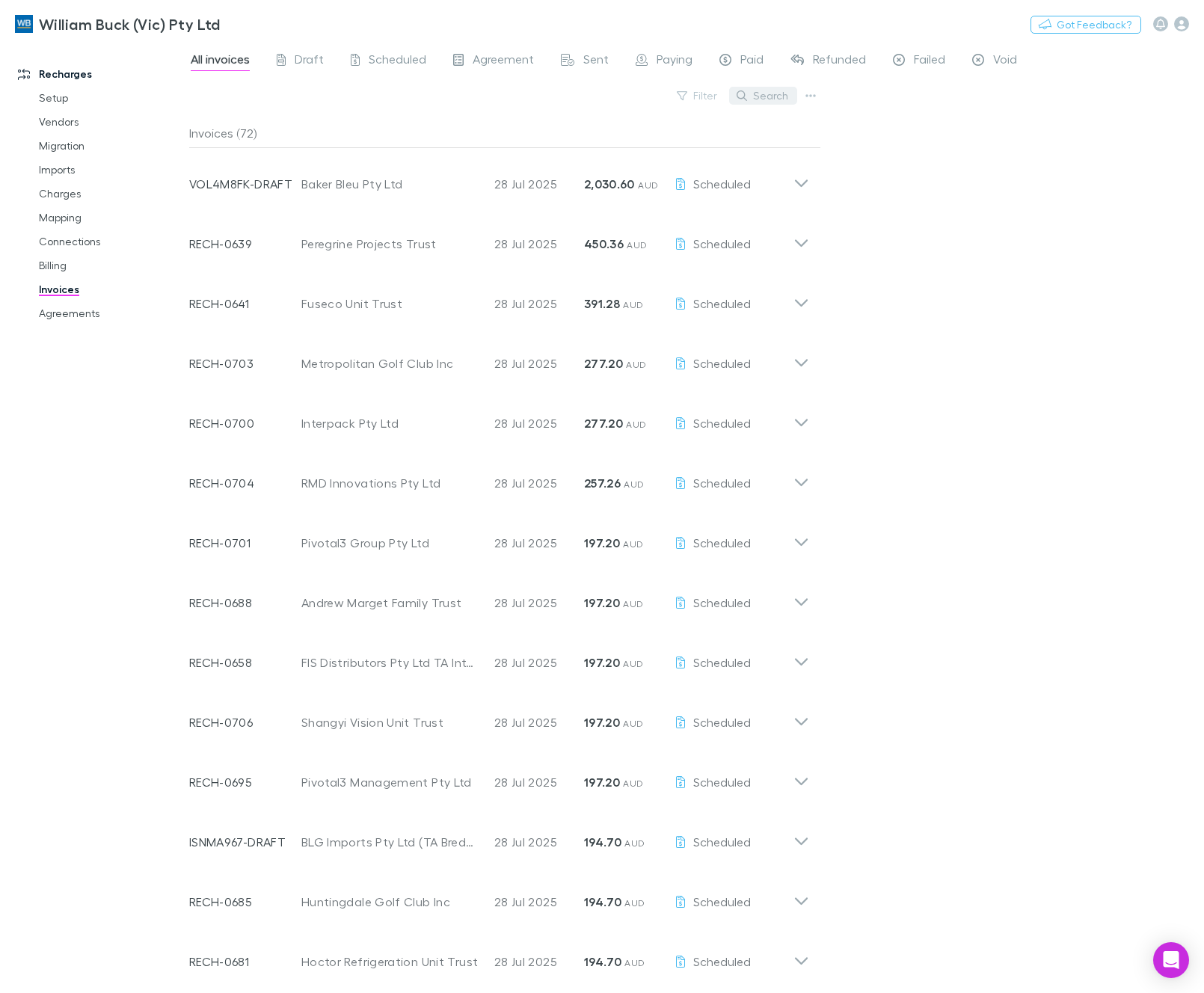click on "Search" at bounding box center [763, 96] 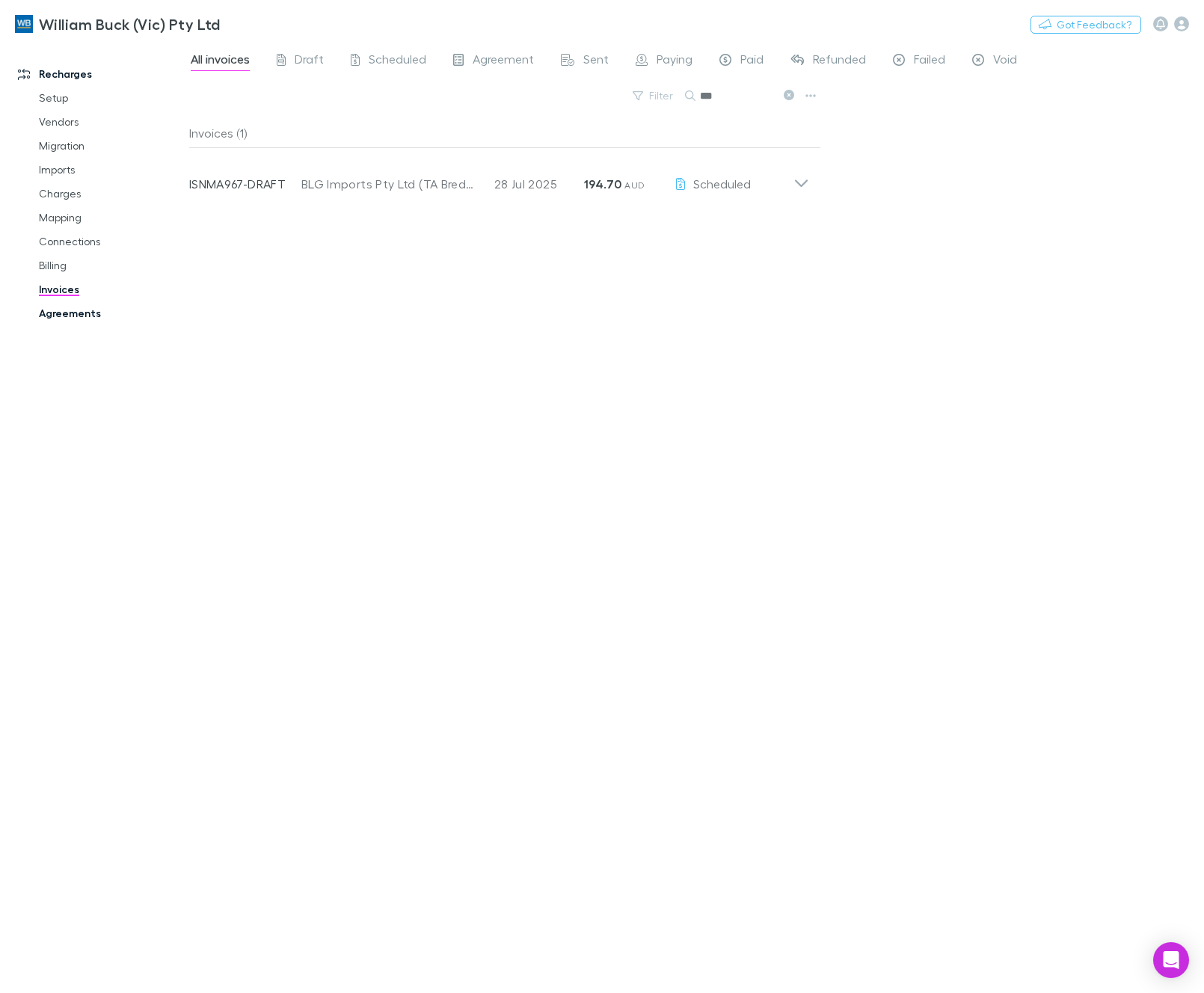 type on "***" 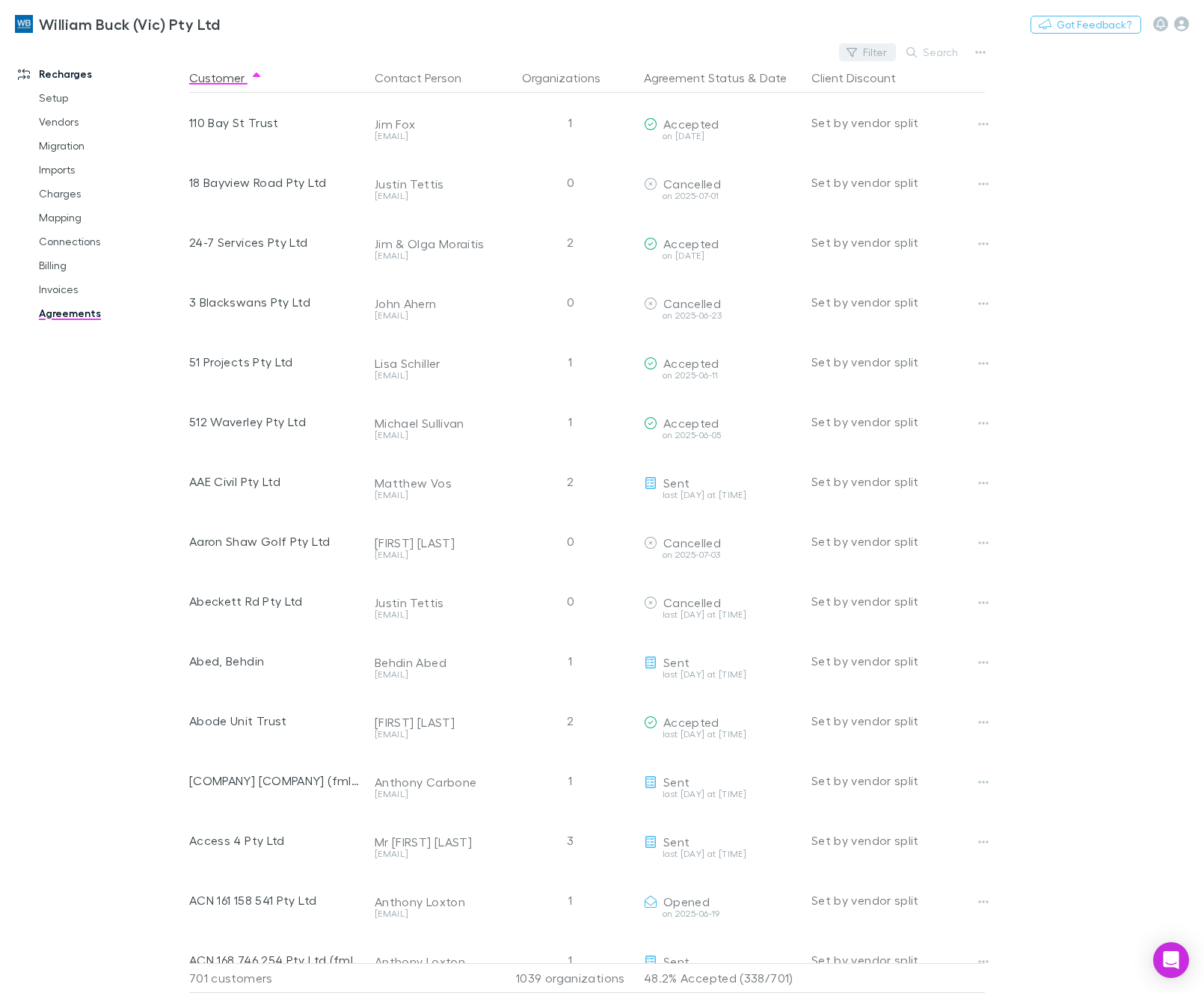 click on "Filter" at bounding box center [867, 52] 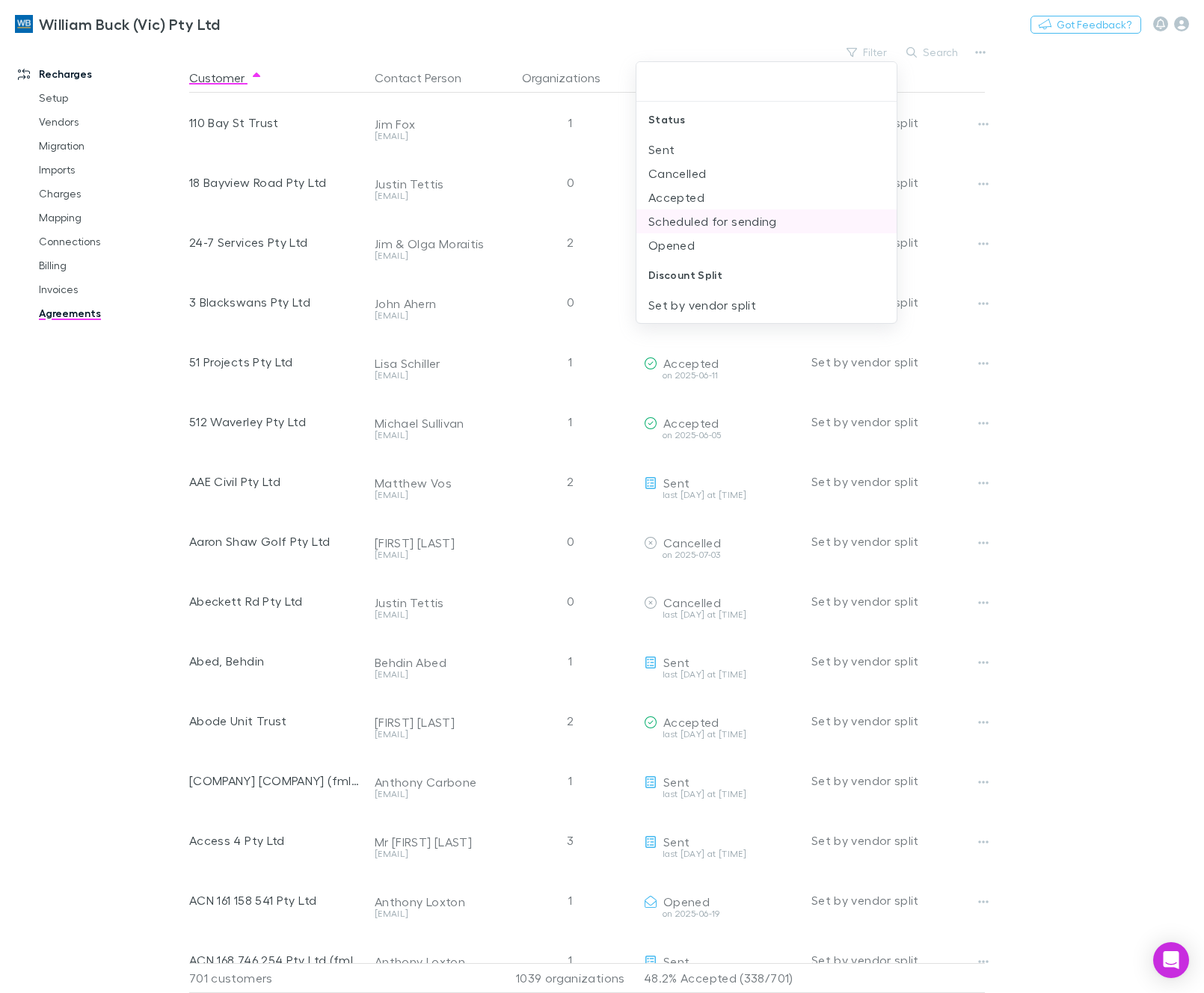 click on "Scheduled for sending" at bounding box center [767, 221] 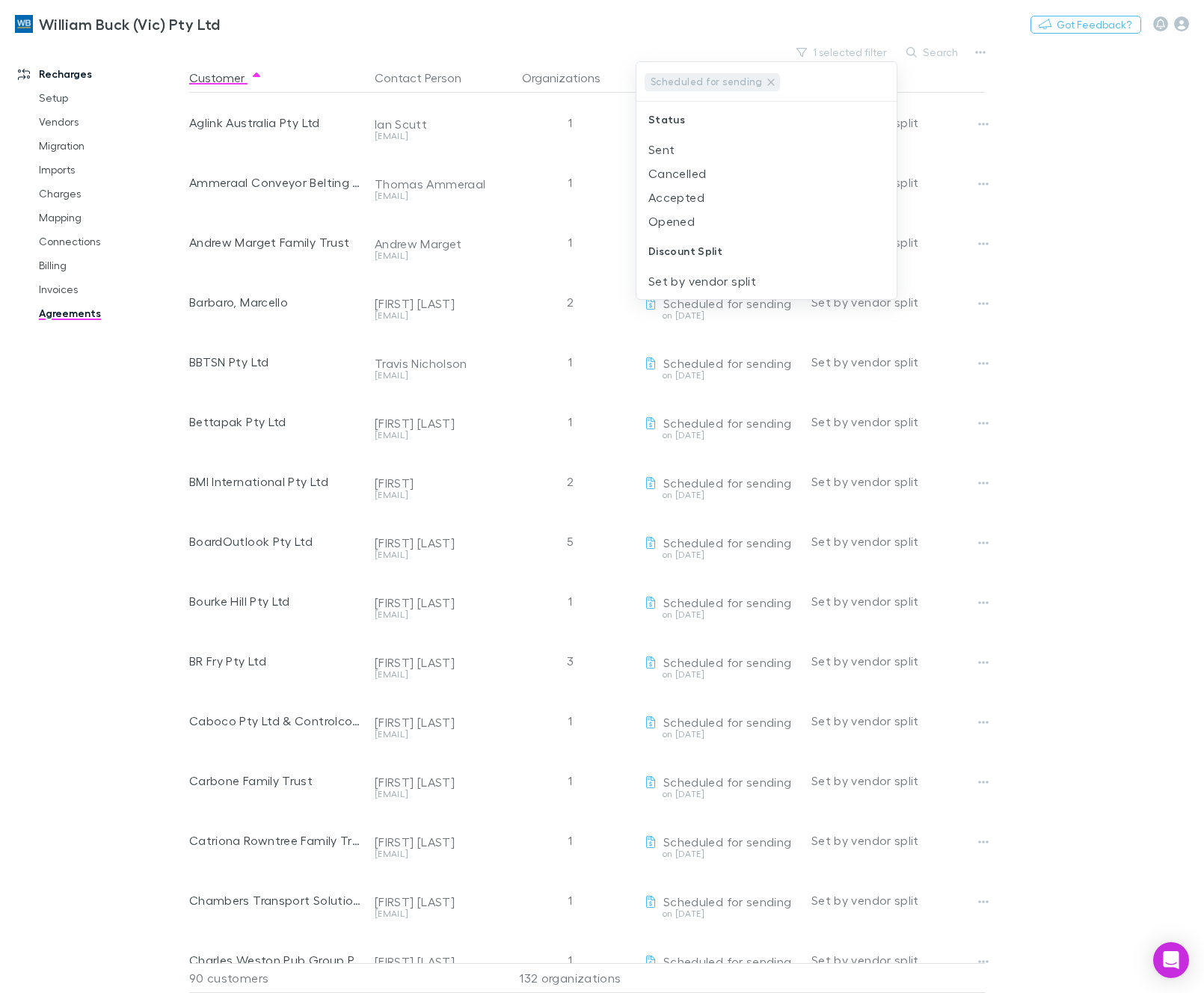 click at bounding box center (602, 496) 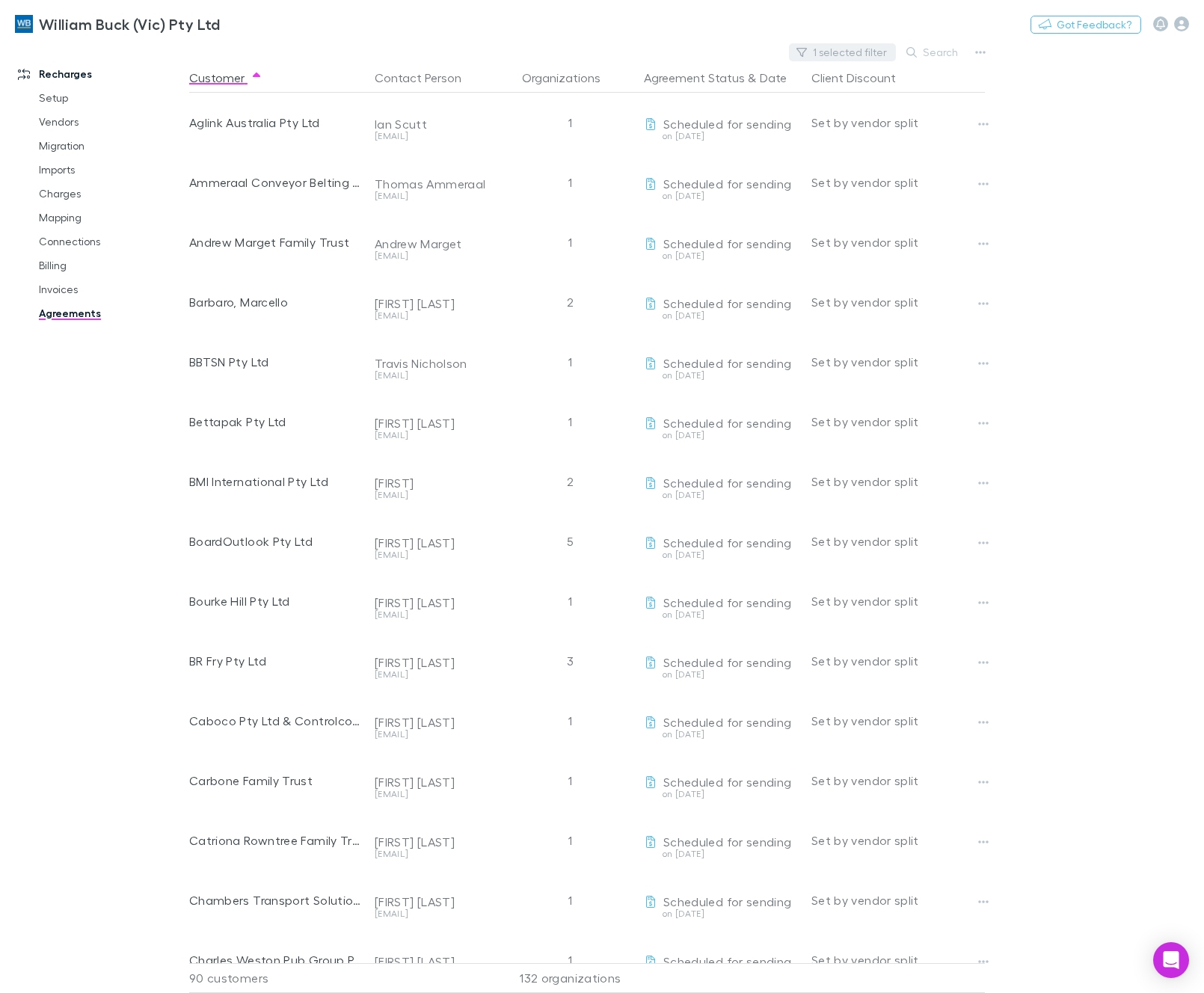 click on "1 selected filter" at bounding box center (842, 52) 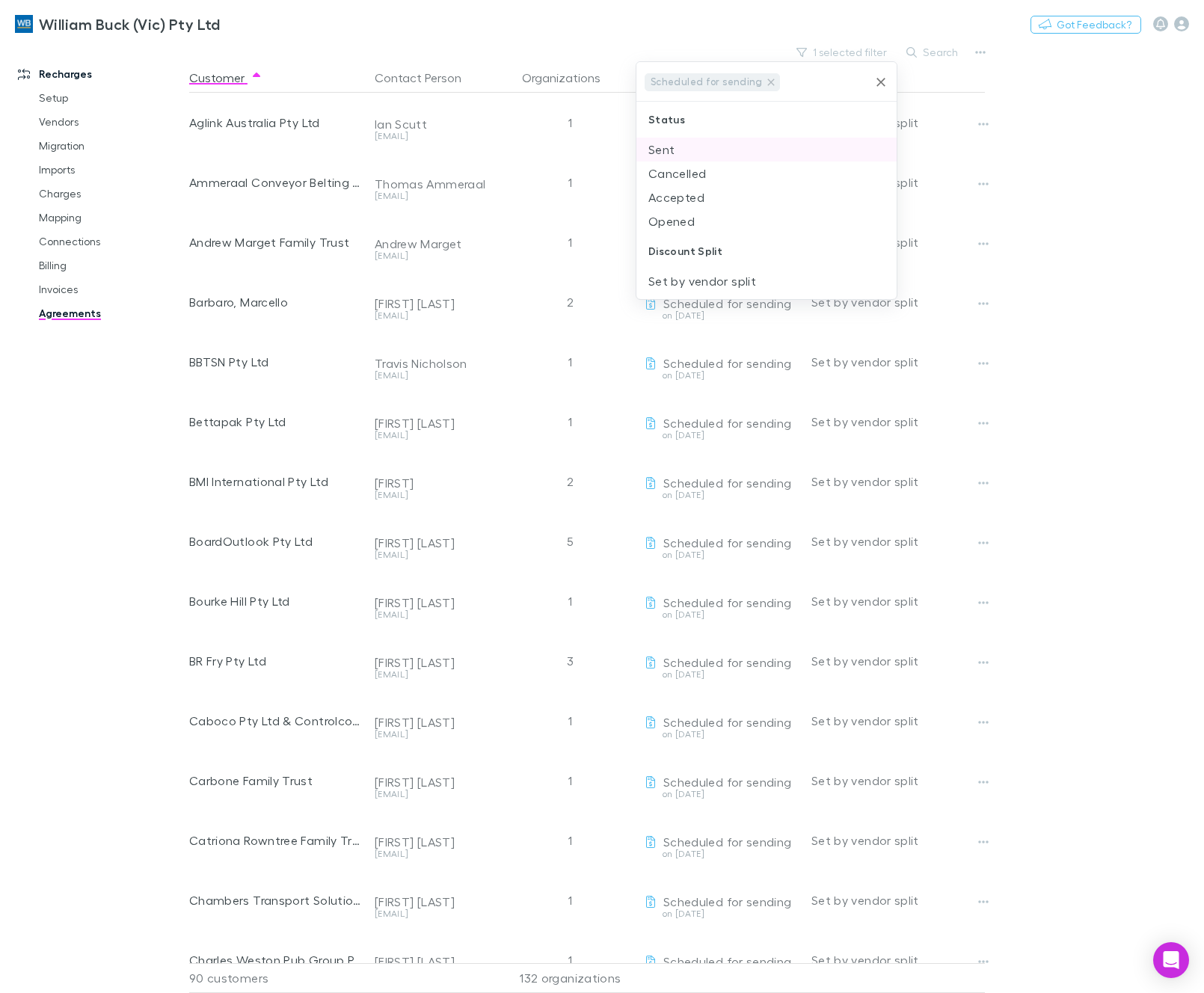 click on "Sent" at bounding box center [767, 150] 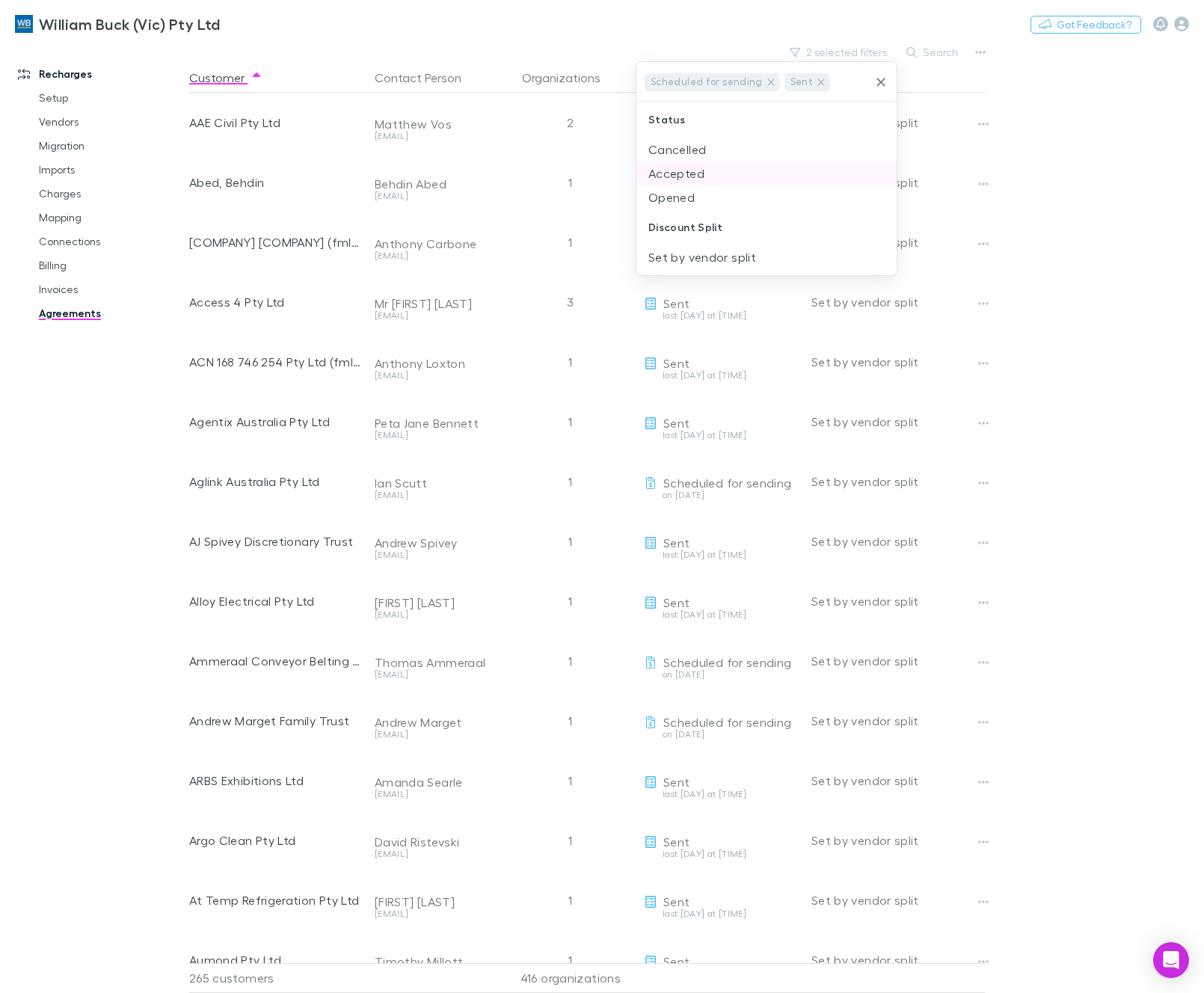 click on "Accepted" at bounding box center [767, 173] 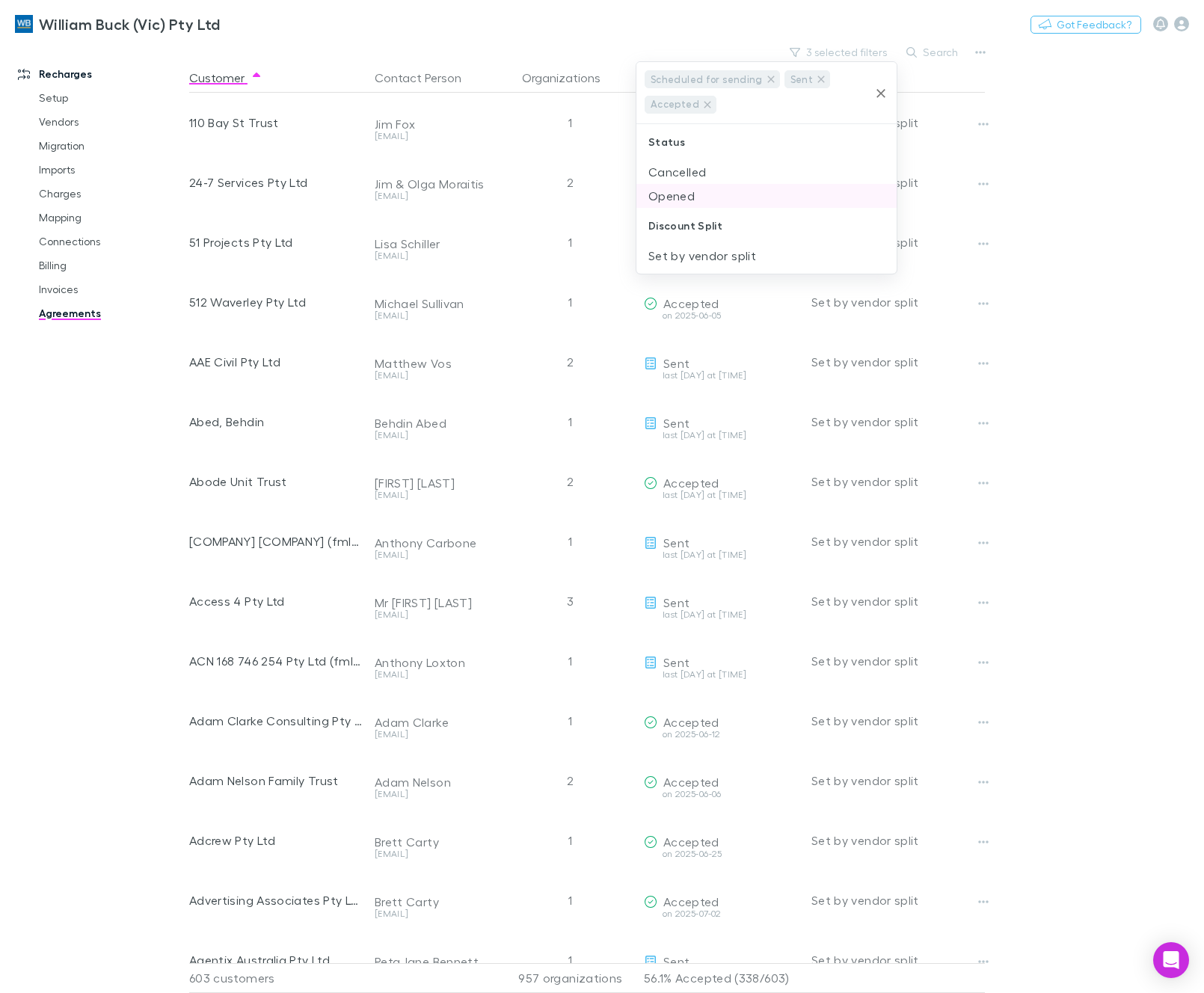 click on "Opened" at bounding box center [767, 196] 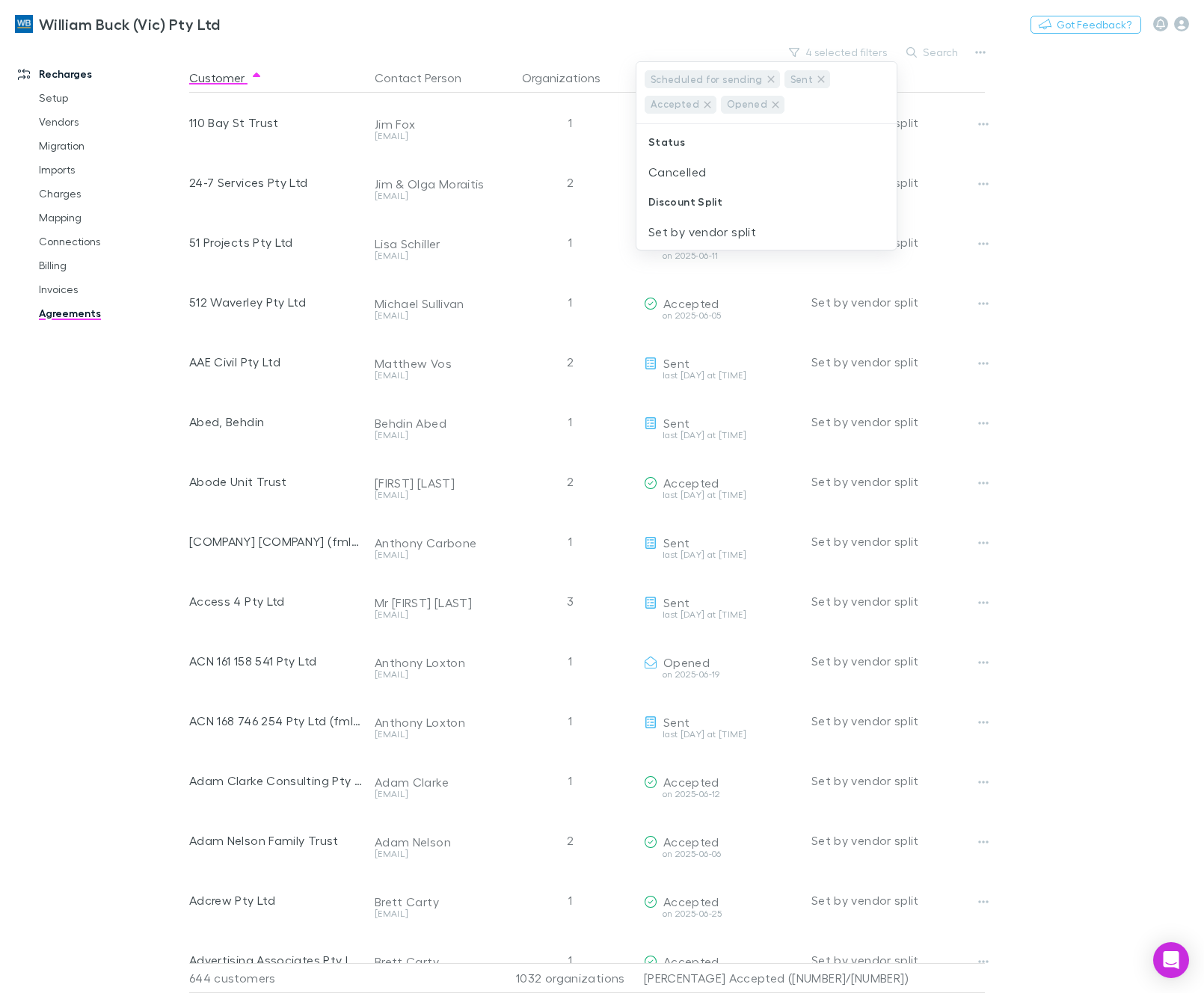 click at bounding box center [602, 496] 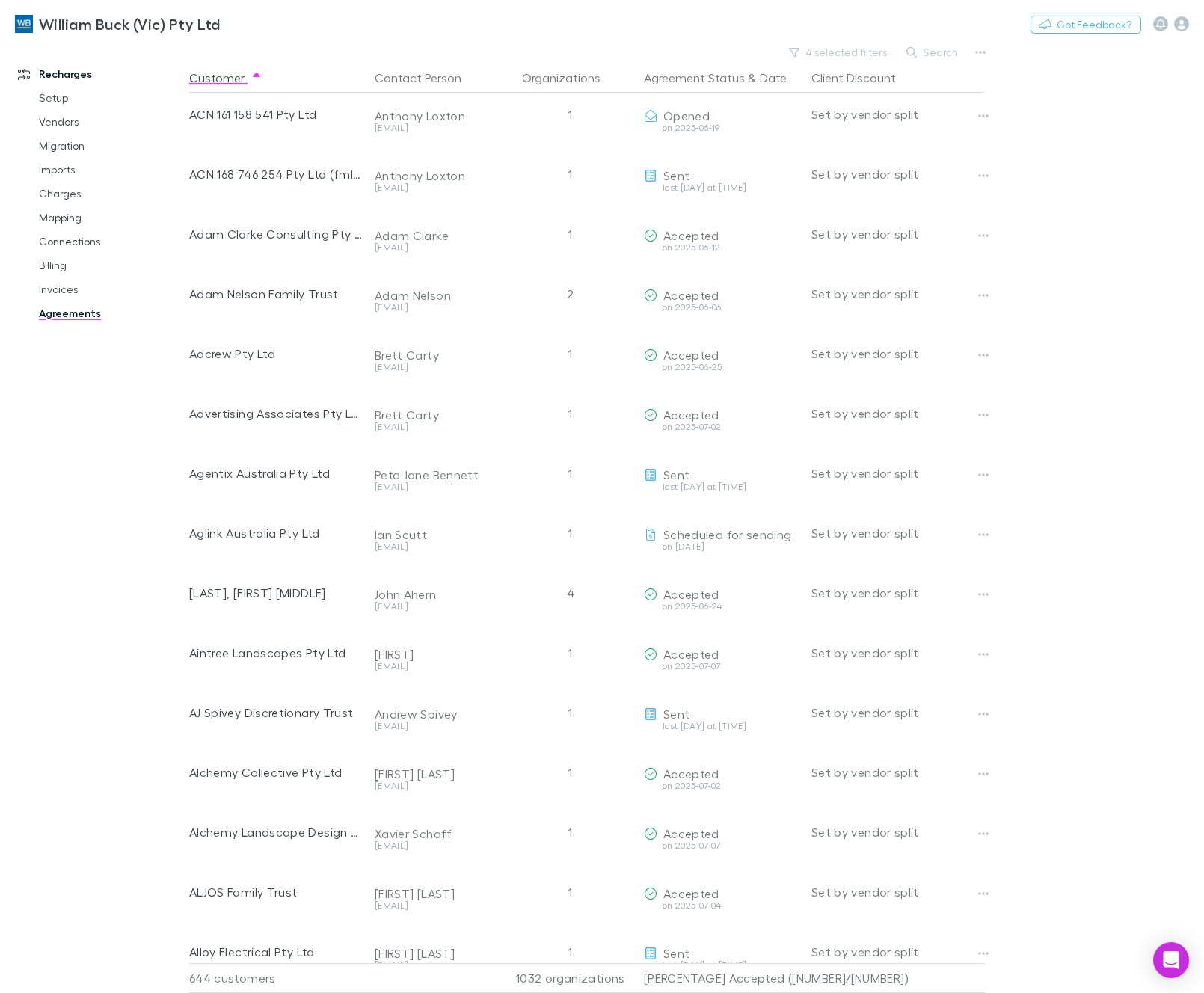 scroll, scrollTop: 0, scrollLeft: 0, axis: both 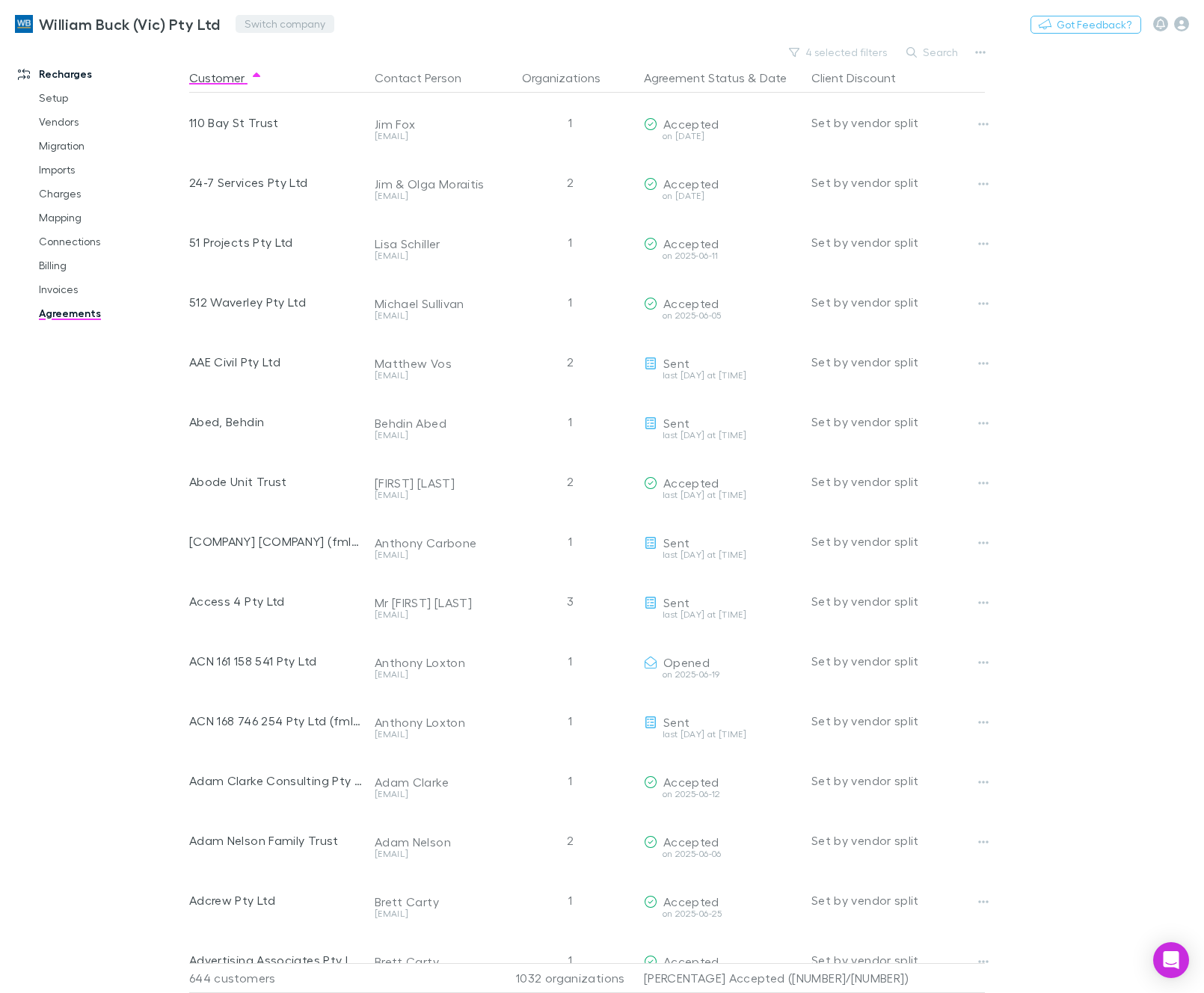 click on "Switch company" at bounding box center (285, 24) 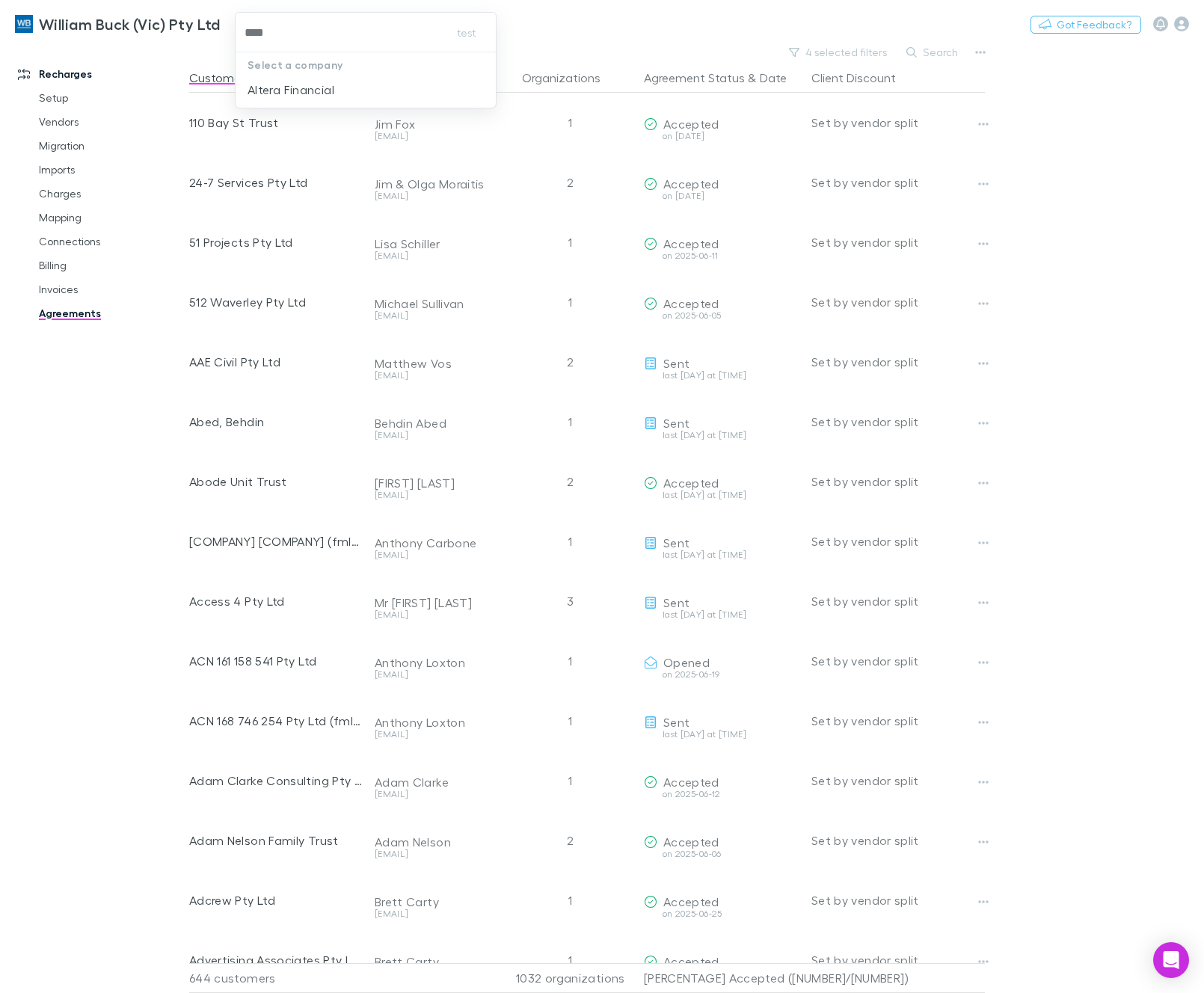 type on "*****" 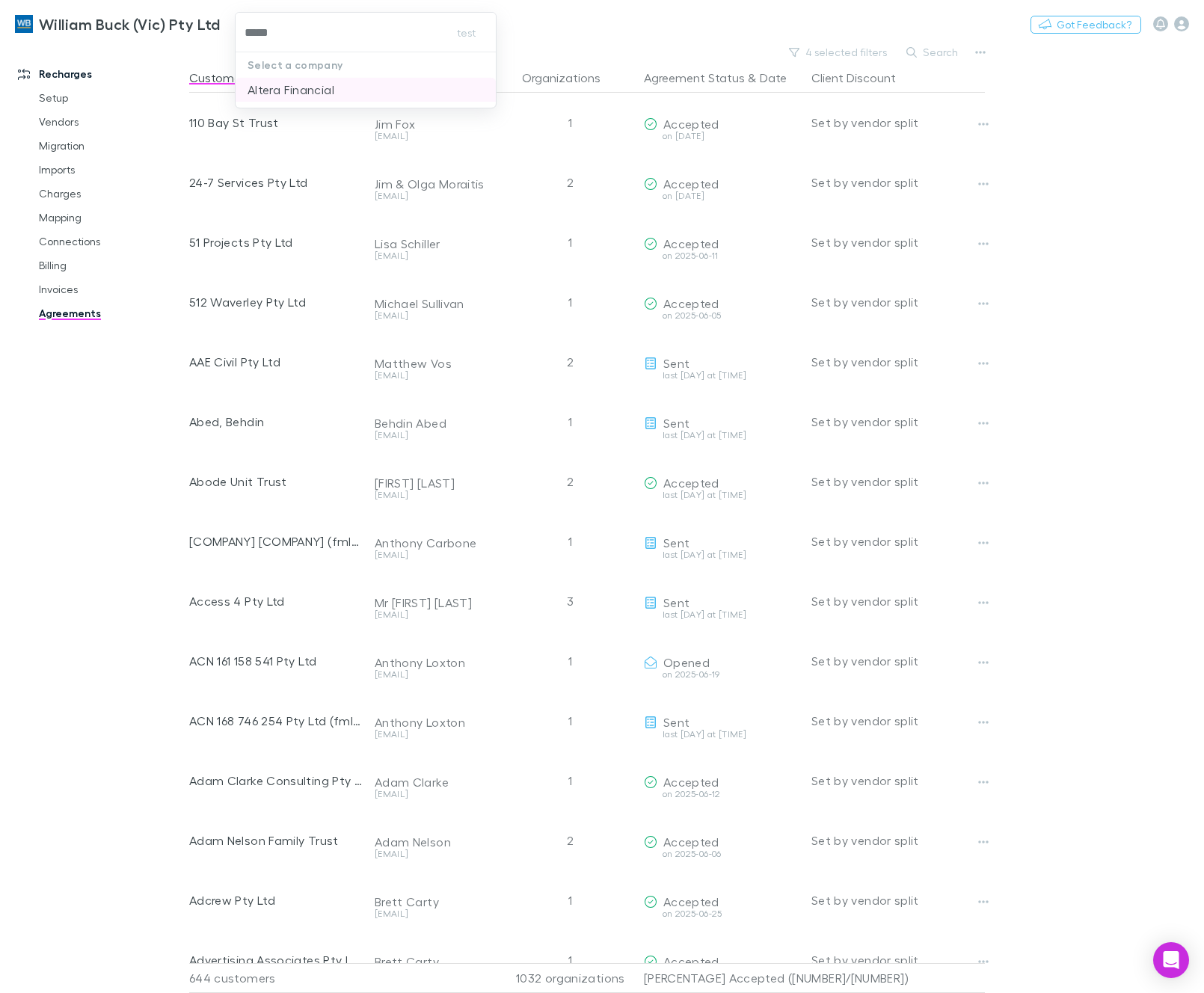 click on "Altera Financial" at bounding box center (291, 90) 